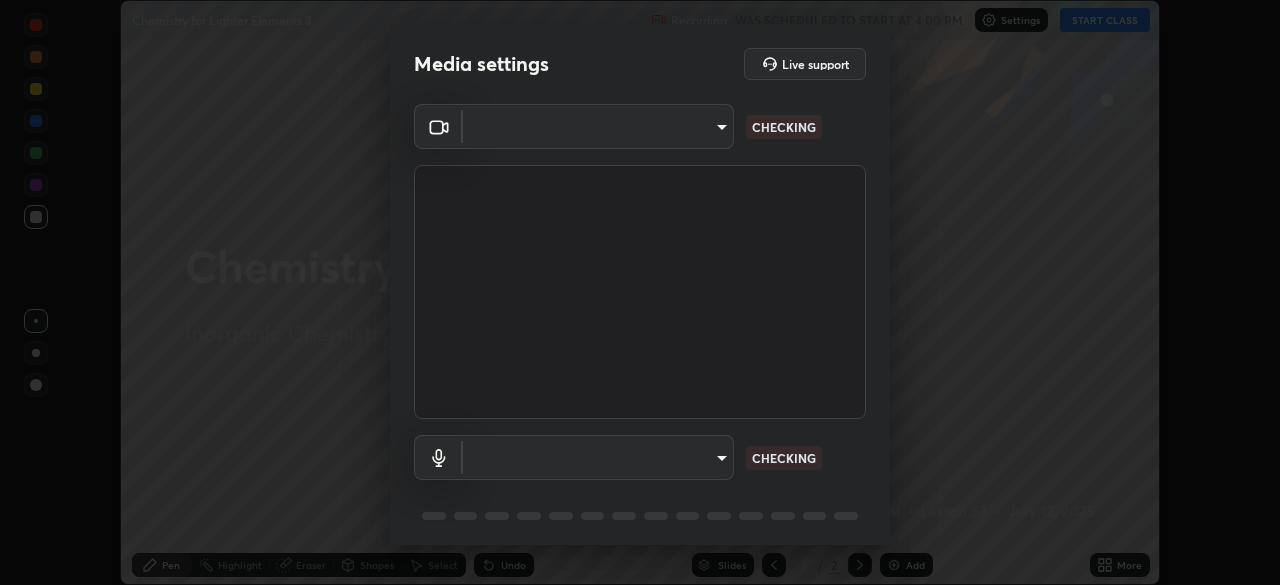 scroll, scrollTop: 0, scrollLeft: 0, axis: both 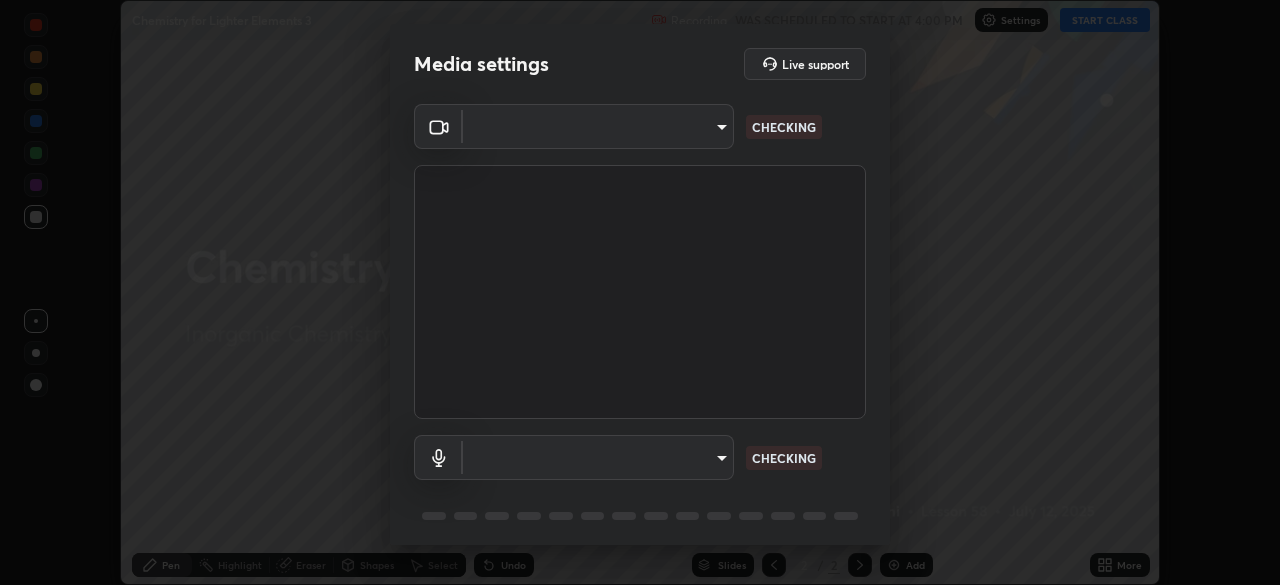 type on "3c4be69abd8bb188fc60b7a87b38b9327546bf8dc7ab004798ed2a43d01158aa" 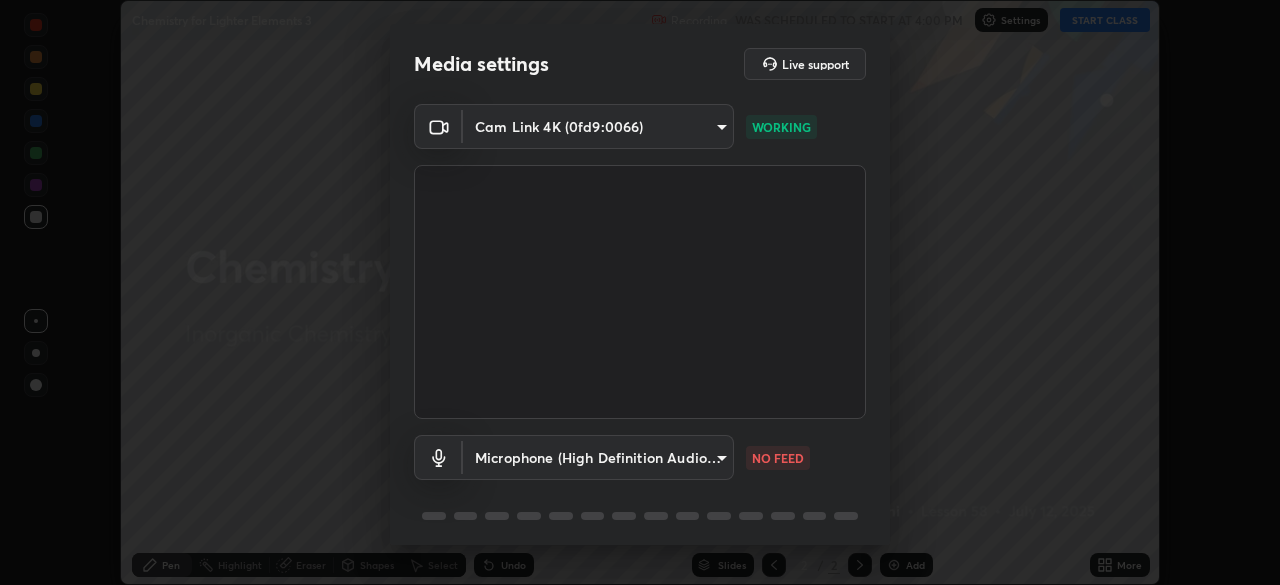 click on "Erase all Chemistry for Lighter Elements 3 Recording WAS SCHEDULED TO START AT  4:00 PM Settings START CLASS Setting up your live class Chemistry for Lighter Elements 3 • L58 of Inorganic Chemistry [PERSON_NAME] Pen Highlight Eraser Shapes Select Undo Slides 2 / 2 Add More No doubts shared Encourage your learners to ask a doubt for better clarity Report an issue Reason for reporting Buffering Chat not working Audio - Video sync issue Educator video quality low ​ Attach an image Report Media settings Live support Cam Link 4K (0fd9:0066) 3c4be69abd8bb188fc60b7a87b38b9327546bf8dc7ab004798ed2a43d01158aa WORKING Microphone (High Definition Audio Device) f9999c2311e840094d9630691a087509393c43cbb228be8307826b09a2307886 NO FEED 1 / 5 Next" at bounding box center [640, 292] 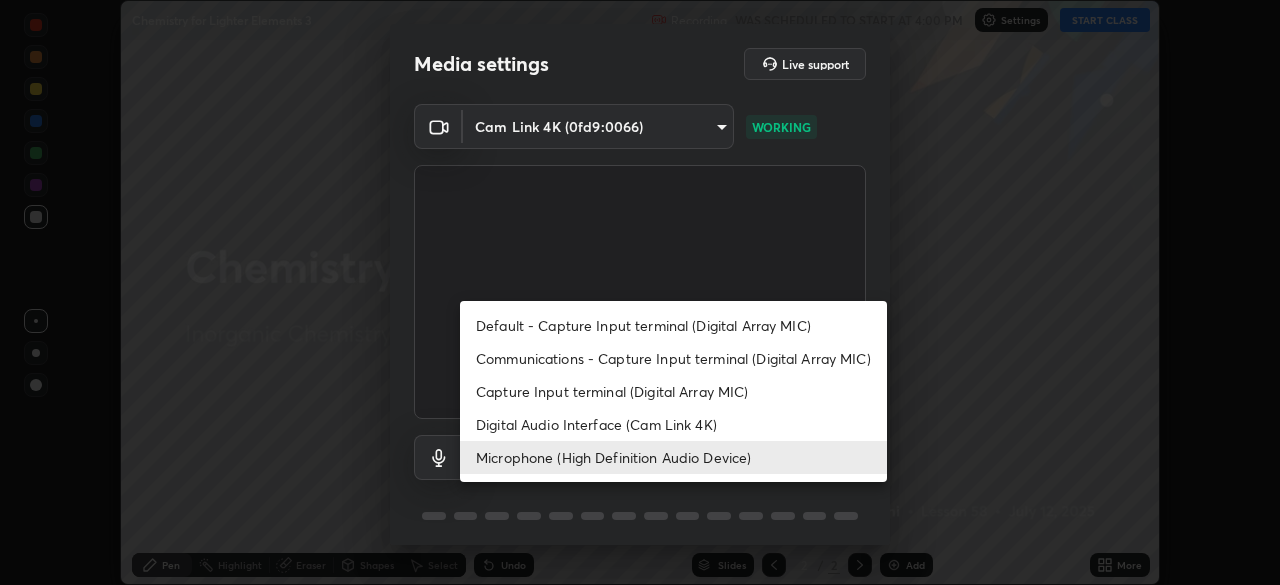 click on "Digital Audio Interface (Cam Link 4K)" at bounding box center [673, 424] 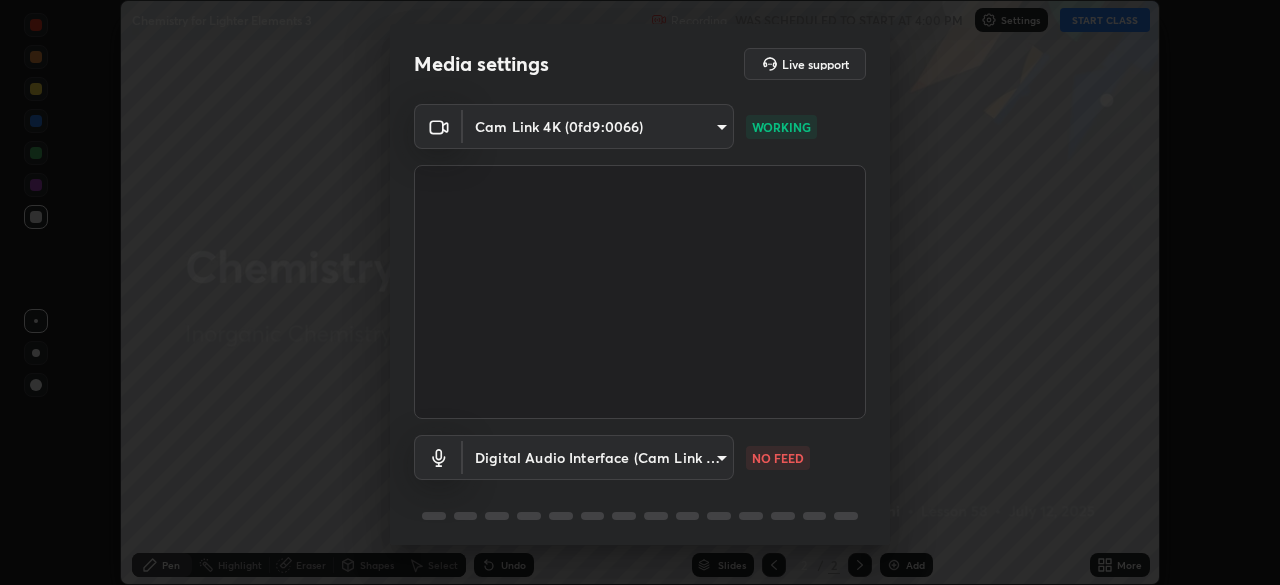 click on "Erase all Chemistry for Lighter Elements 3 Recording WAS SCHEDULED TO START AT  4:00 PM Settings START CLASS Setting up your live class Chemistry for Lighter Elements 3 • L58 of Inorganic Chemistry [PERSON_NAME] Pen Highlight Eraser Shapes Select Undo Slides 2 / 2 Add More No doubts shared Encourage your learners to ask a doubt for better clarity Report an issue Reason for reporting Buffering Chat not working Audio - Video sync issue Educator video quality low ​ Attach an image Report Media settings Live support Cam Link 4K (0fd9:0066) 3c4be69abd8bb188fc60b7a87b38b9327546bf8dc7ab004798ed2a43d01158aa WORKING Digital Audio Interface (Cam Link 4K) df74fa238484b8a47bfd9309cf9f95dcf91762a80ff7d3101a6f9754a98a1ef3 NO FEED 1 / 5 Next Default - Capture Input terminal (Digital Array MIC) Communications - Capture Input terminal (Digital Array MIC) Capture Input terminal (Digital Array MIC) Digital Audio Interface (Cam Link 4K) Microphone (High Definition Audio Device)" at bounding box center (640, 292) 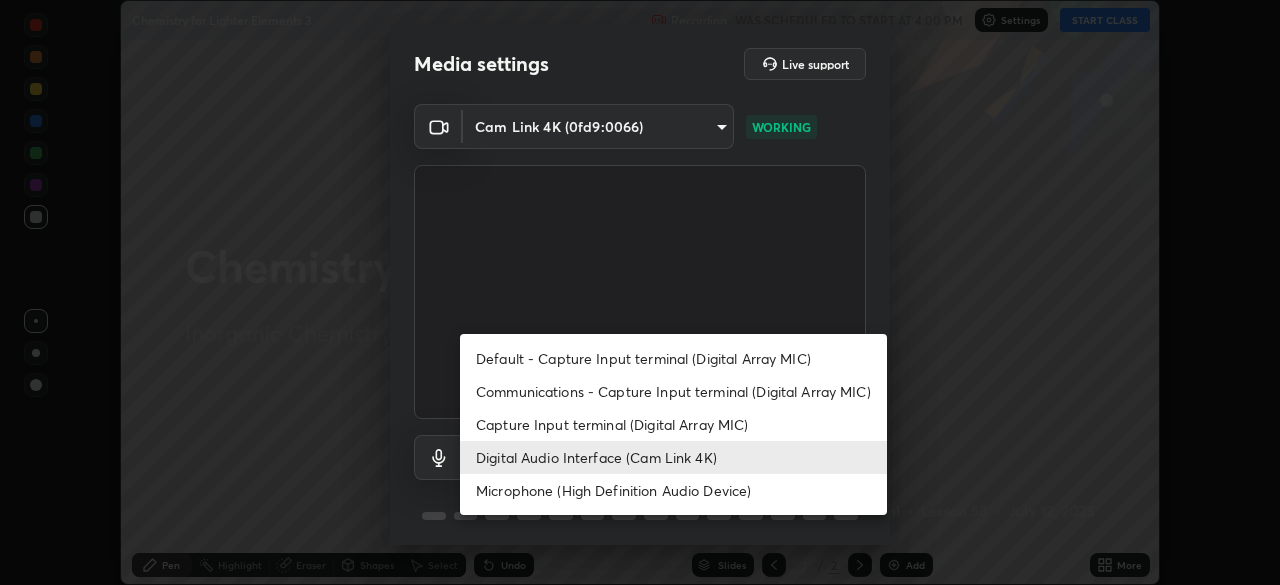 click on "Microphone (High Definition Audio Device)" at bounding box center [673, 490] 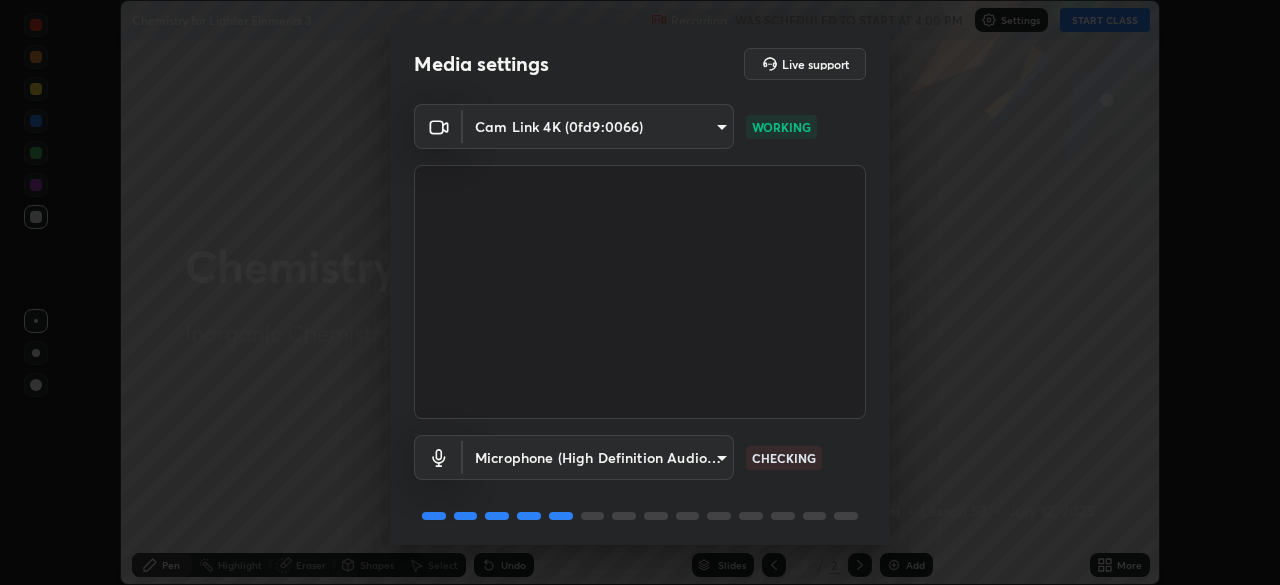scroll, scrollTop: 71, scrollLeft: 0, axis: vertical 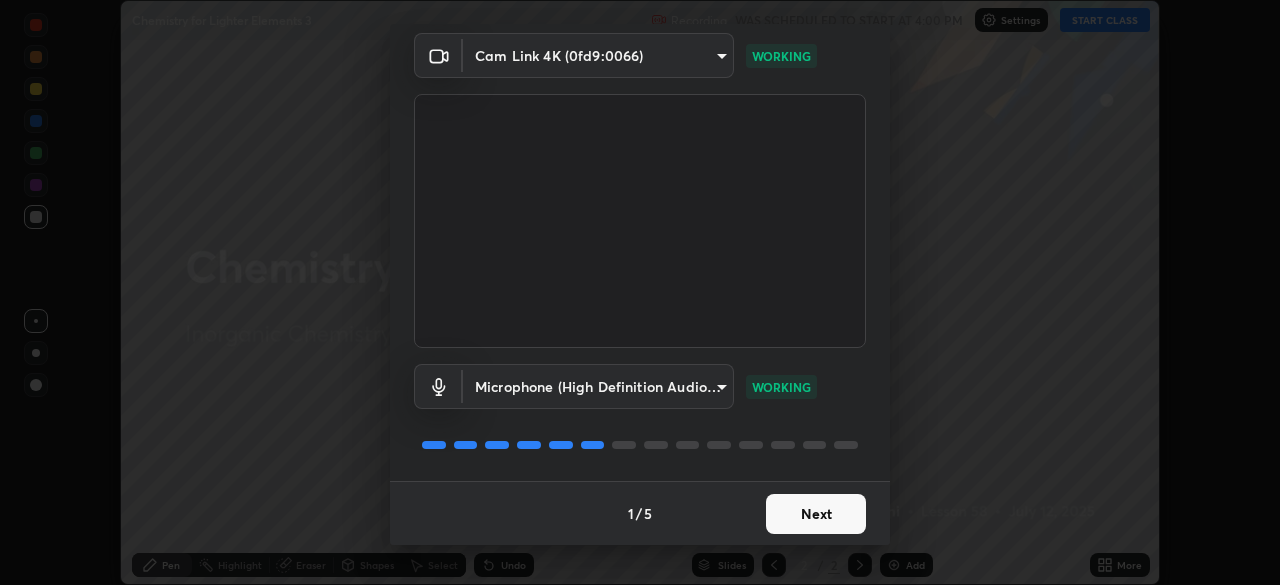 click on "Next" at bounding box center [816, 514] 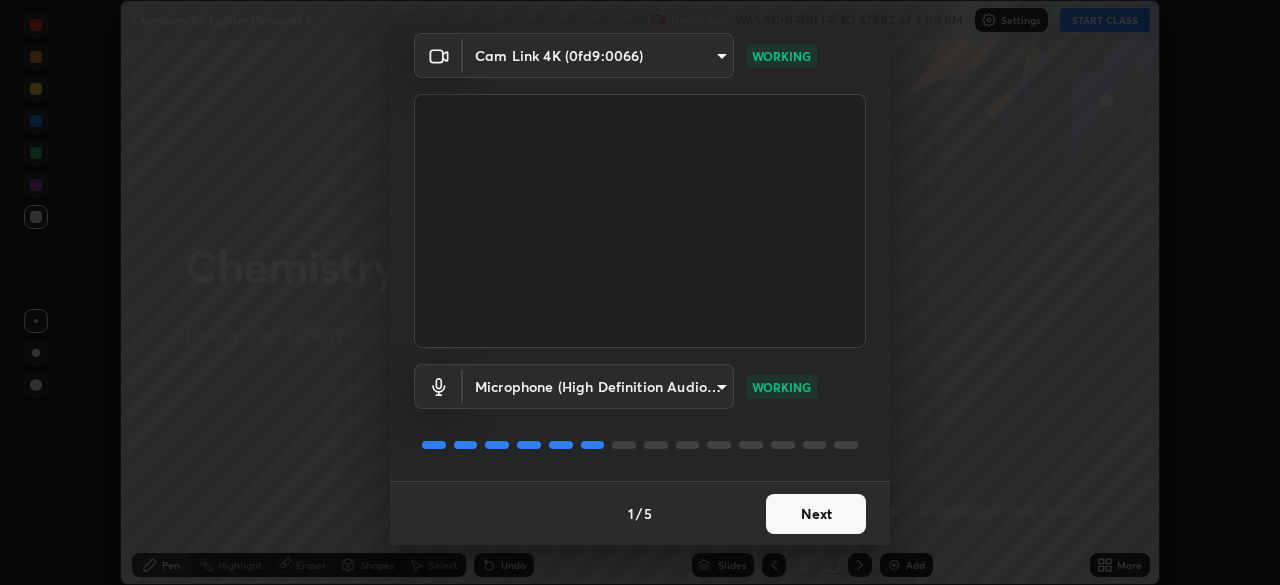 scroll, scrollTop: 0, scrollLeft: 0, axis: both 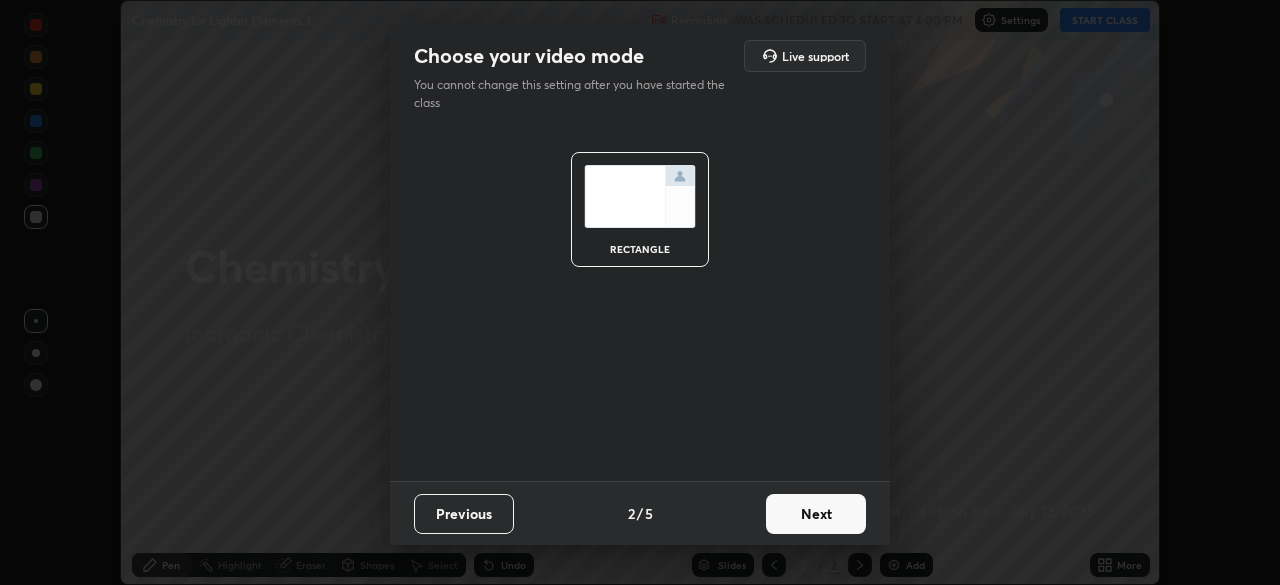click on "Next" at bounding box center [816, 514] 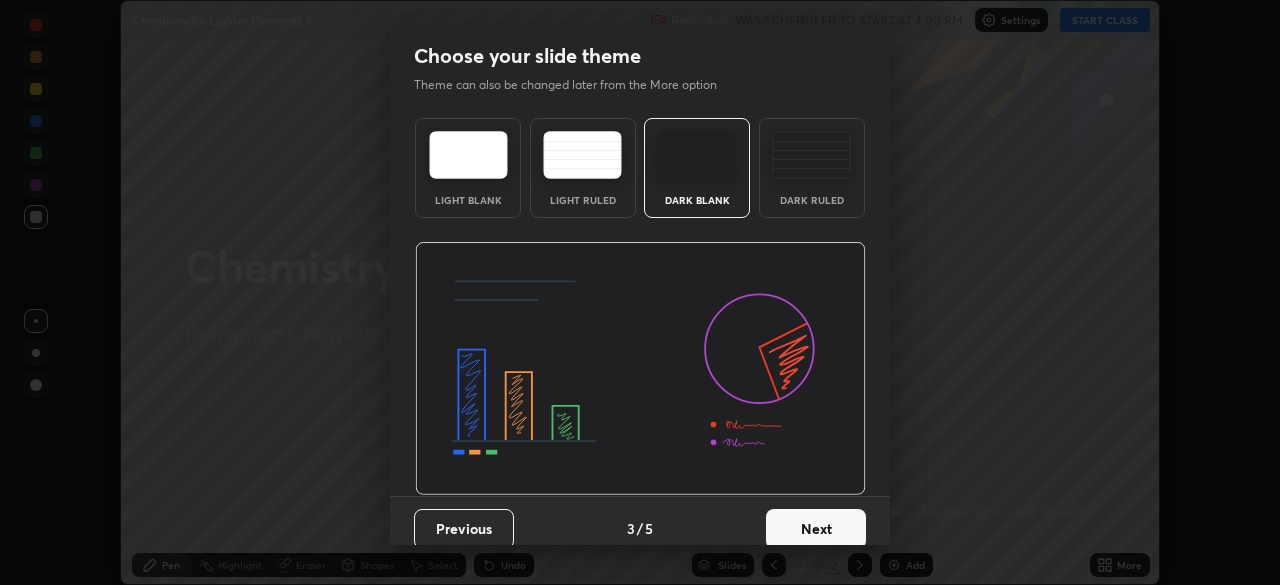 click on "Next" at bounding box center (816, 529) 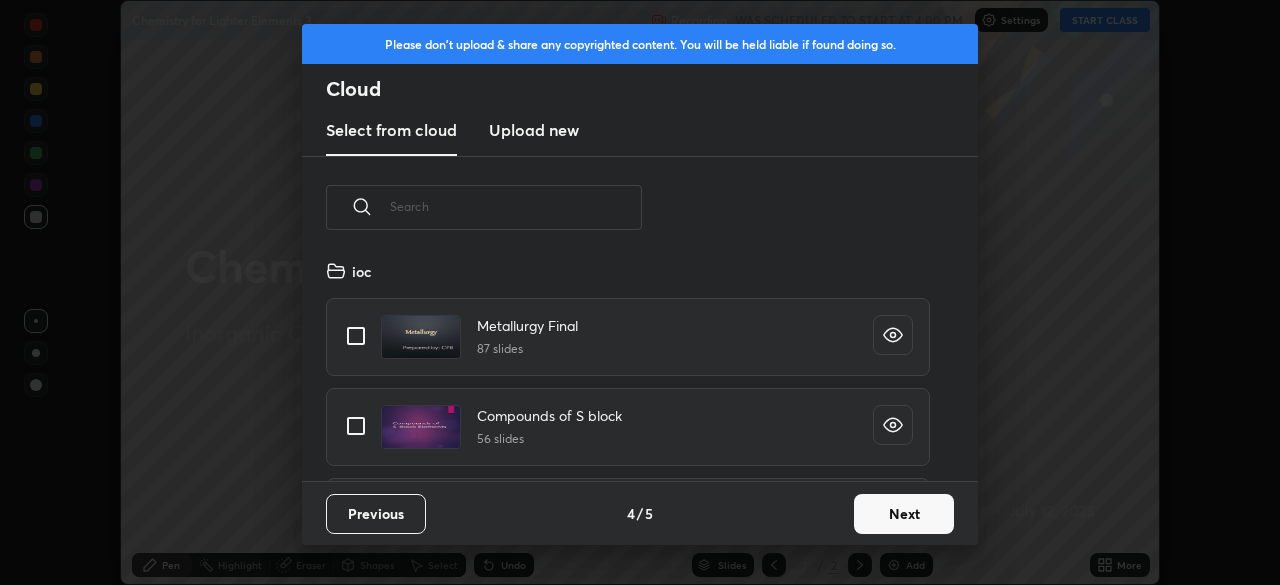 scroll, scrollTop: 7, scrollLeft: 11, axis: both 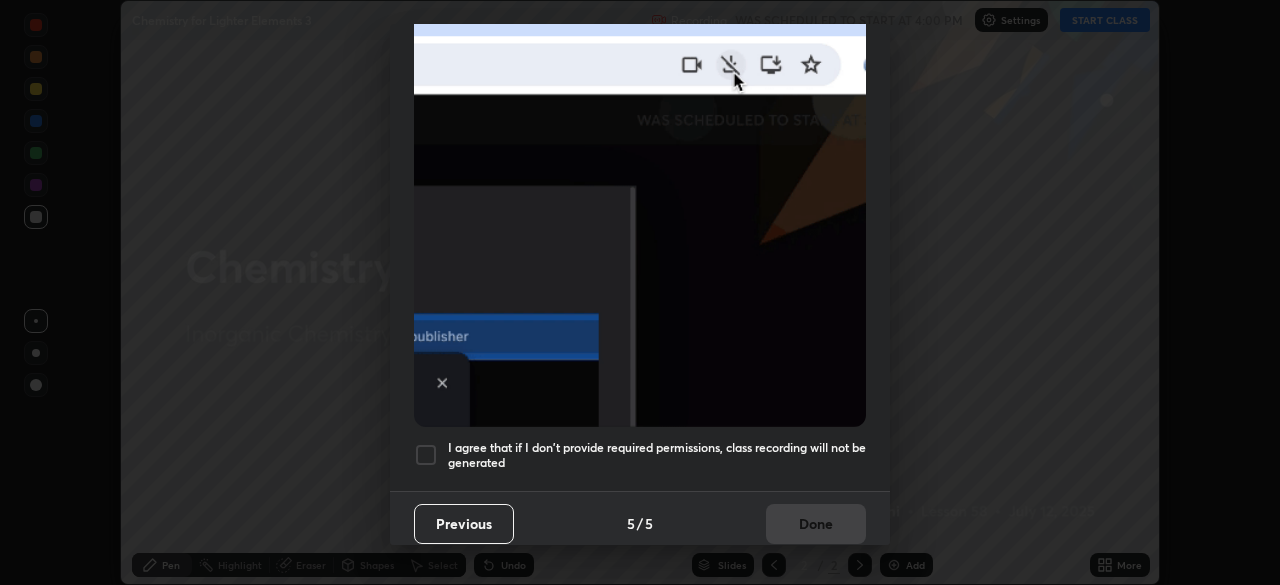 click on "Previous" at bounding box center (464, 524) 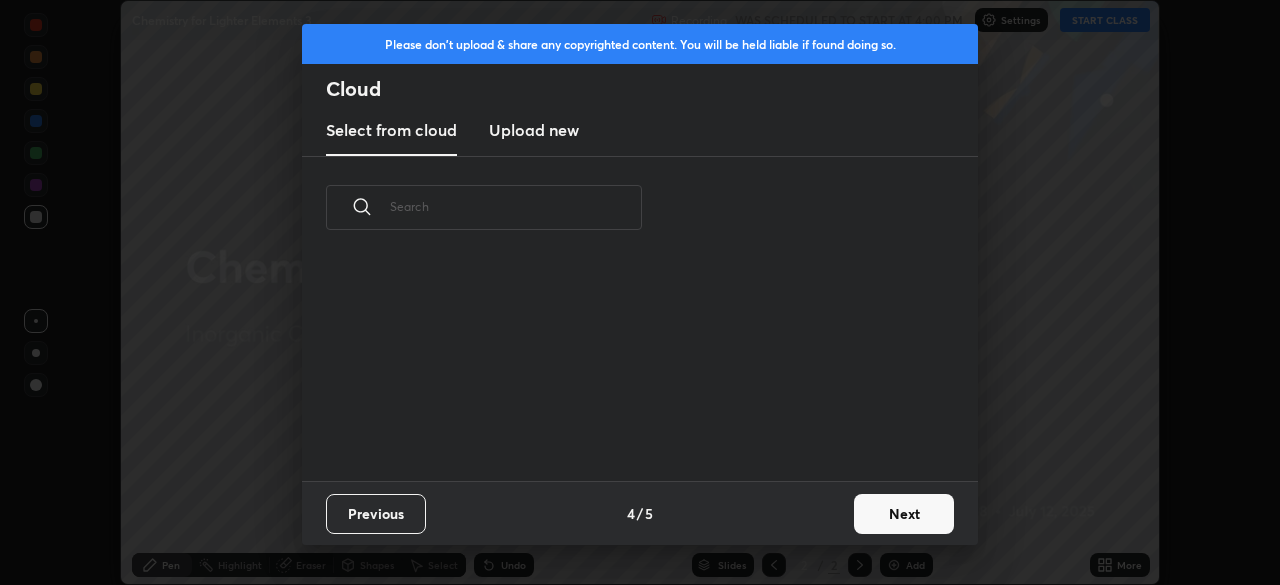 scroll, scrollTop: 0, scrollLeft: 0, axis: both 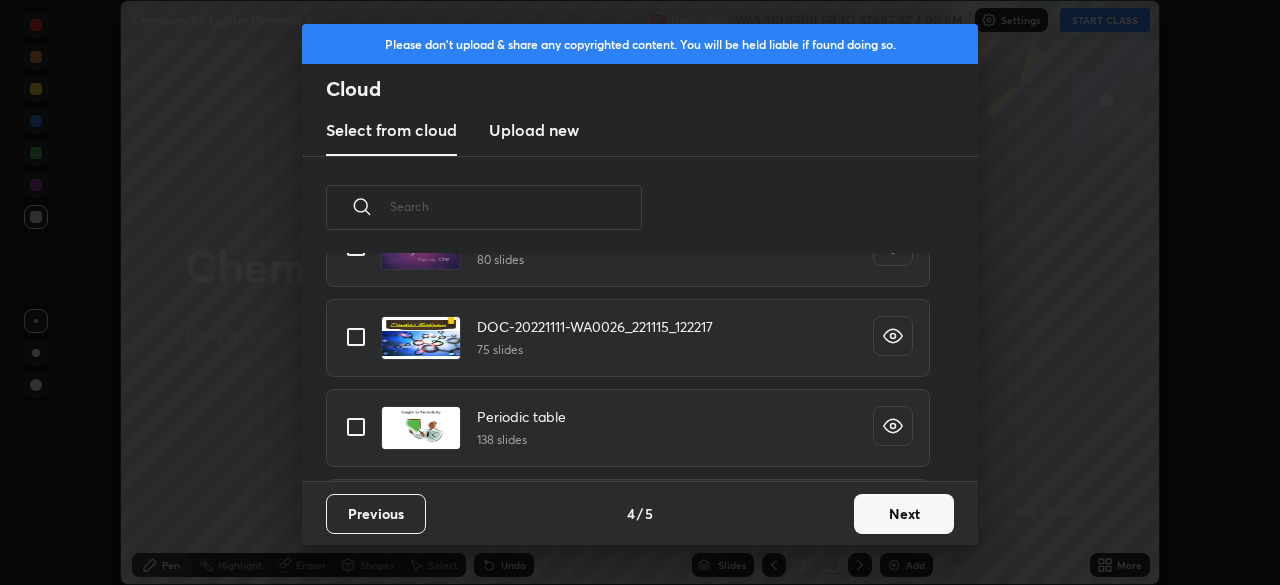 click at bounding box center [356, 337] 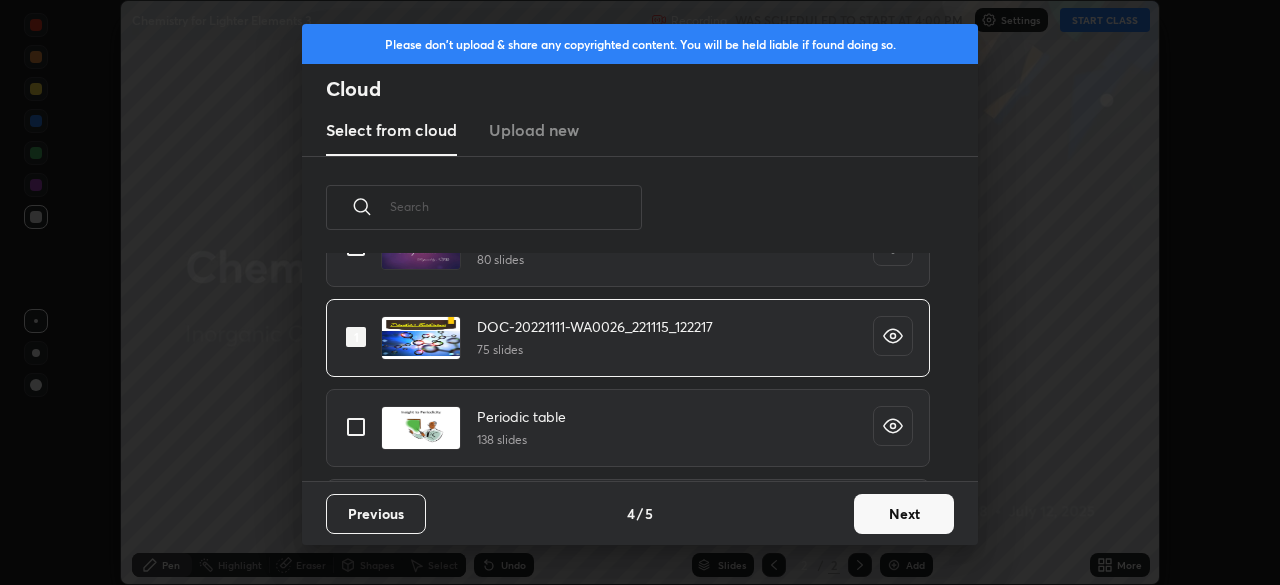 click on "Next" at bounding box center [904, 514] 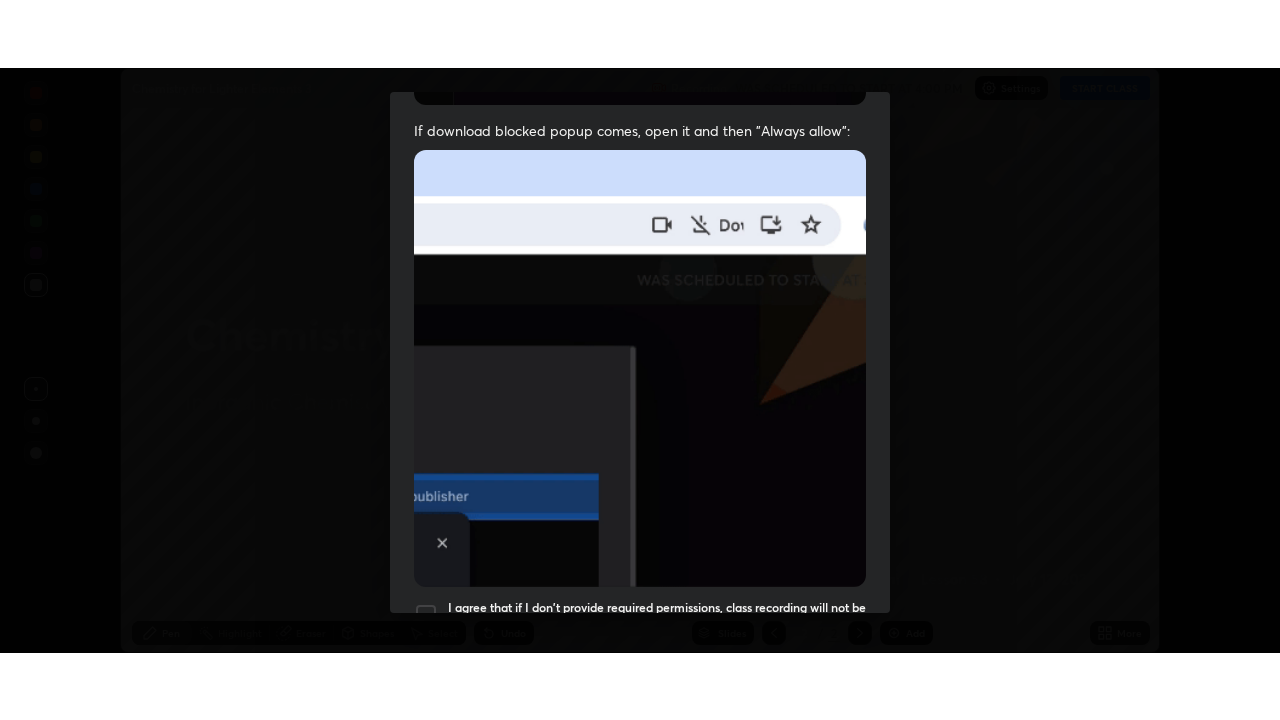 scroll, scrollTop: 479, scrollLeft: 0, axis: vertical 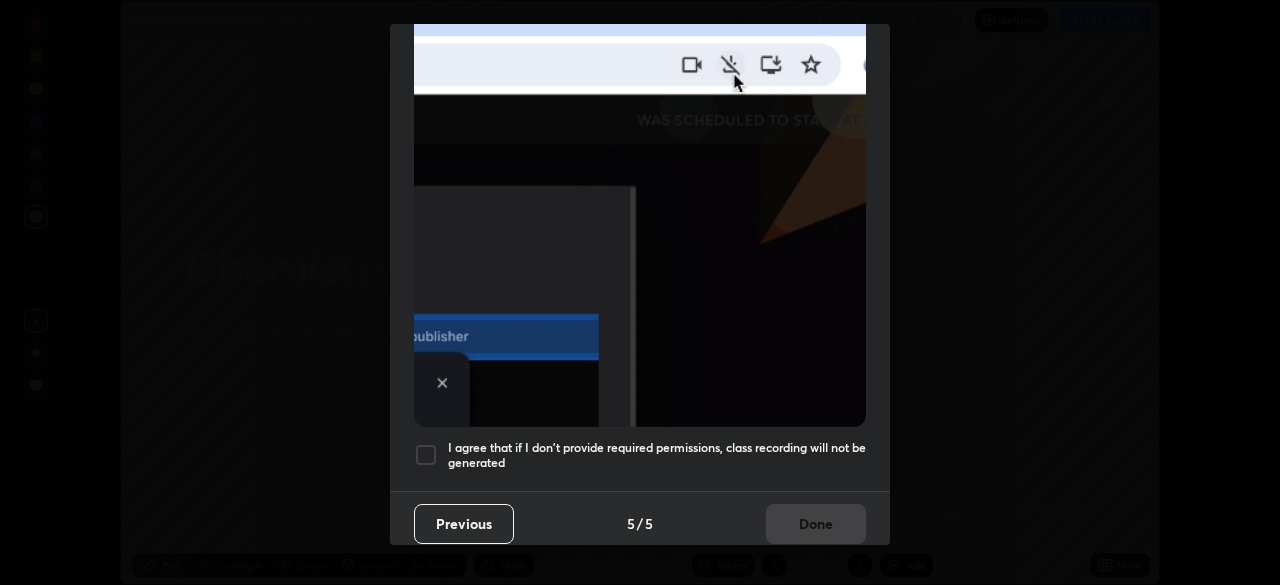 click on "Previous 5 / 5 Done" at bounding box center (640, 523) 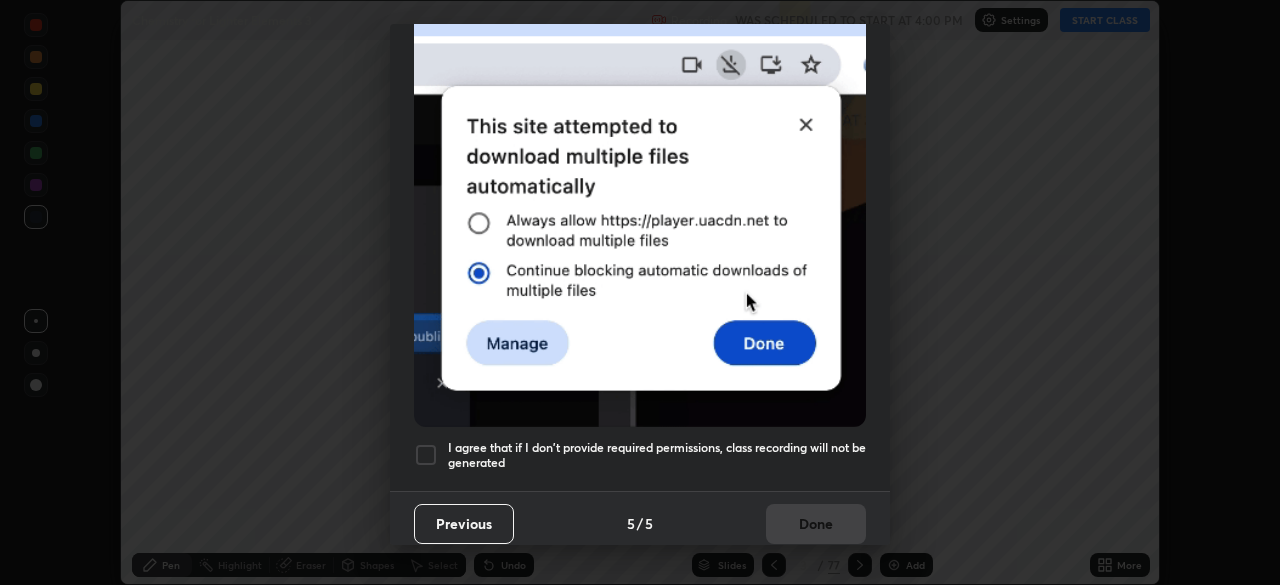 click at bounding box center [426, 455] 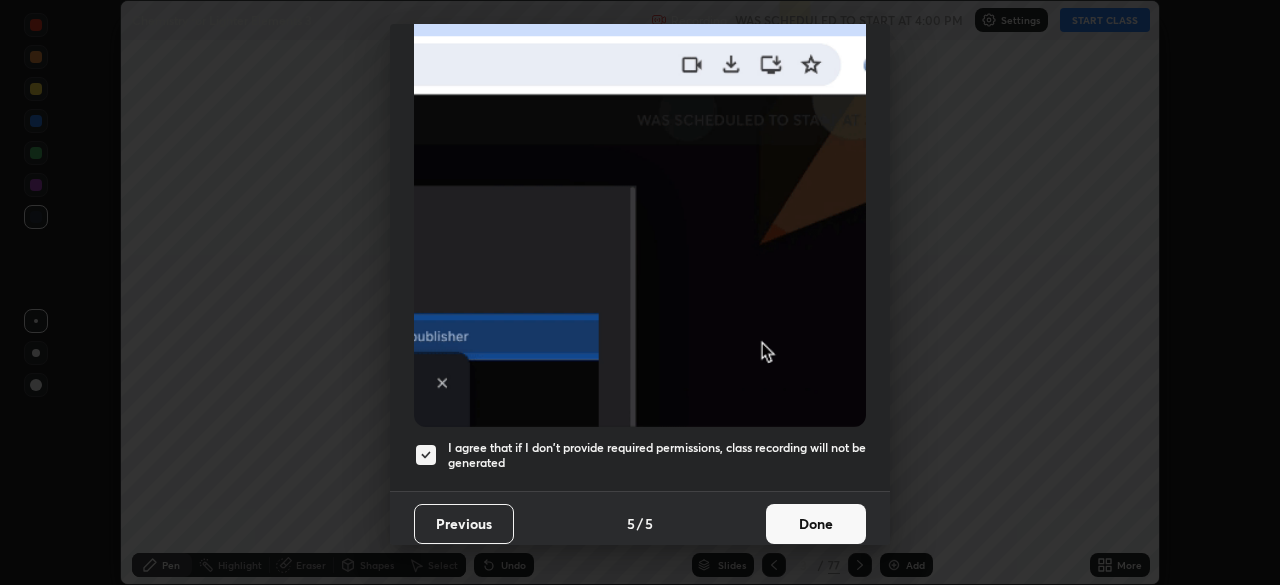 click on "Done" at bounding box center [816, 524] 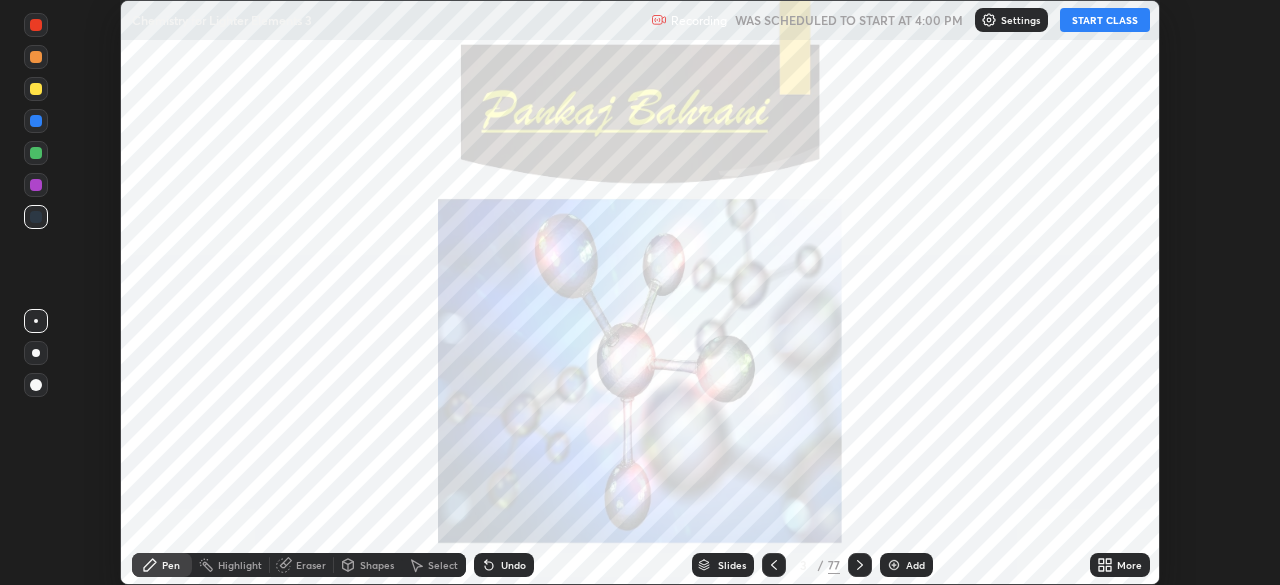 click 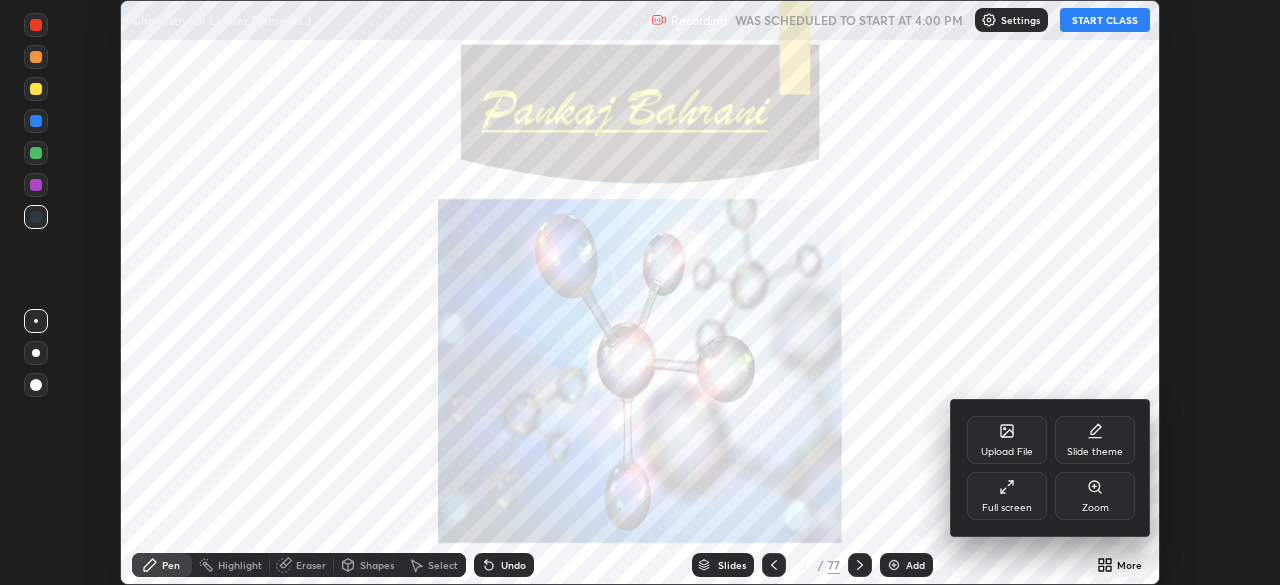 click on "Full screen" at bounding box center [1007, 496] 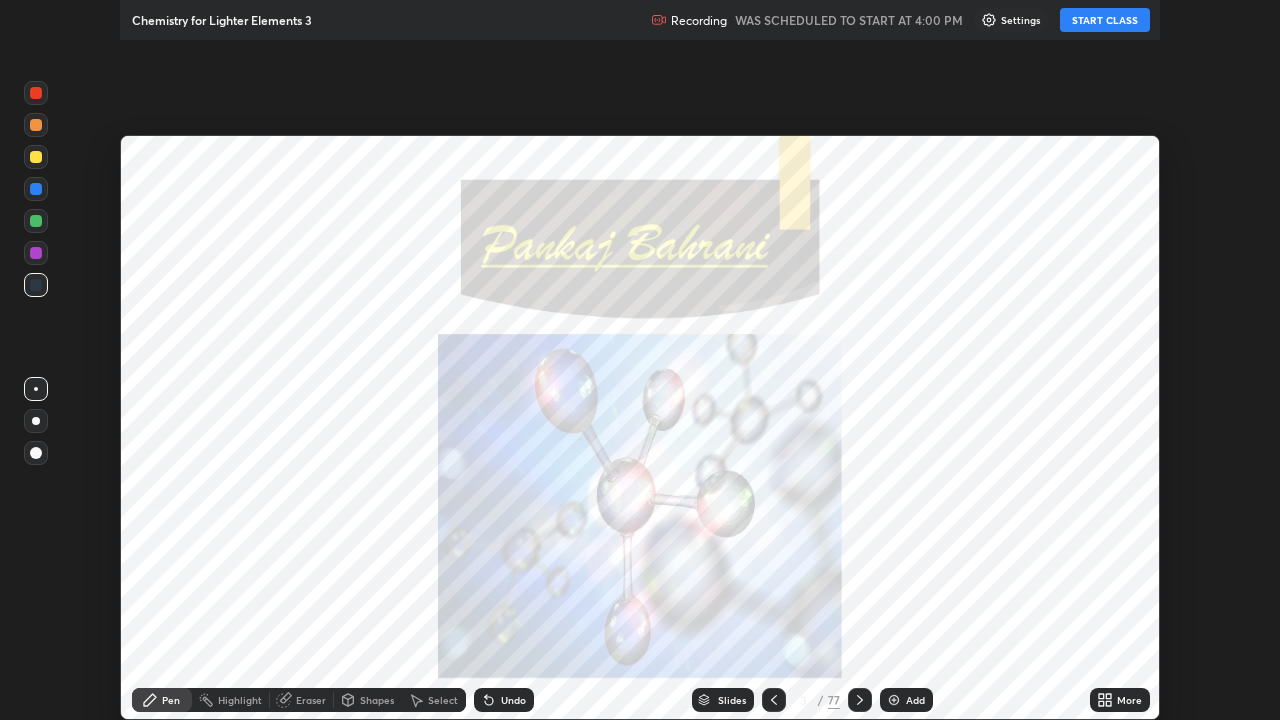 scroll, scrollTop: 99280, scrollLeft: 98720, axis: both 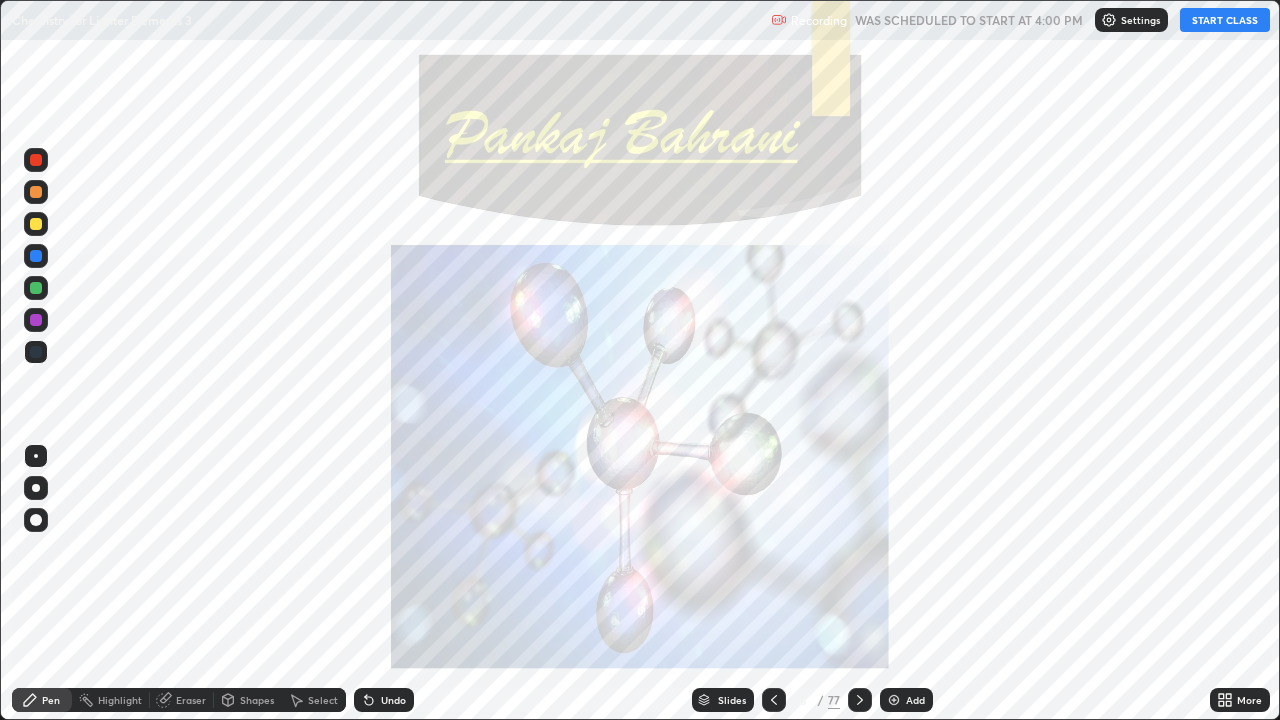 click on "START CLASS" at bounding box center [1225, 20] 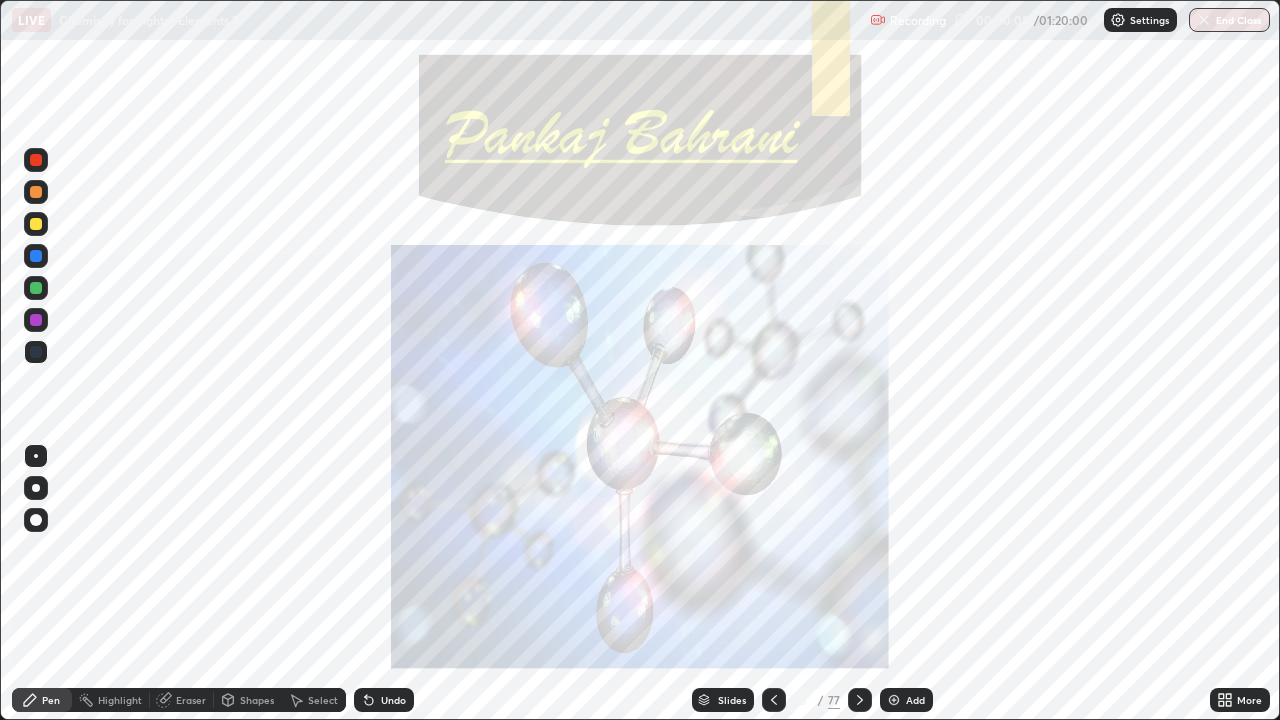 click on "Slides" at bounding box center (732, 700) 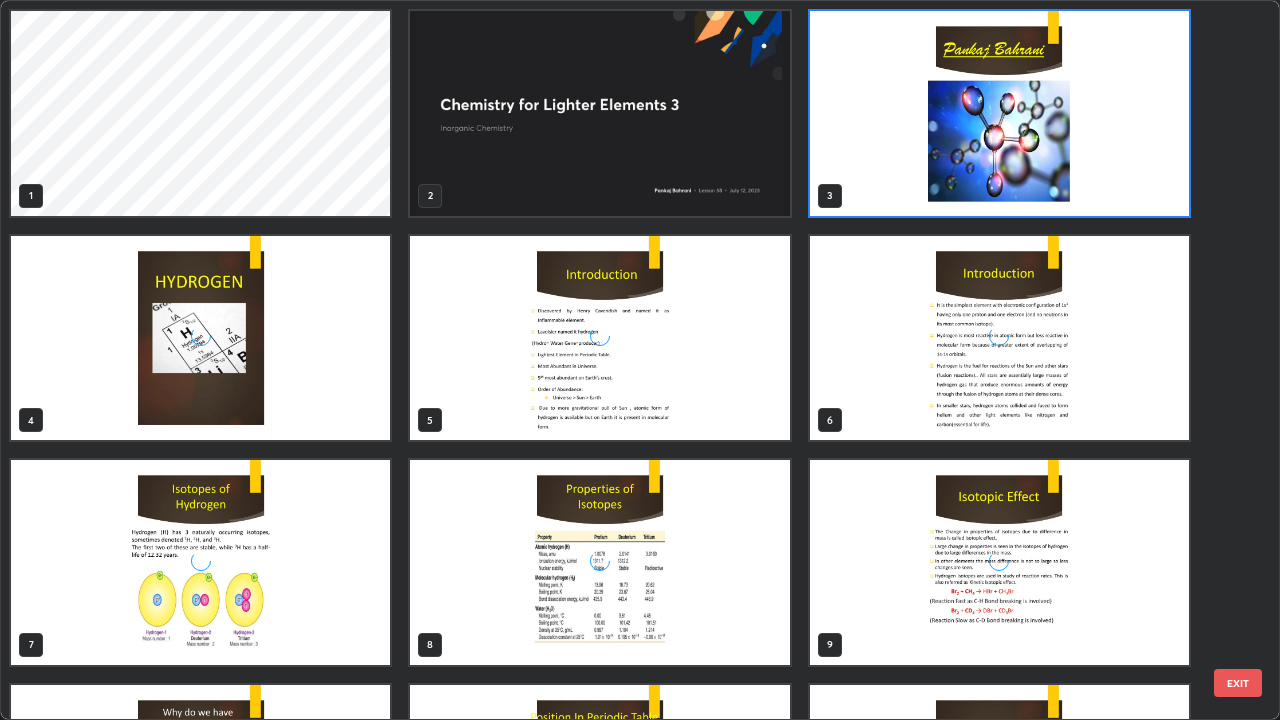 scroll, scrollTop: 7, scrollLeft: 11, axis: both 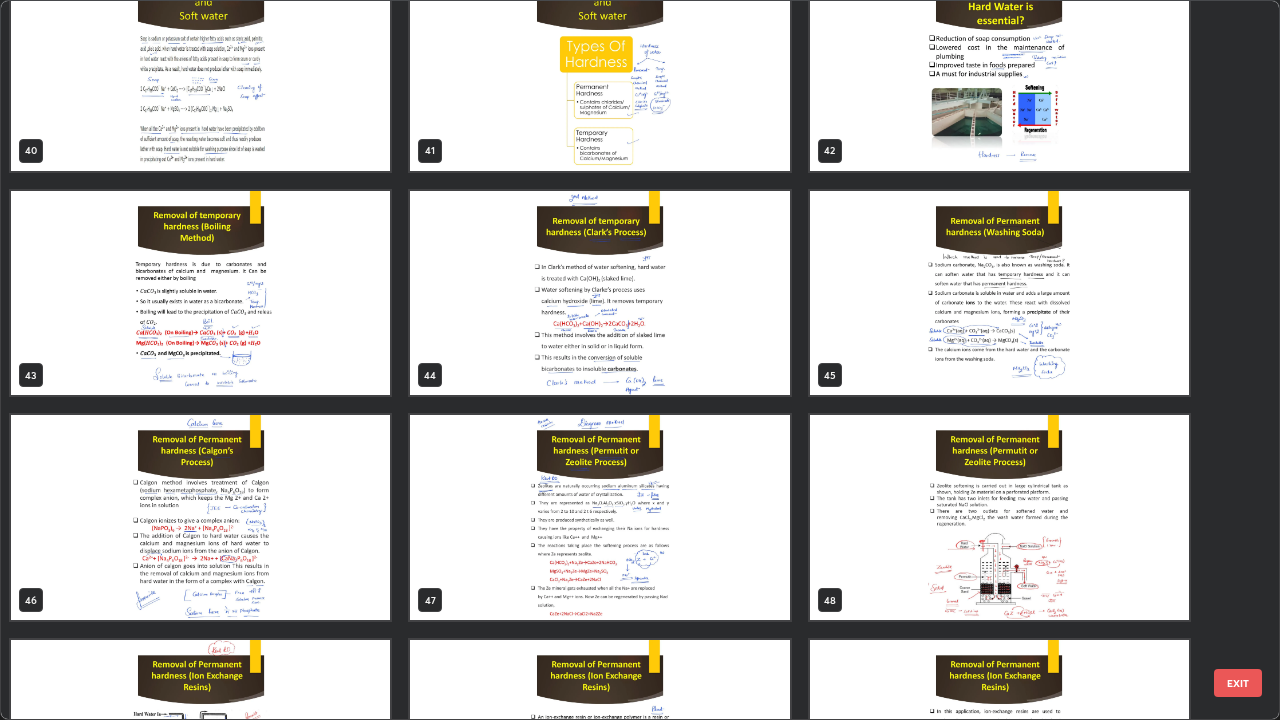 click at bounding box center [200, 517] 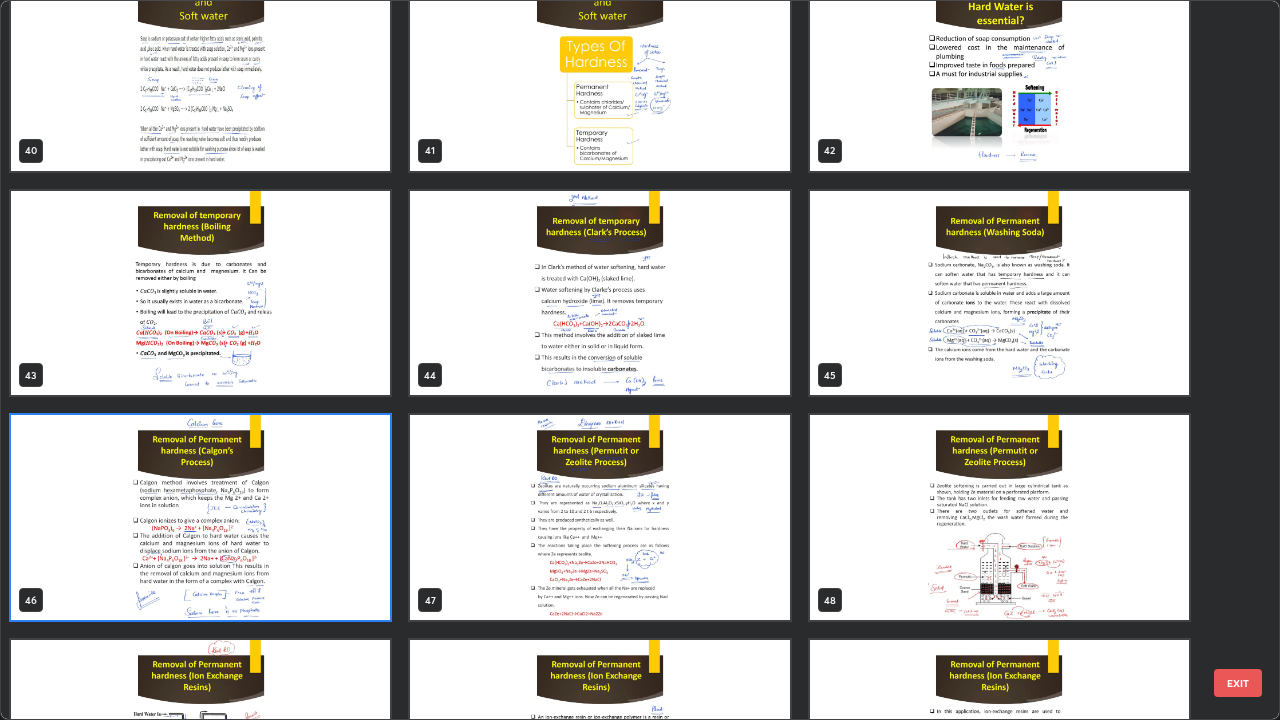 click at bounding box center (200, 517) 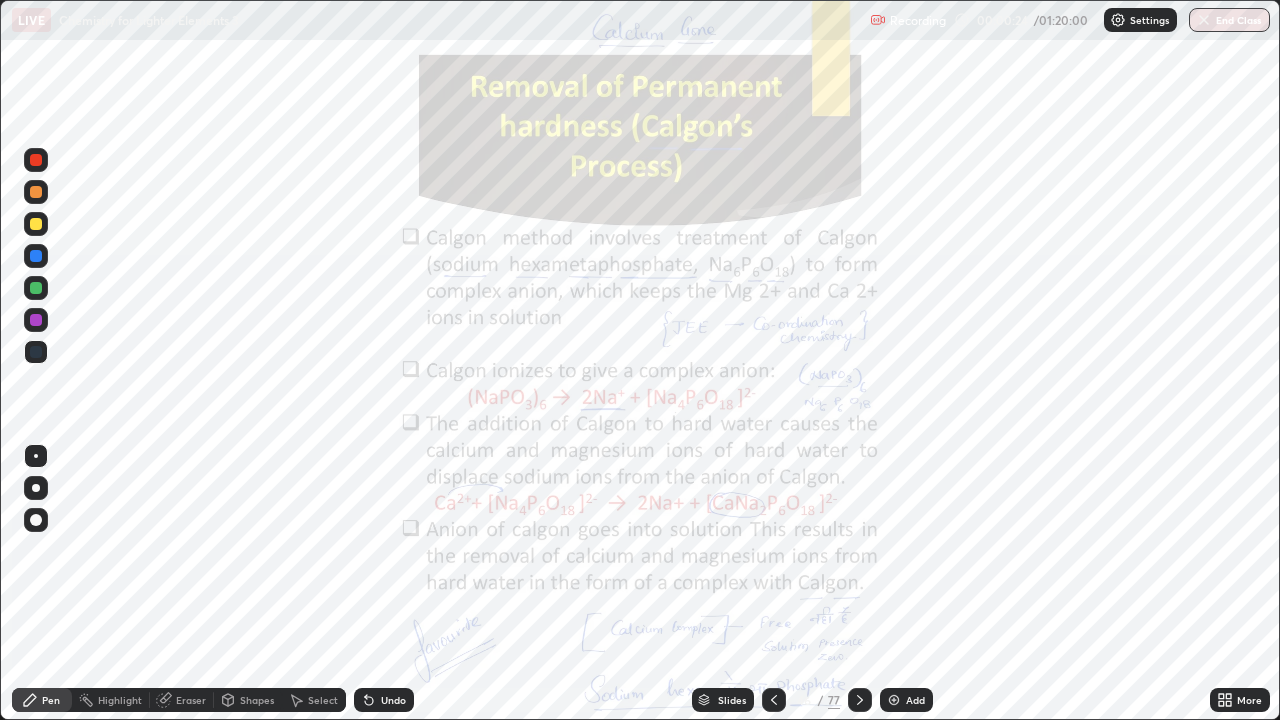 click on "More" at bounding box center [1240, 700] 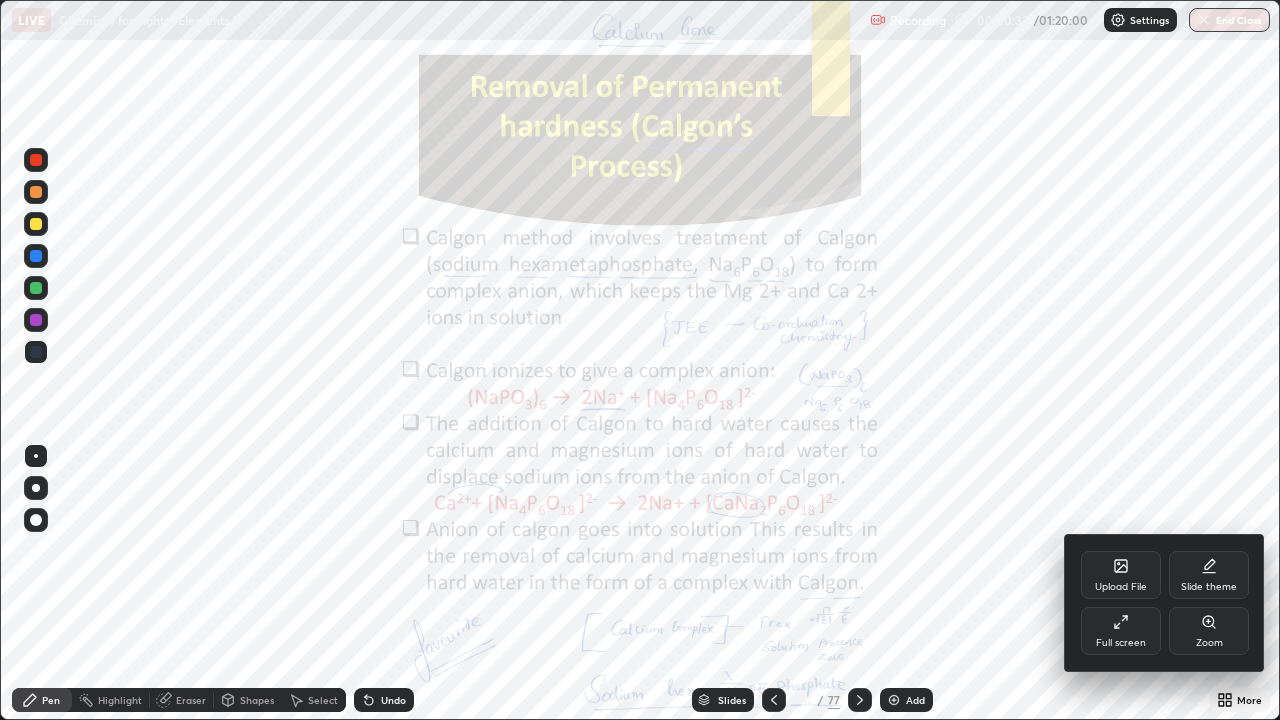 click on "Zoom" at bounding box center (1209, 631) 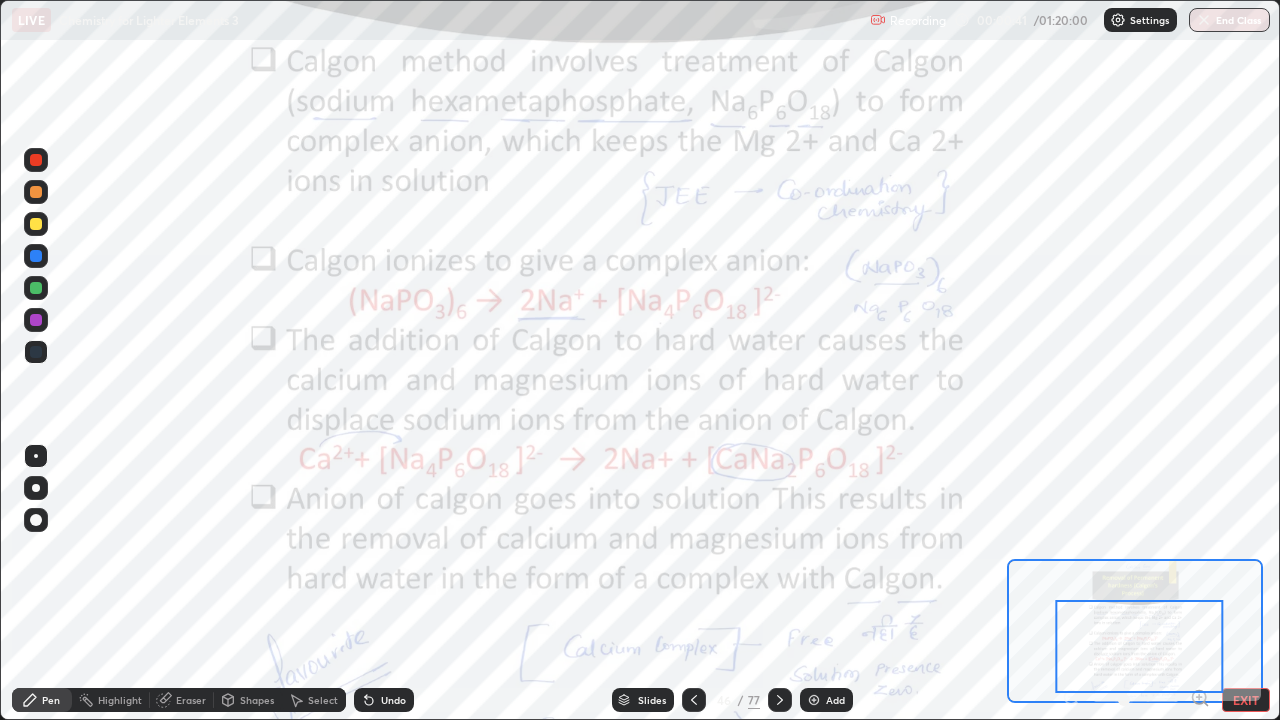 click at bounding box center [36, 160] 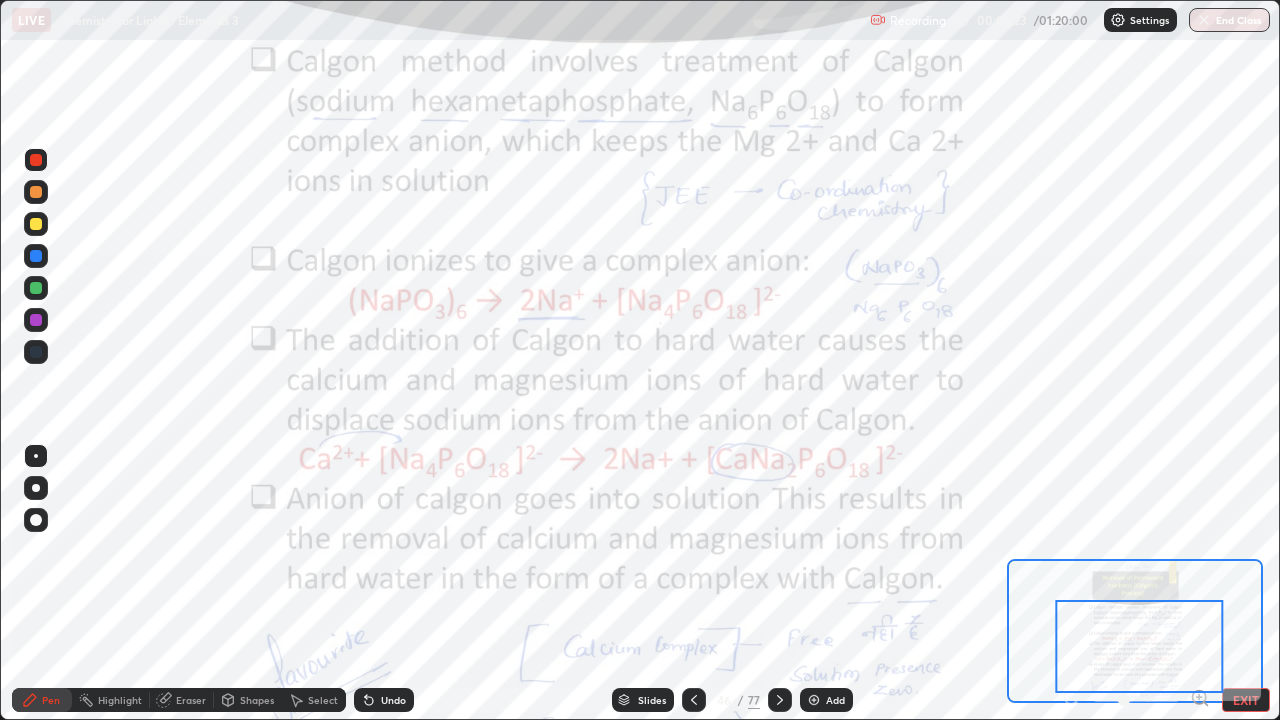 click 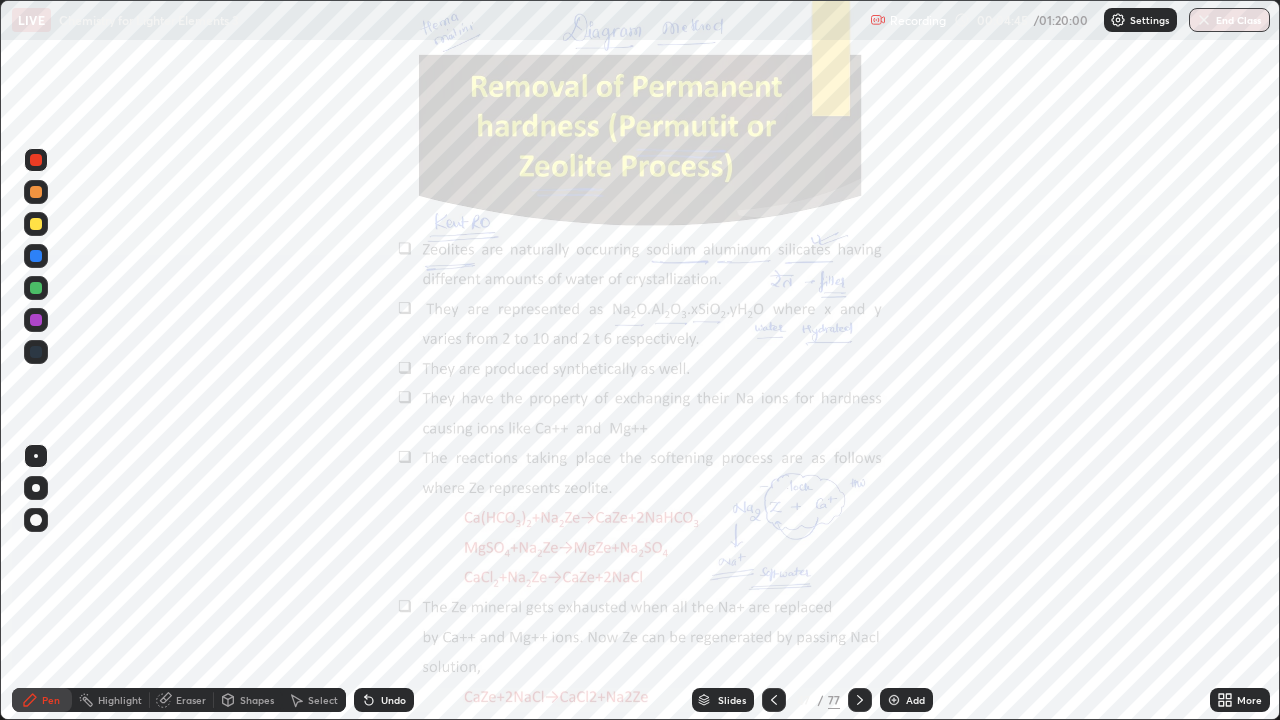 click on "Add" at bounding box center [915, 700] 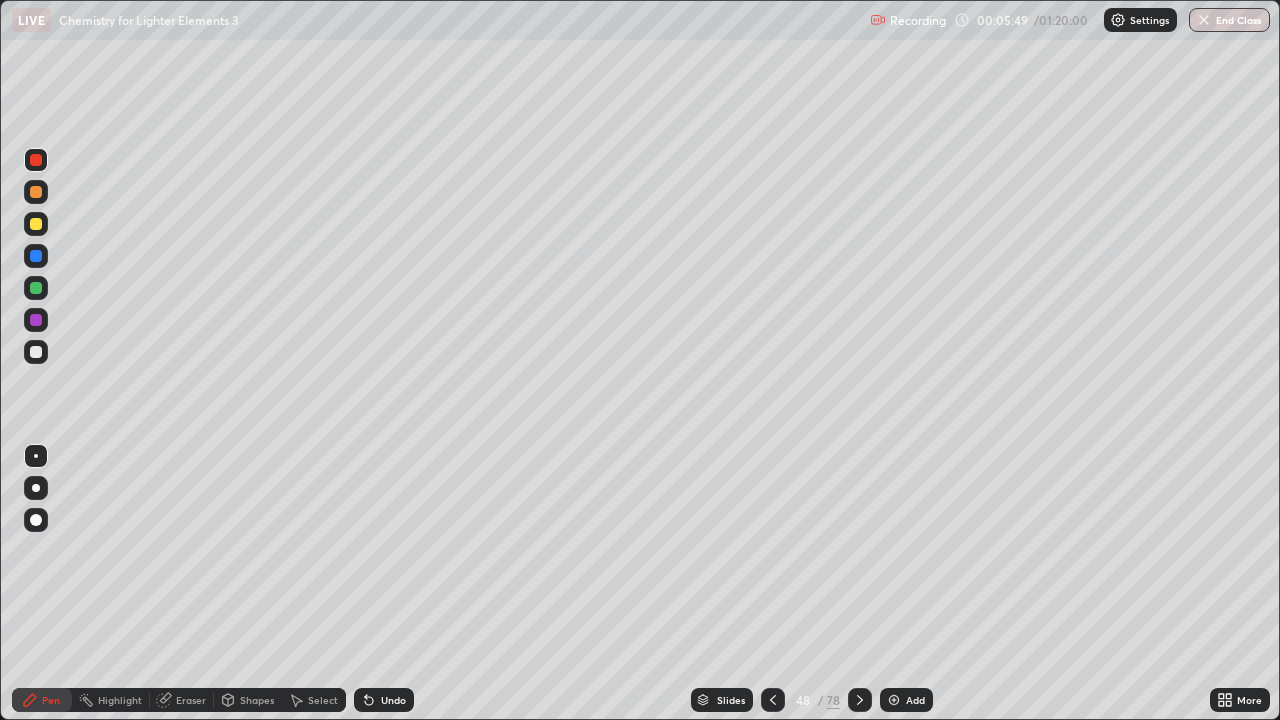 click on "Eraser" at bounding box center (182, 700) 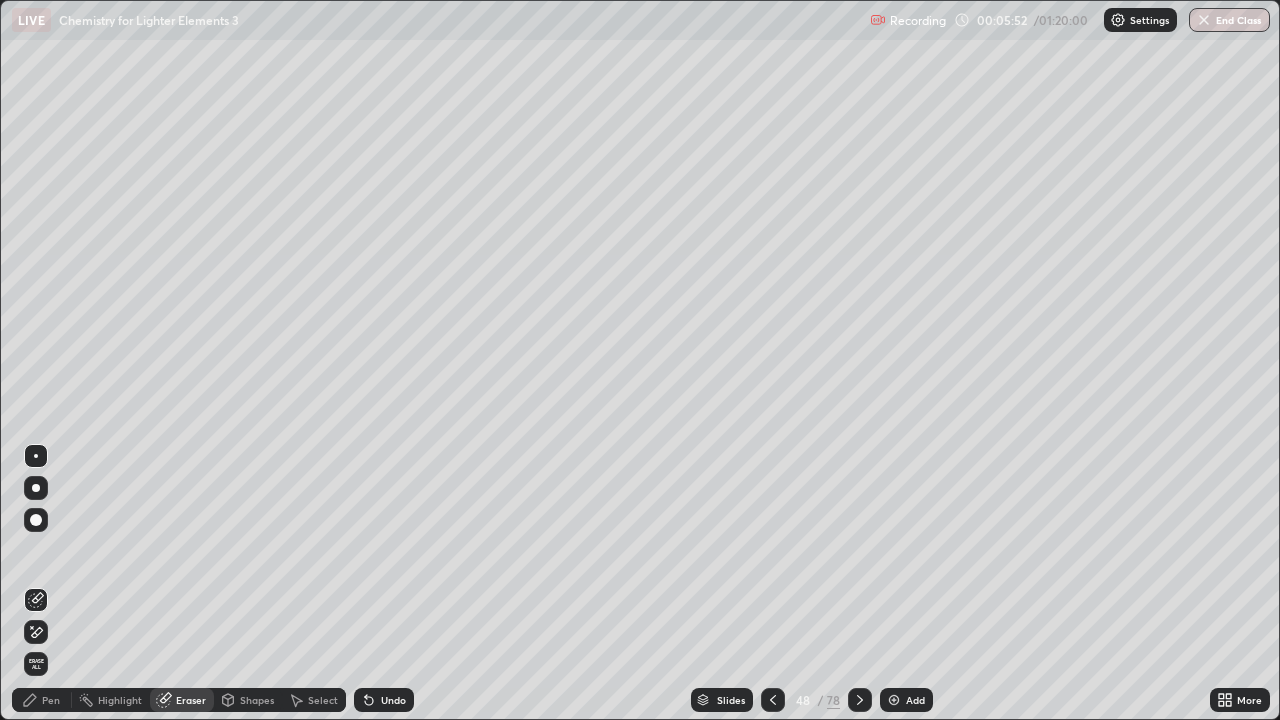 click on "Pen" at bounding box center [42, 700] 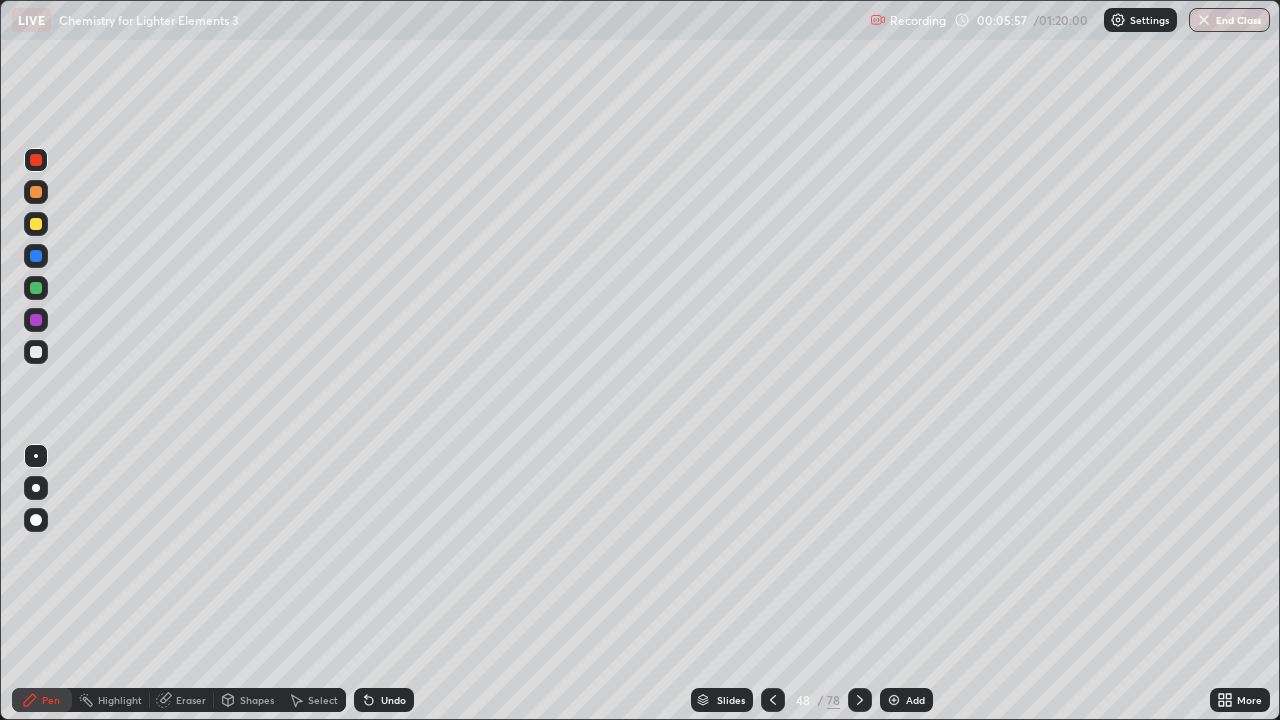 click on "Eraser" at bounding box center (191, 700) 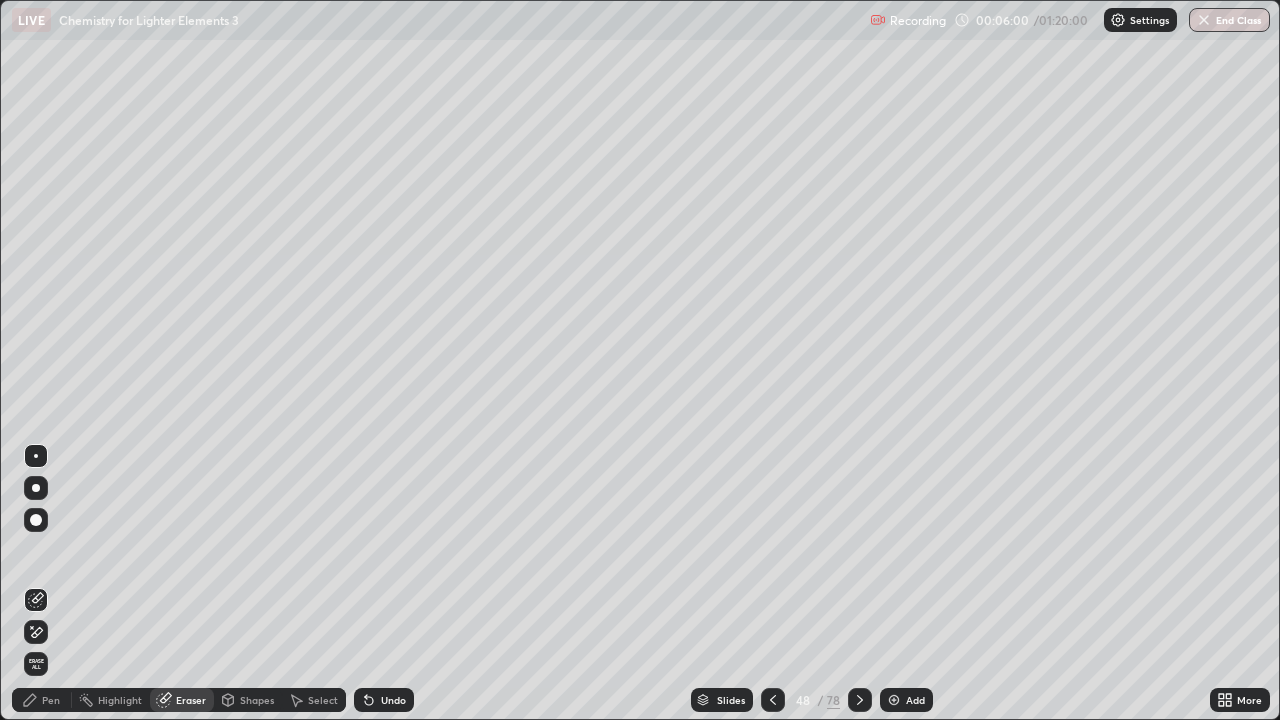 click on "Pen" at bounding box center [51, 700] 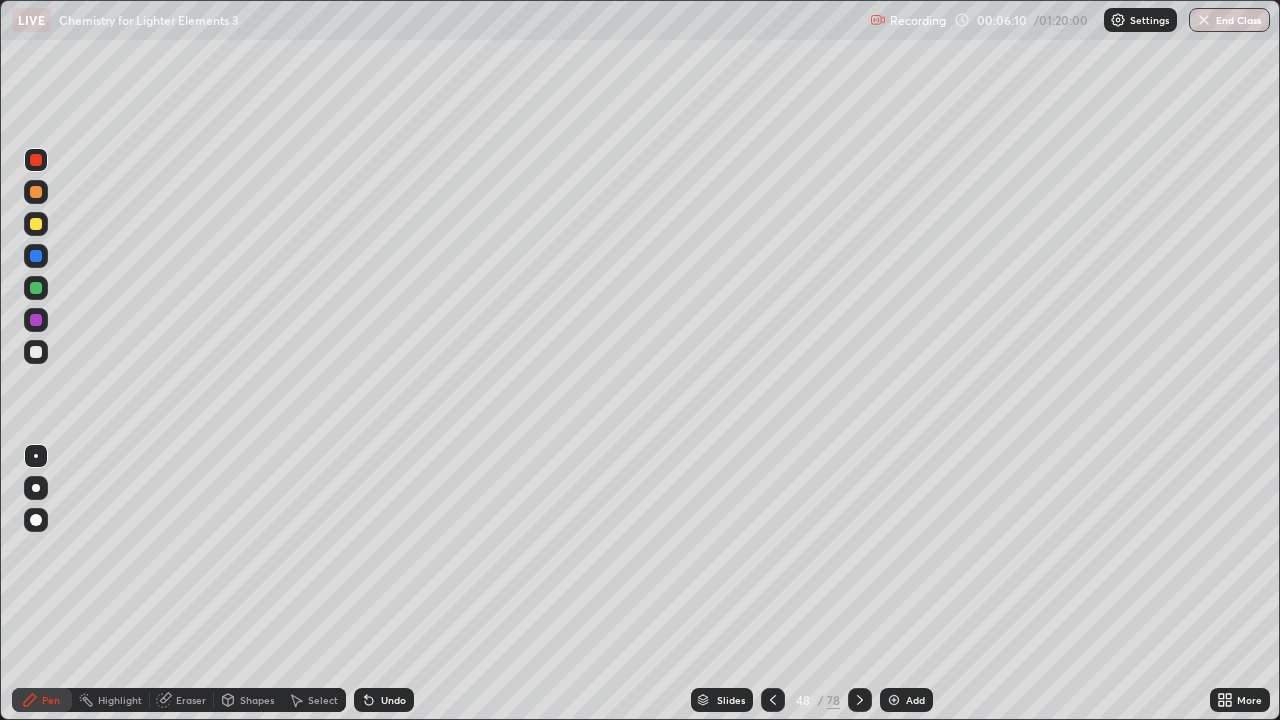 click on "Eraser" at bounding box center (191, 700) 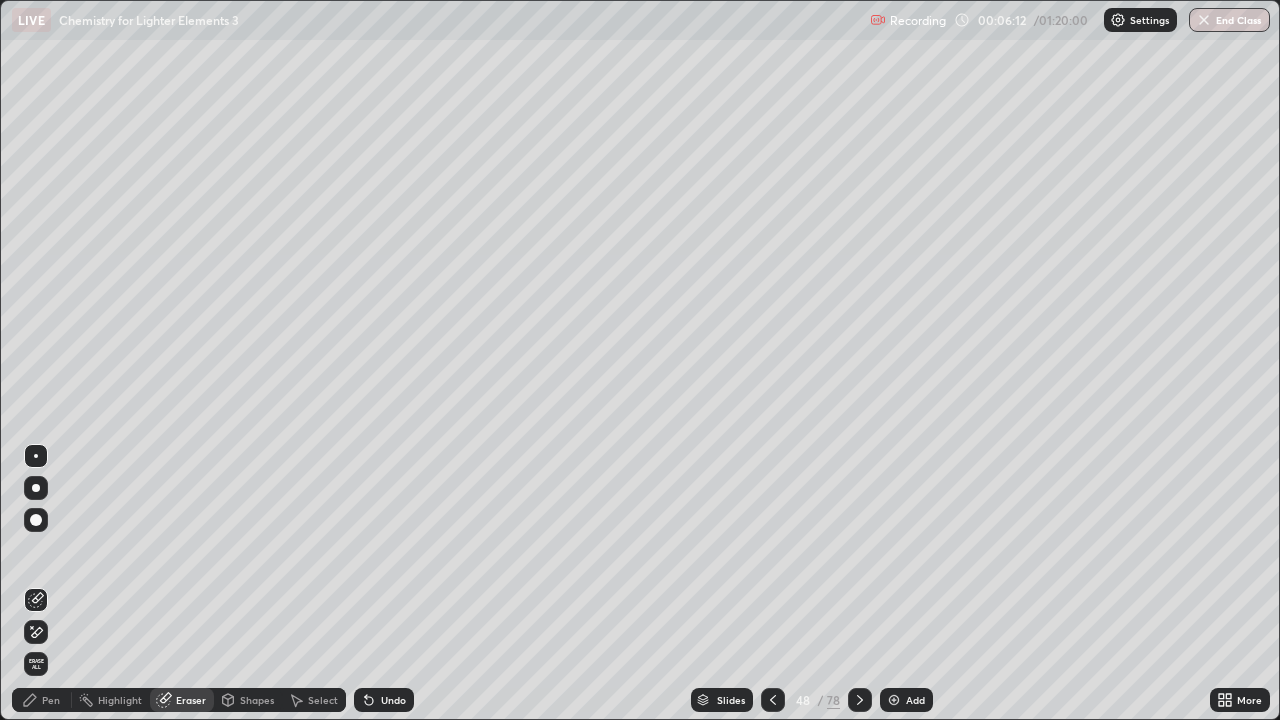 click on "Pen" at bounding box center (42, 700) 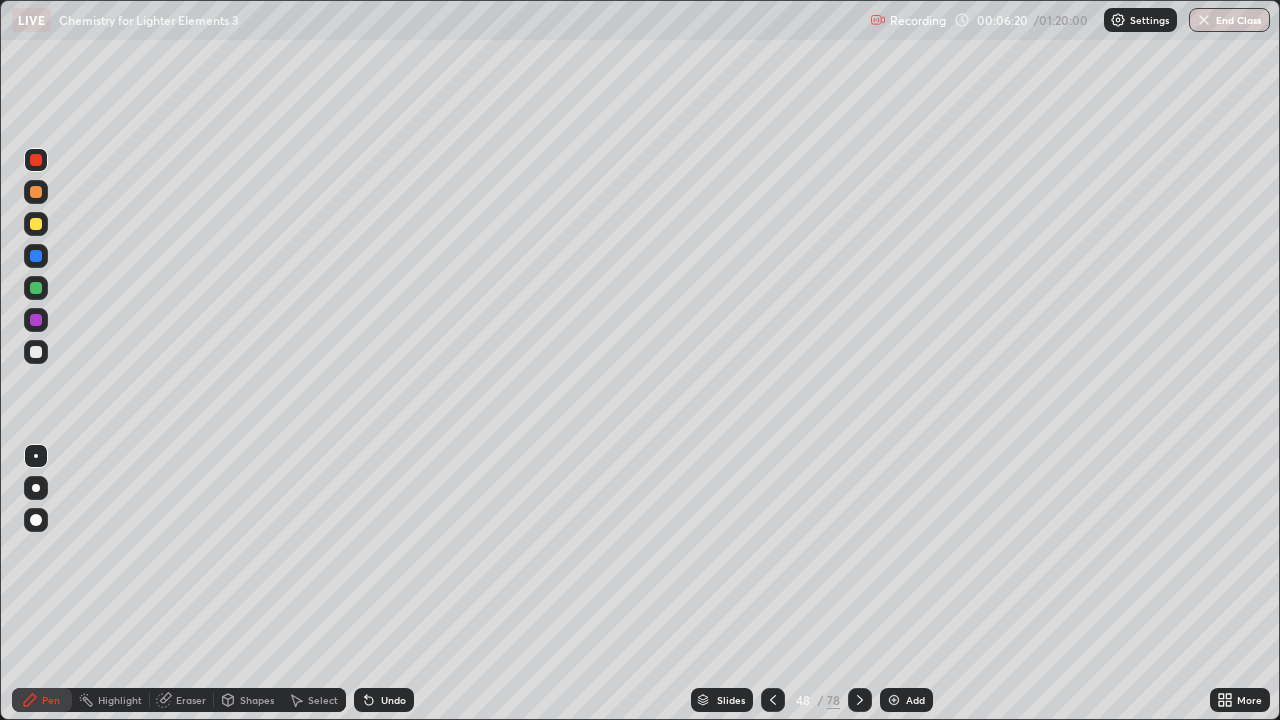 click on "Eraser" at bounding box center [191, 700] 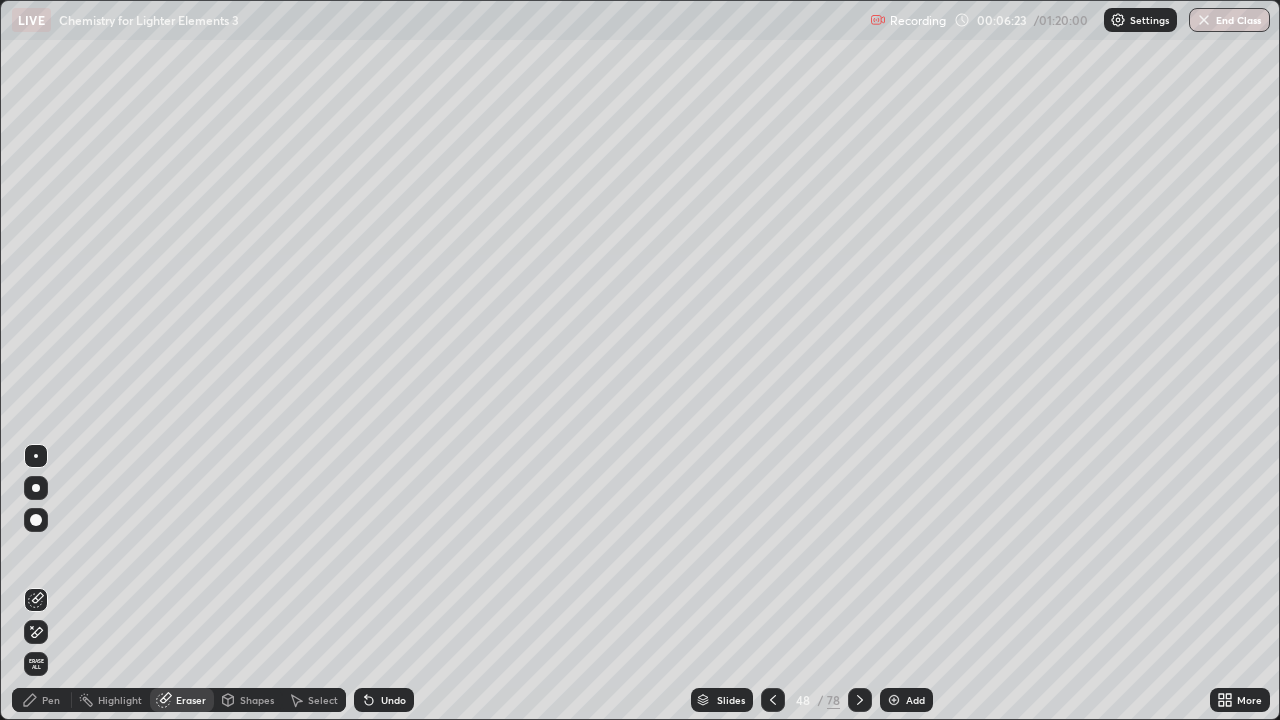 click on "Pen" at bounding box center [42, 700] 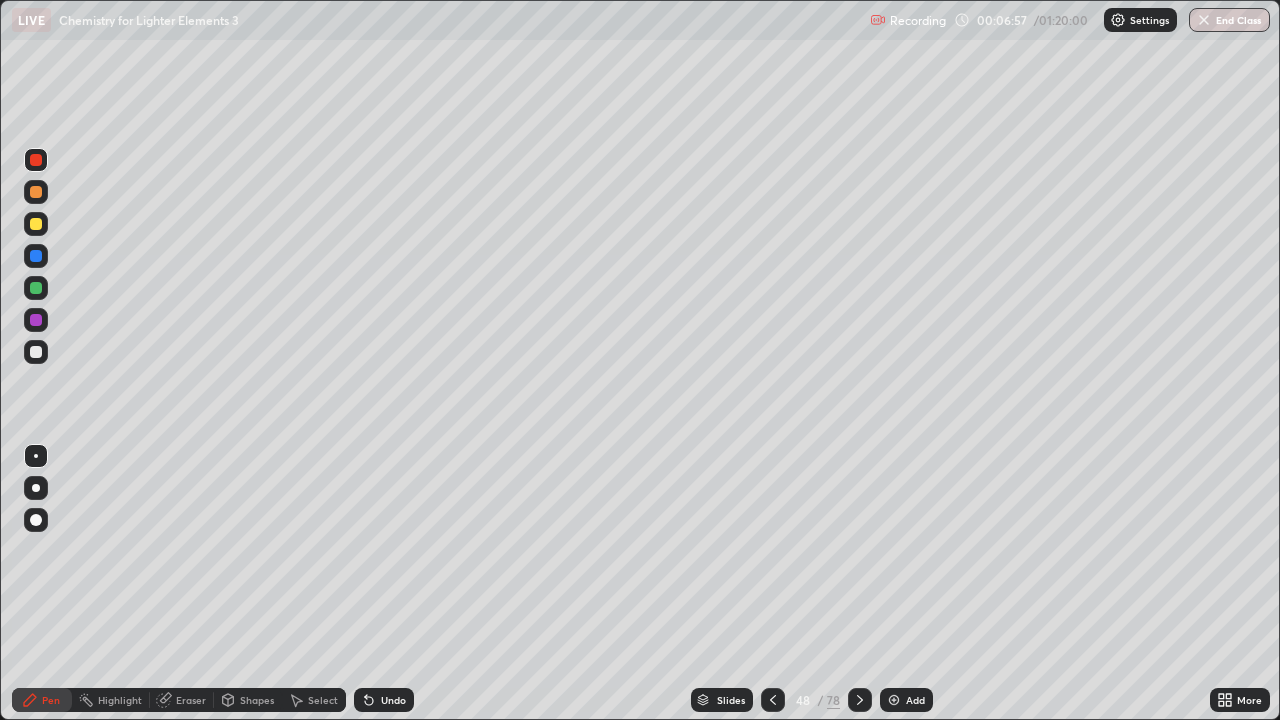 click on "Undo" at bounding box center [393, 700] 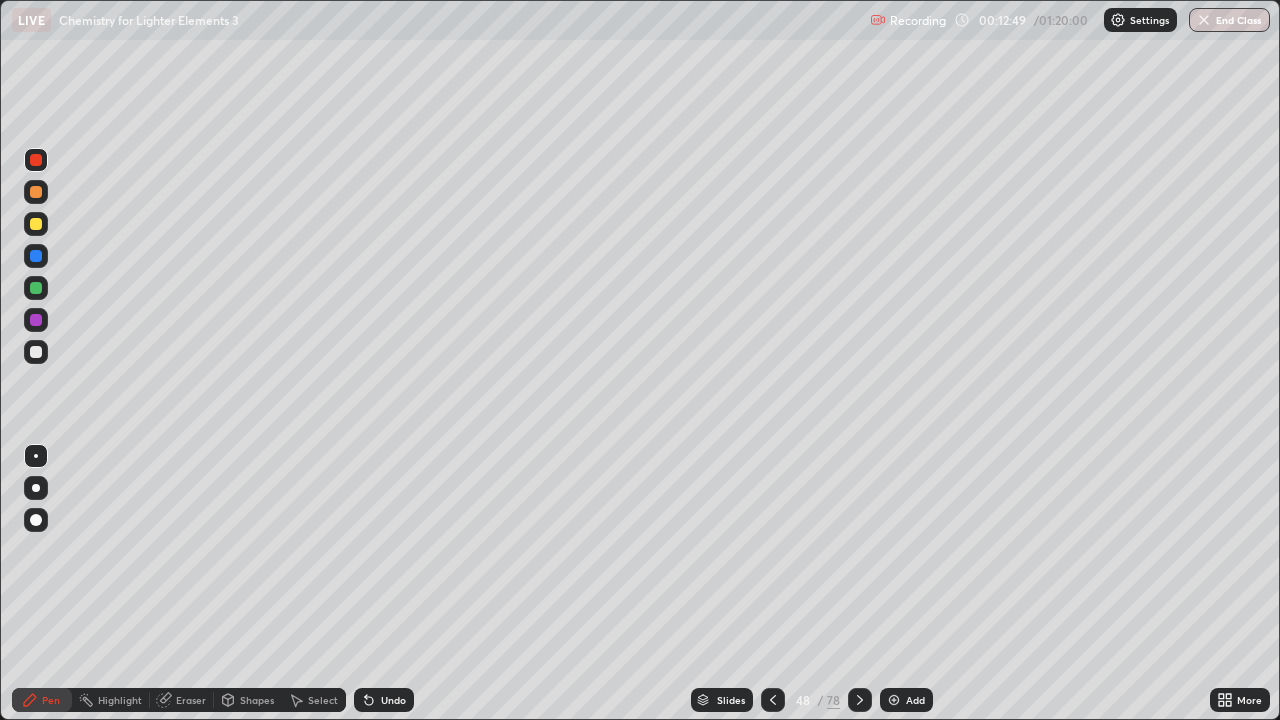 click 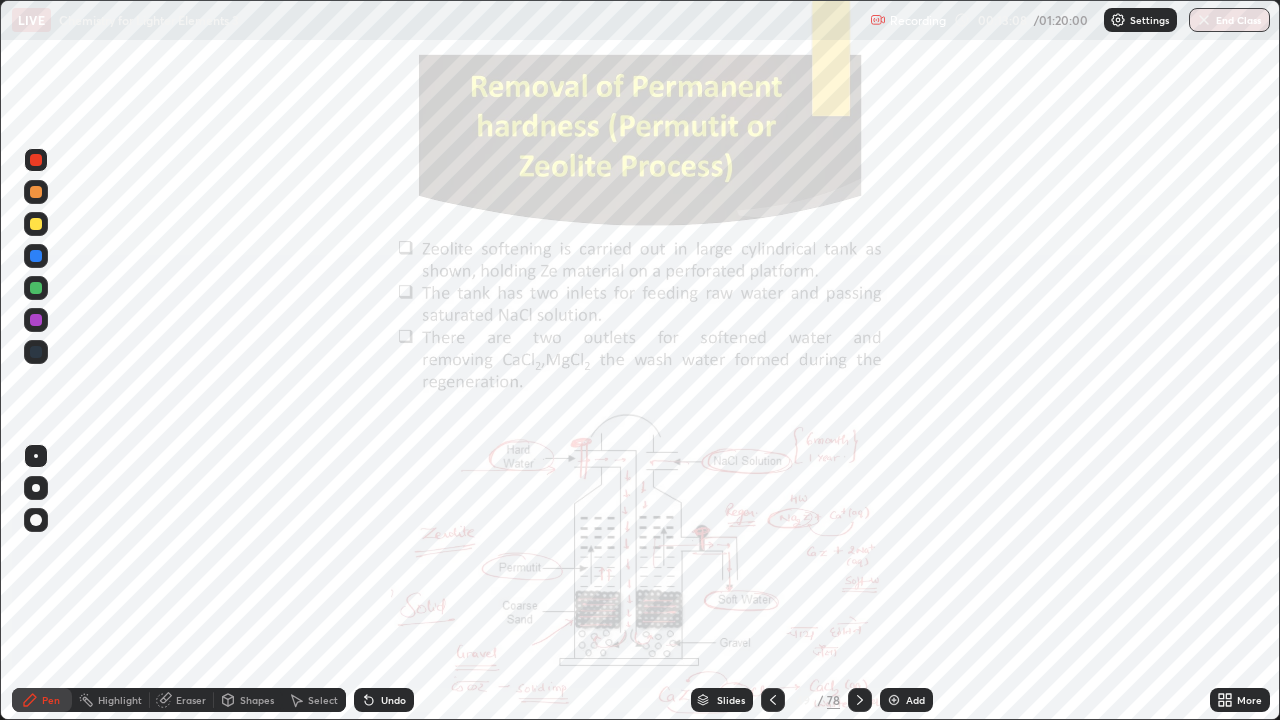 click 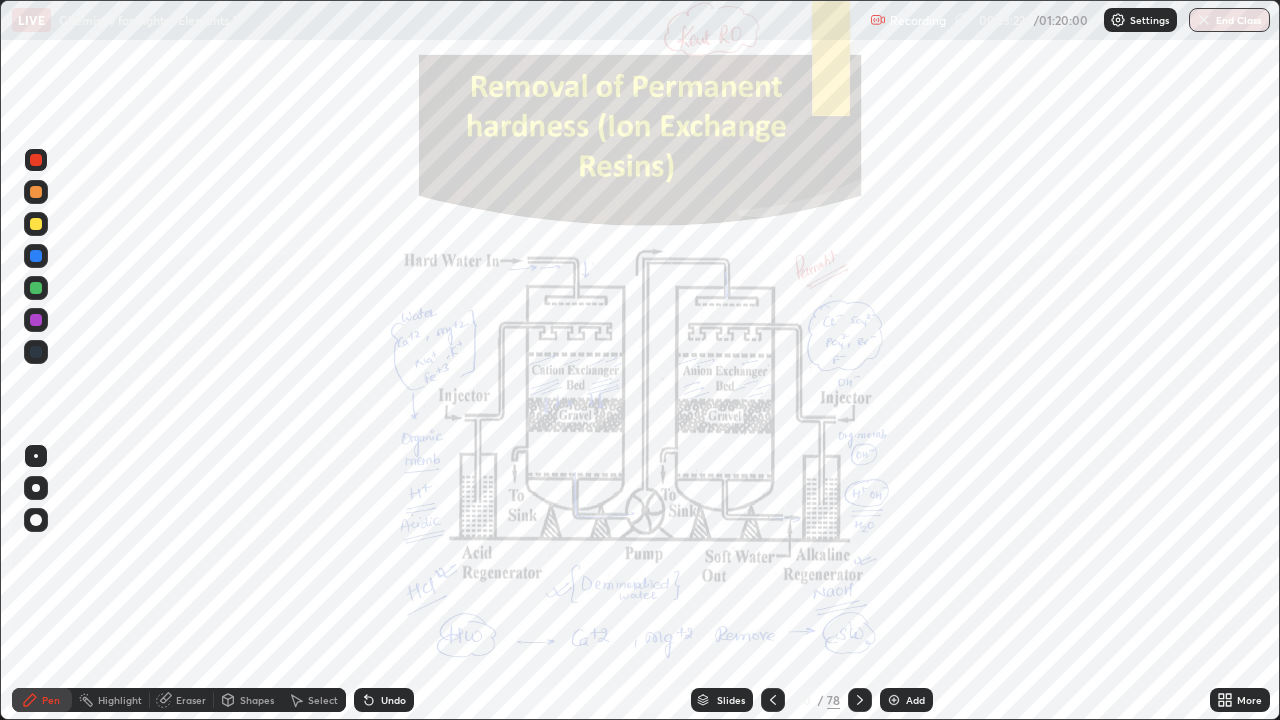 click 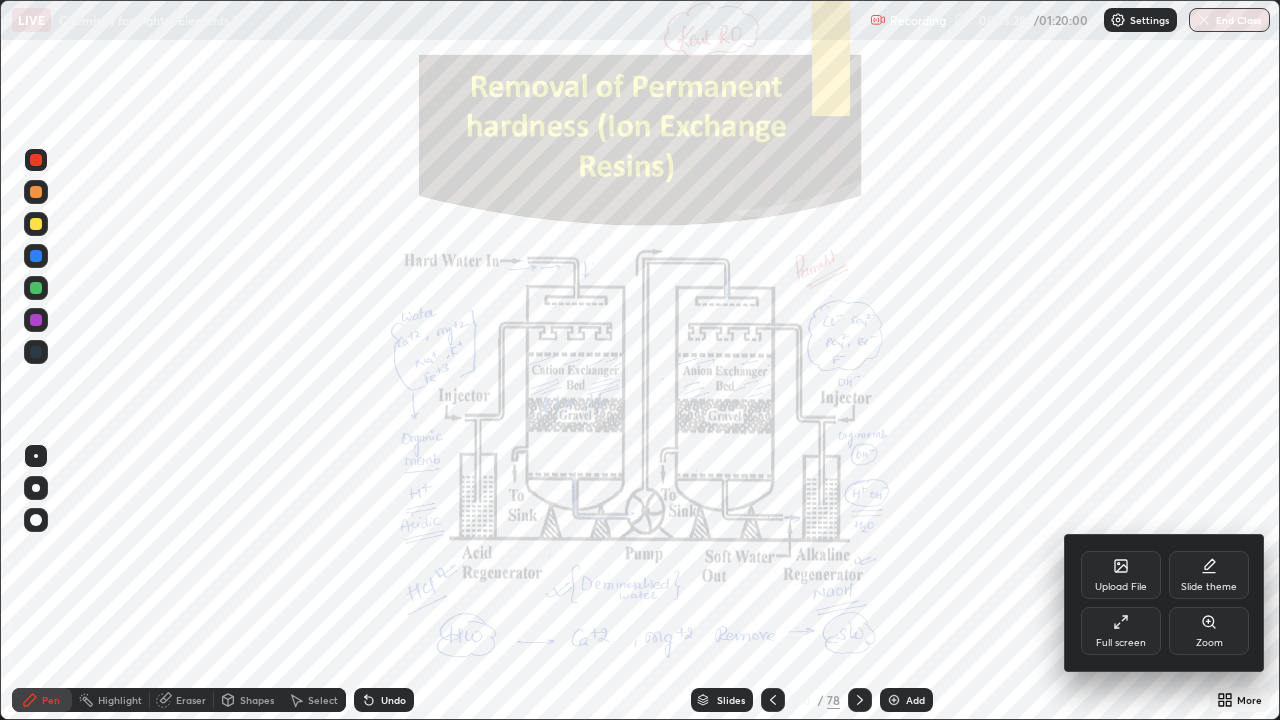 click on "Zoom" at bounding box center [1209, 631] 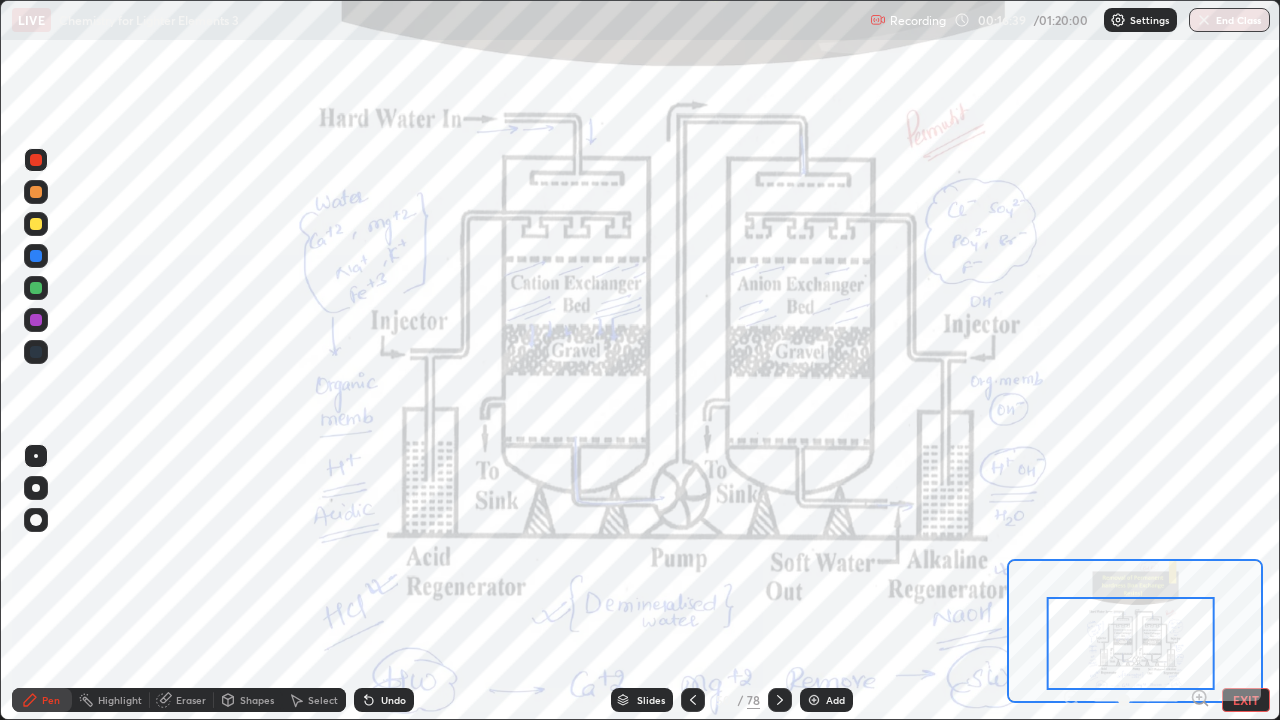 click on "Eraser" at bounding box center (191, 700) 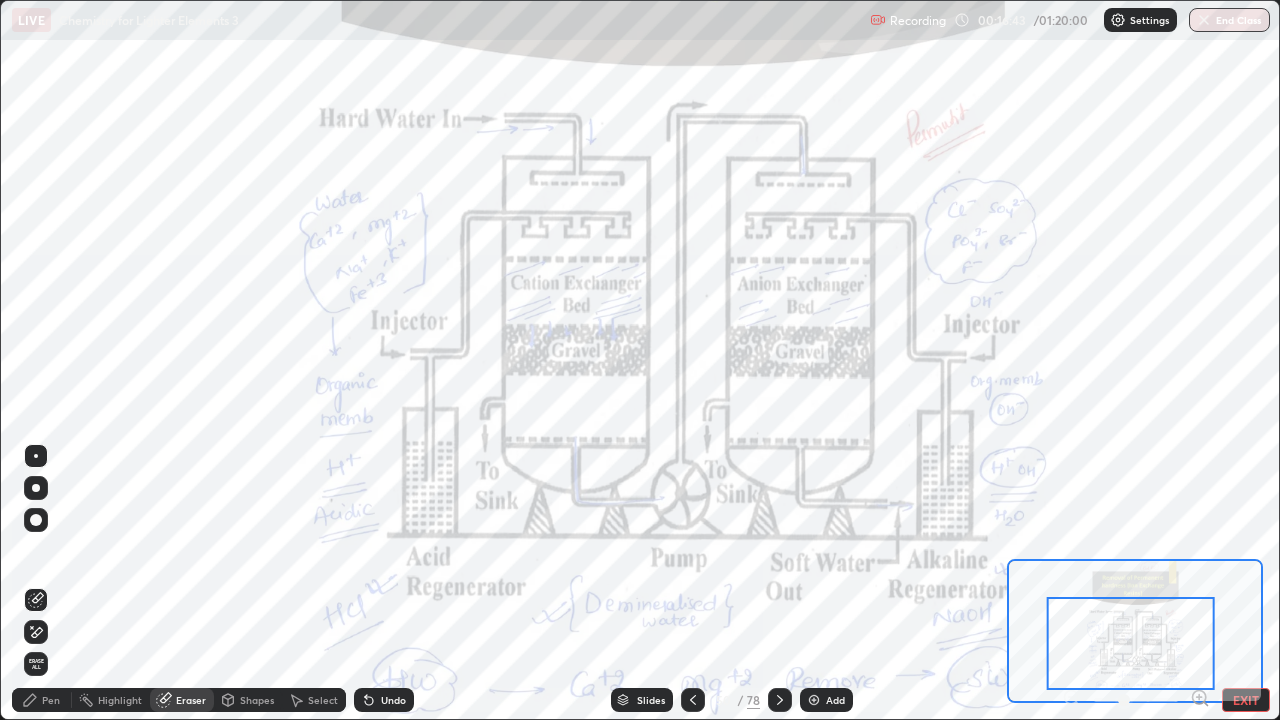 click on "Pen" at bounding box center [51, 700] 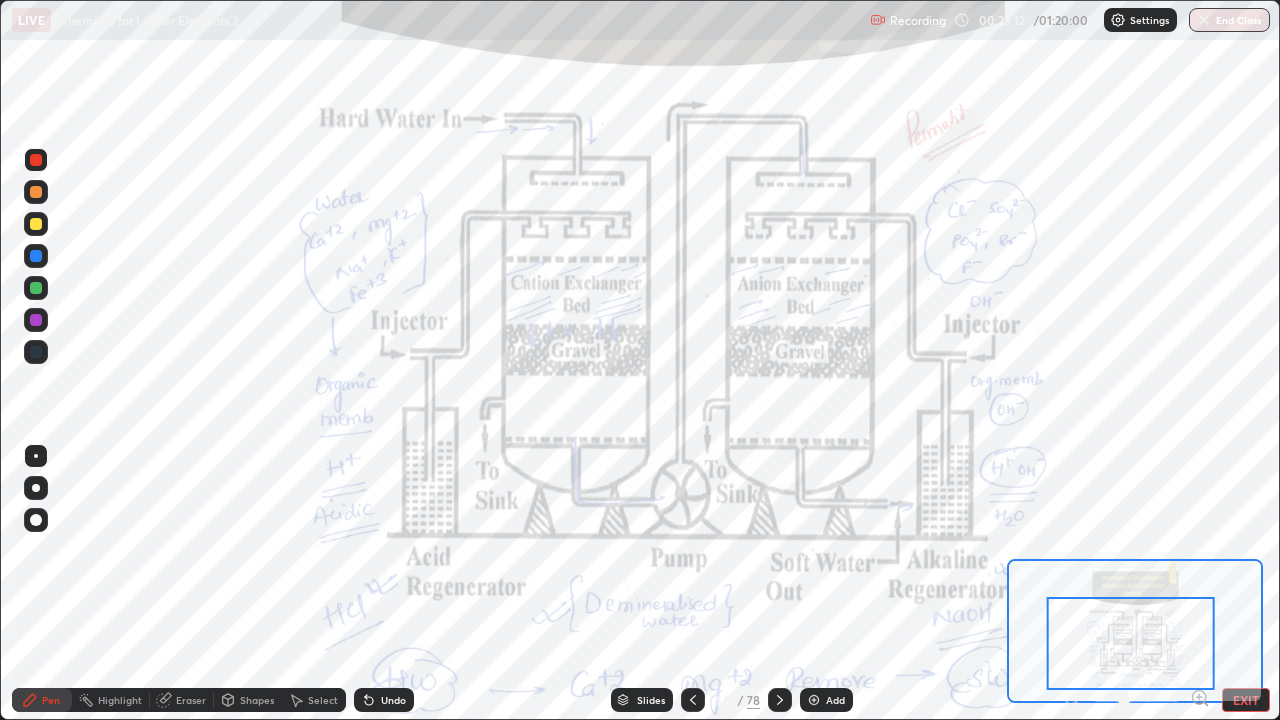 click at bounding box center (693, 700) 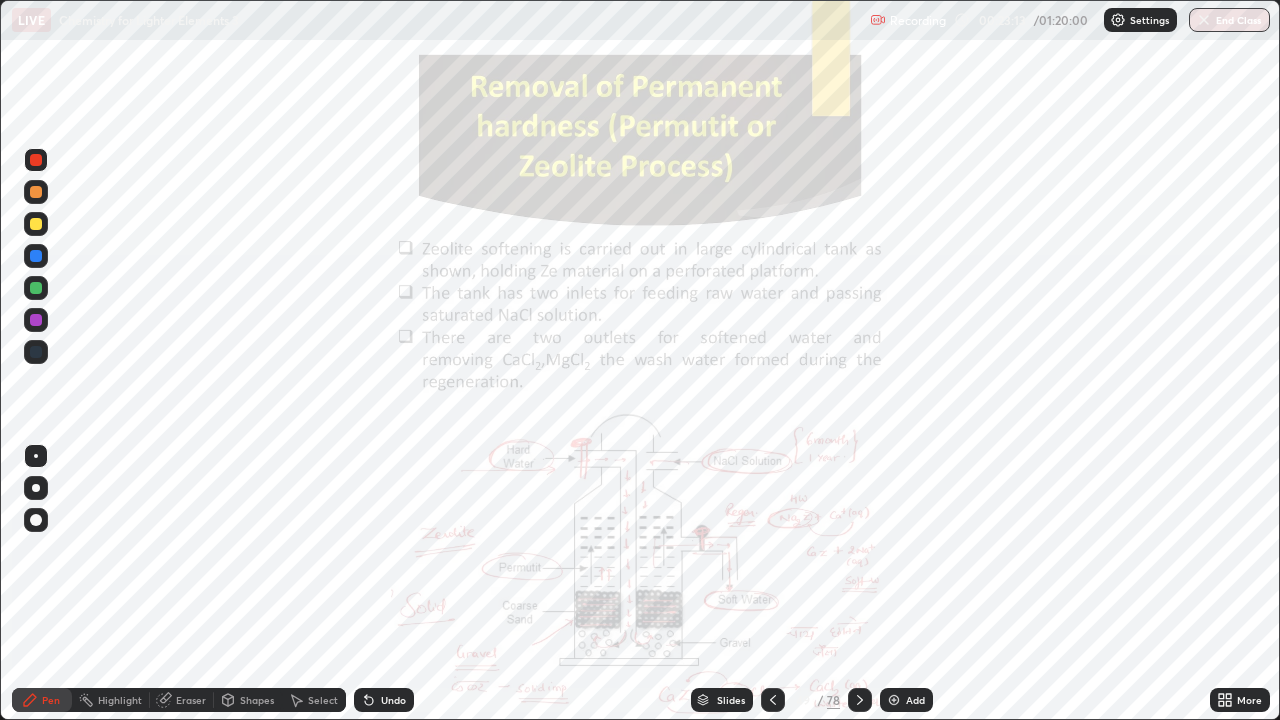 click on "Slides 49 / 78 Add" at bounding box center [812, 700] 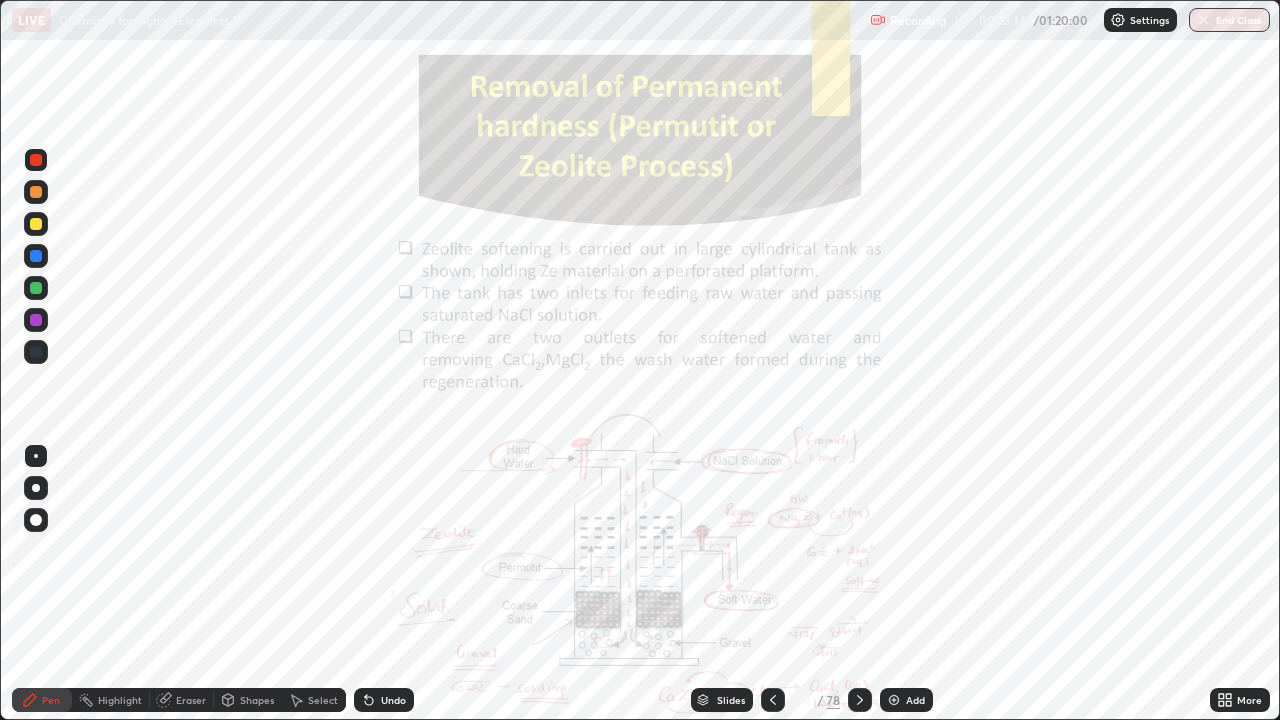 click 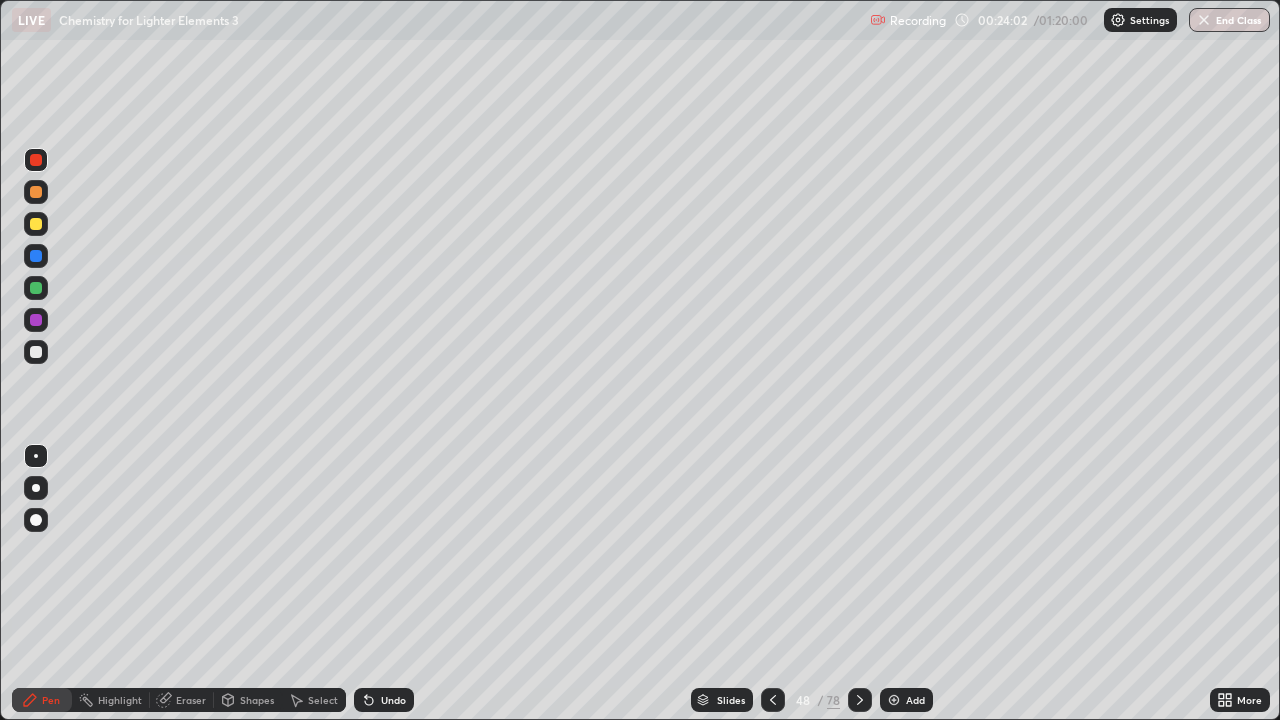 click on "Slides" at bounding box center (722, 700) 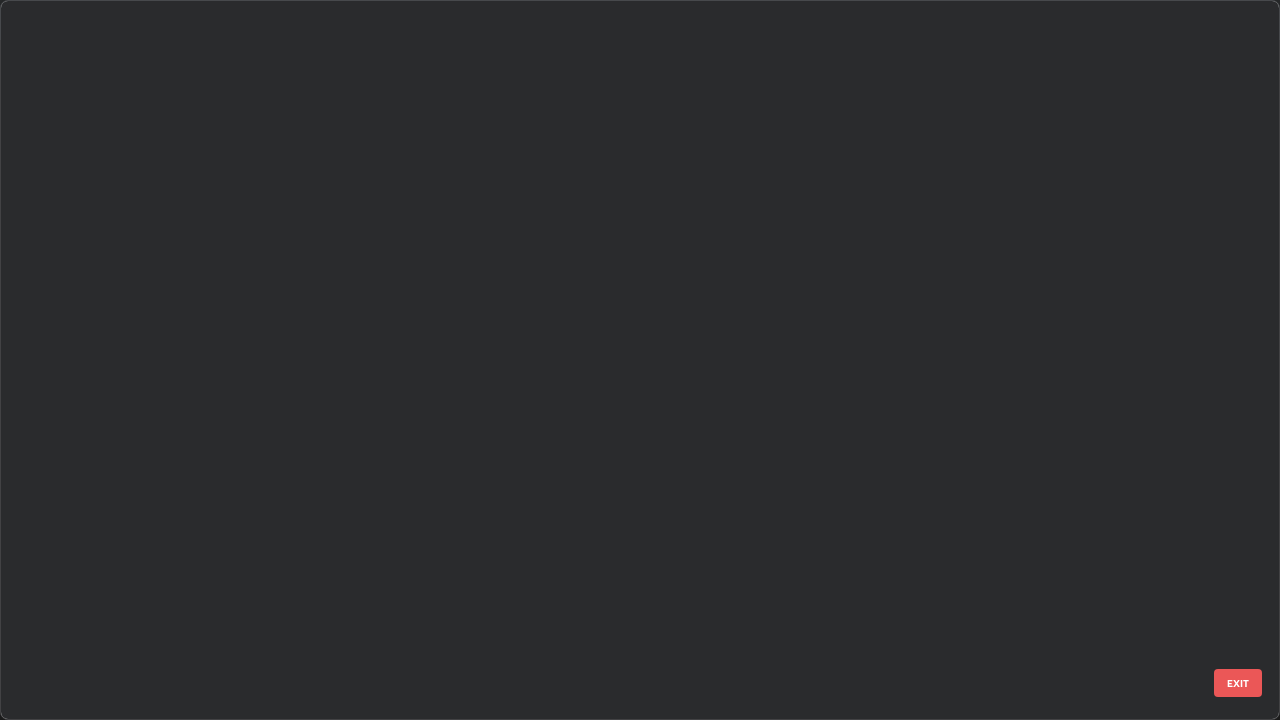 scroll, scrollTop: 2876, scrollLeft: 0, axis: vertical 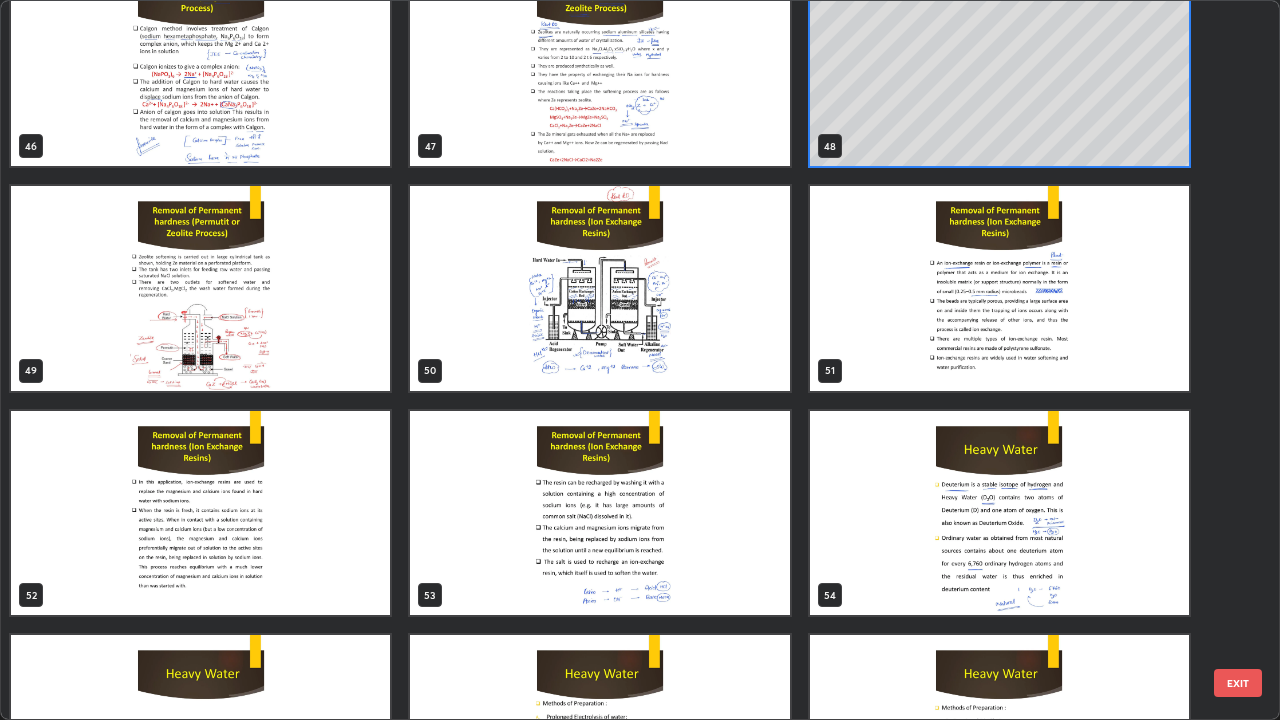 click at bounding box center [999, 513] 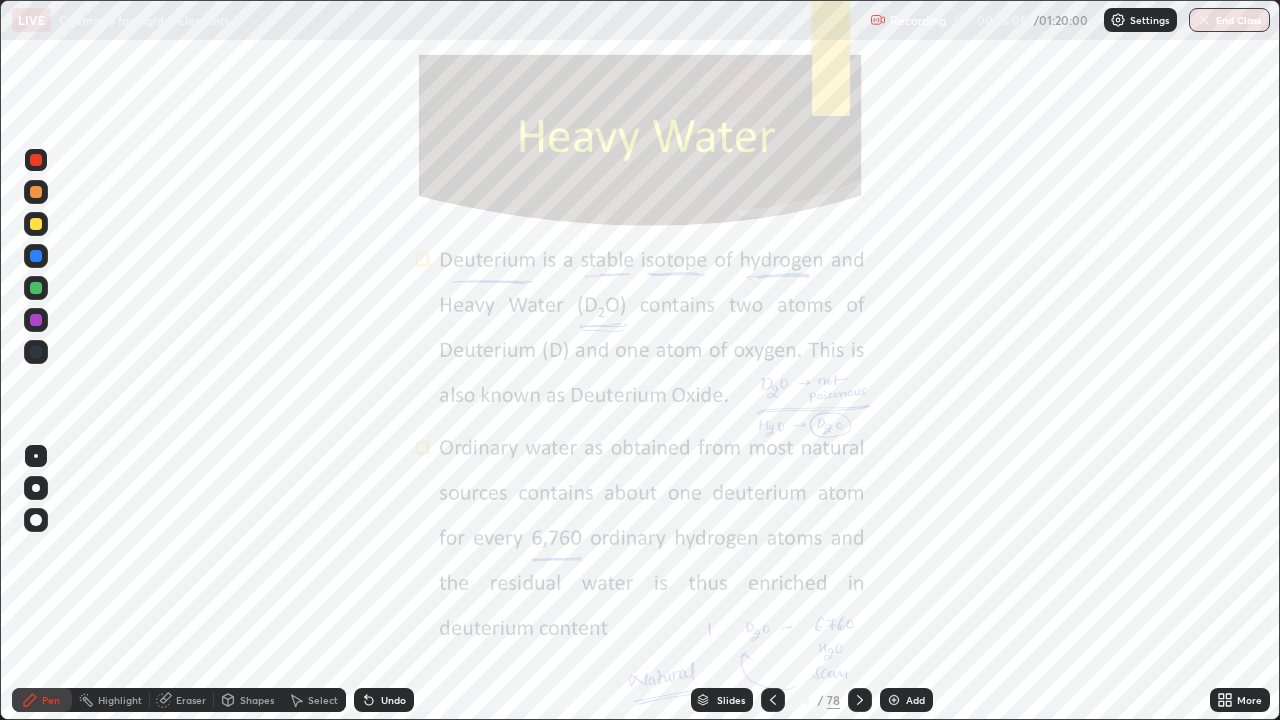 click 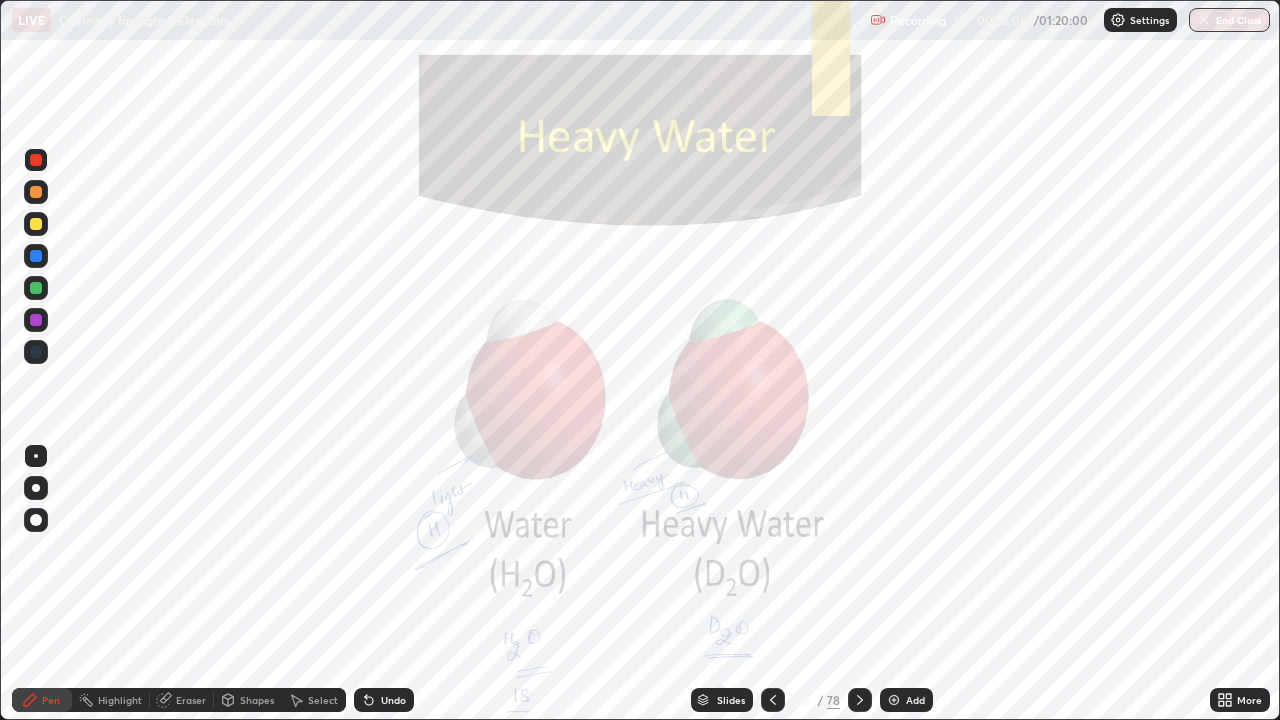 click at bounding box center [860, 700] 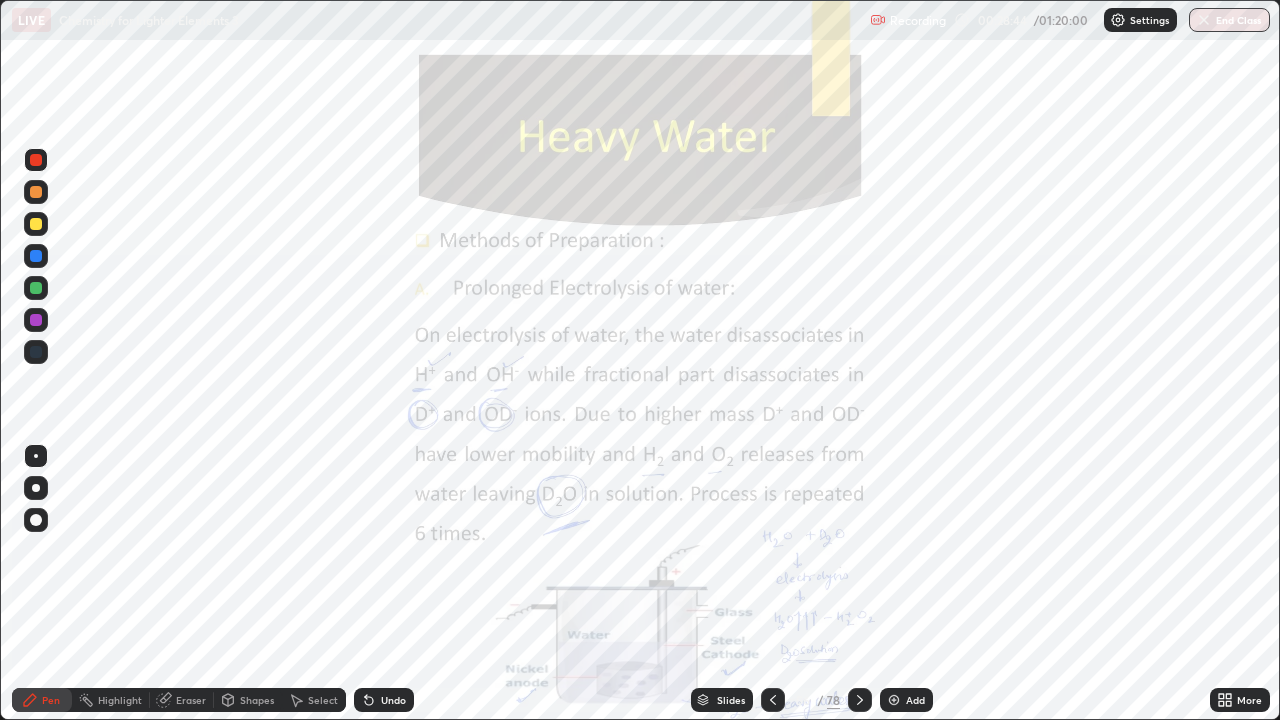 click on "Add" at bounding box center (915, 700) 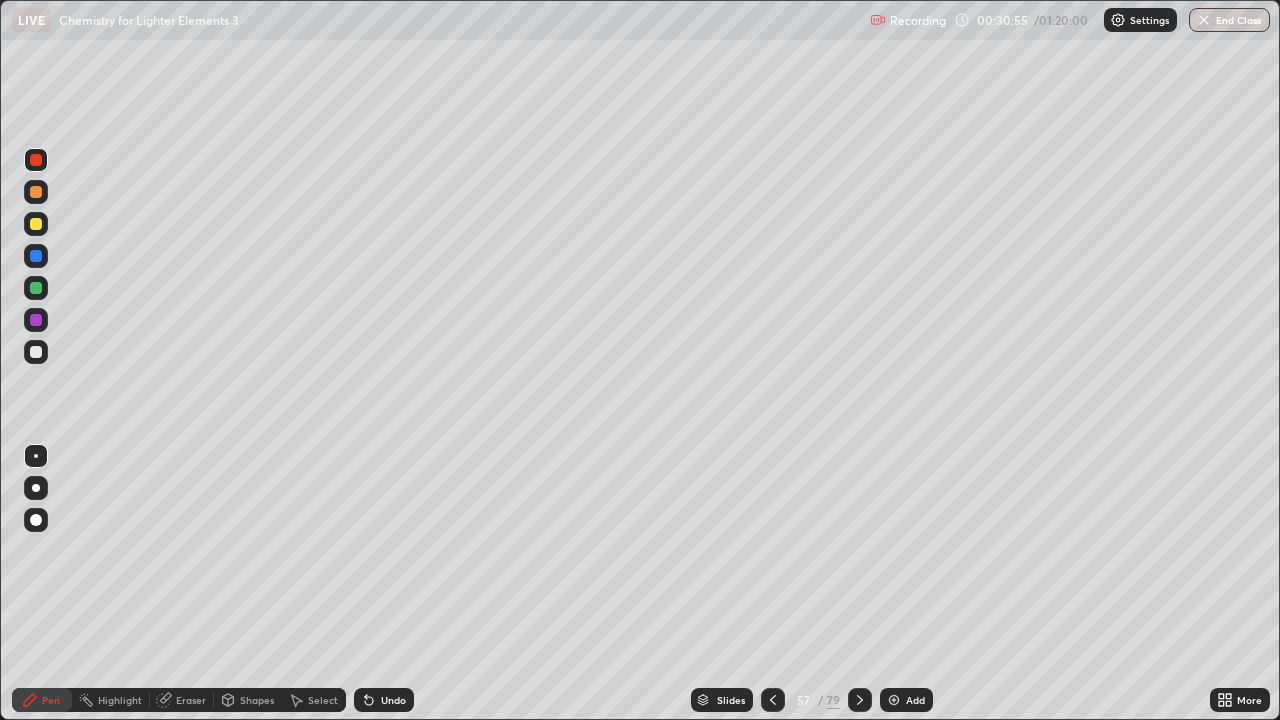 click 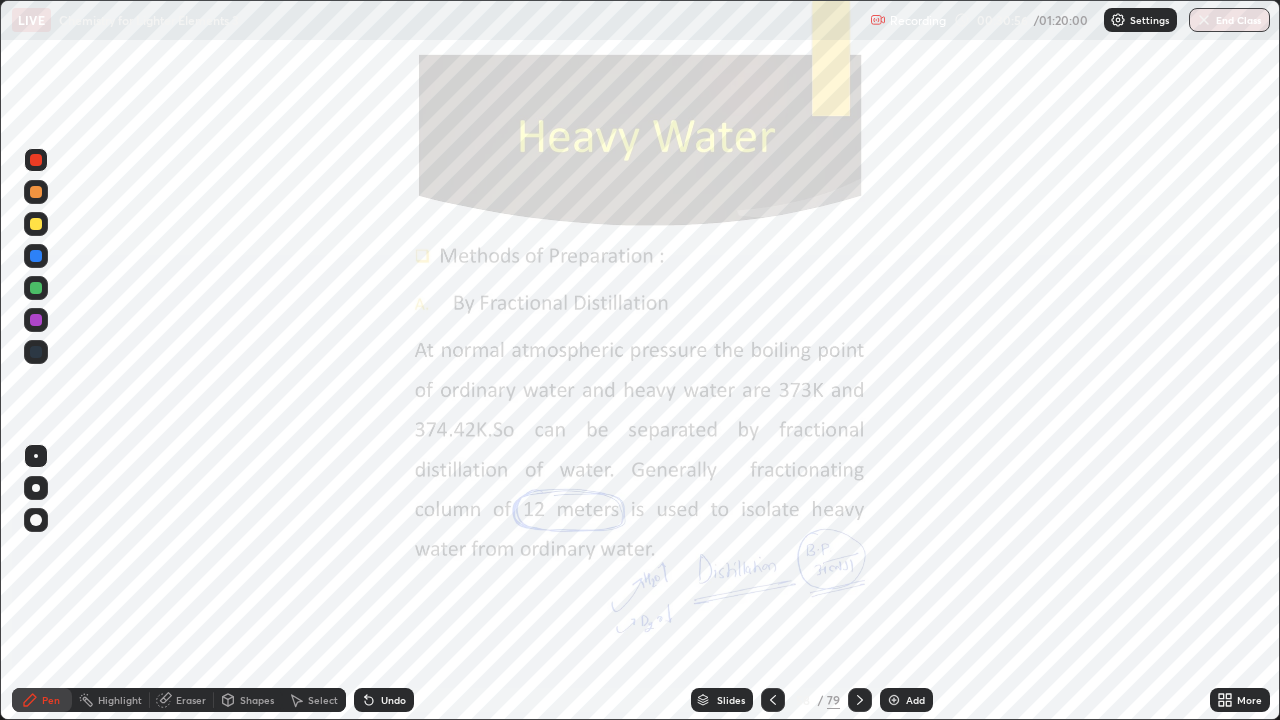 click at bounding box center (860, 700) 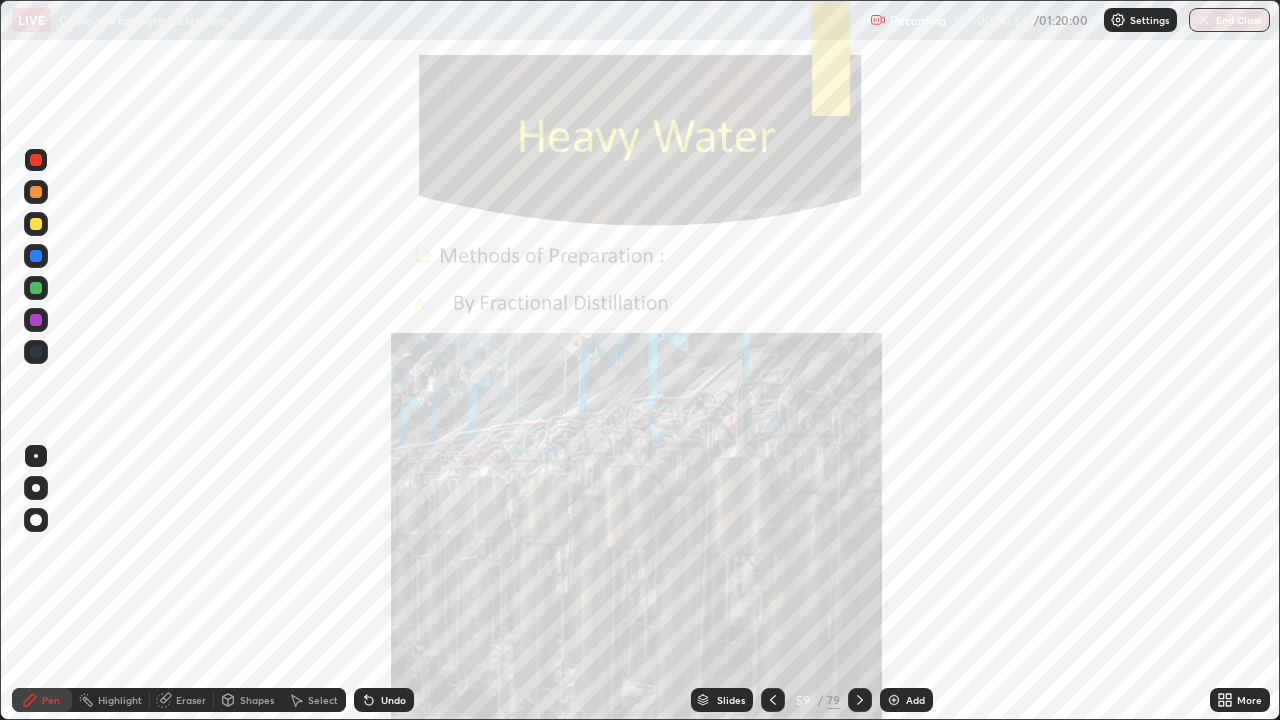 click at bounding box center [860, 700] 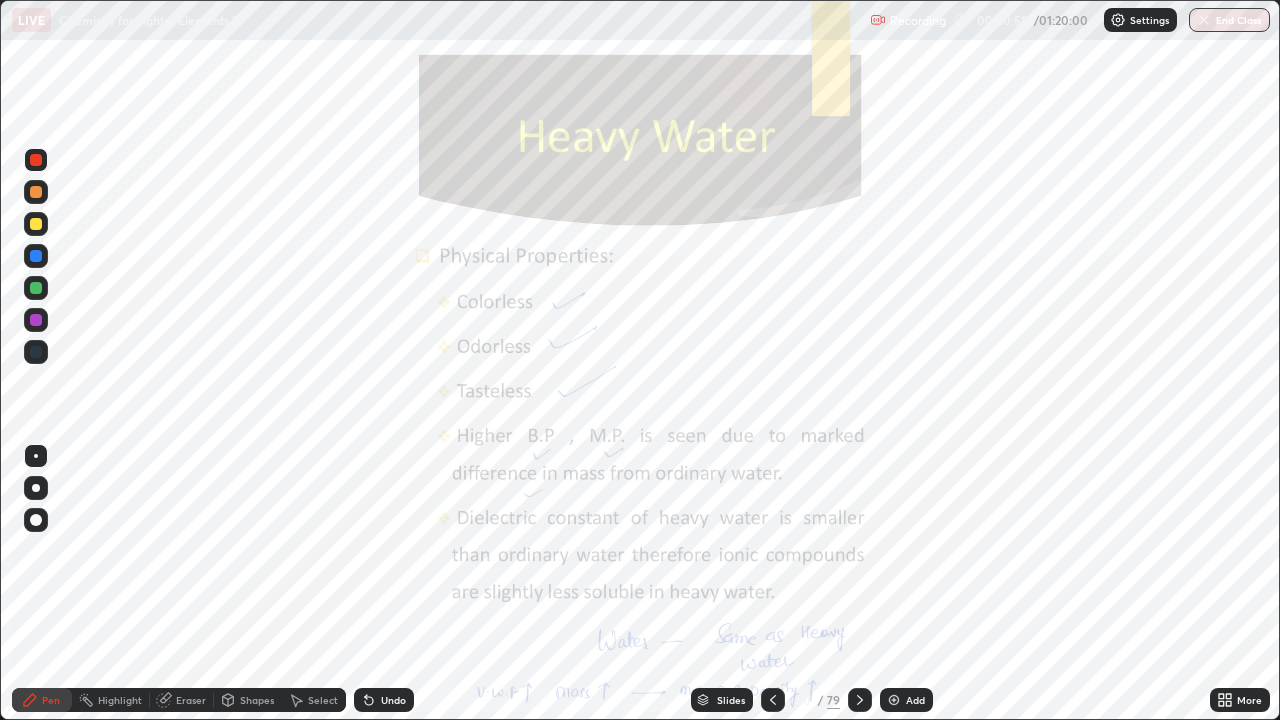 click 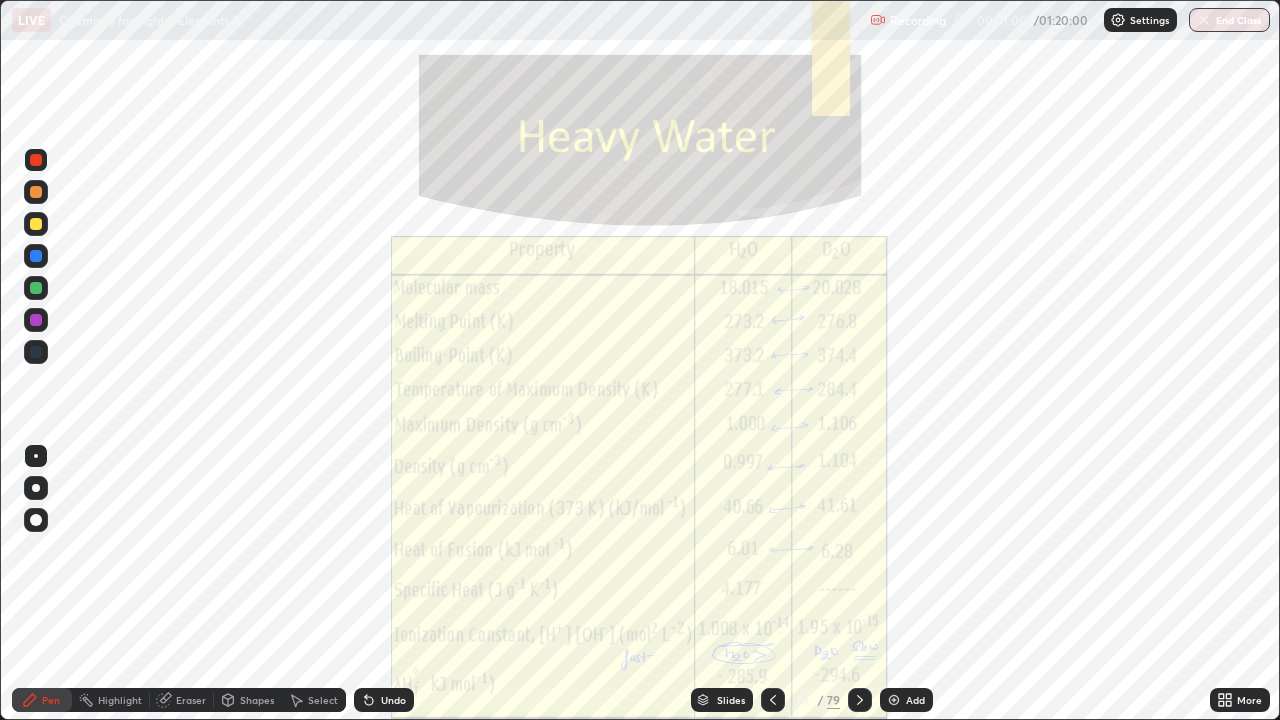 click at bounding box center (860, 700) 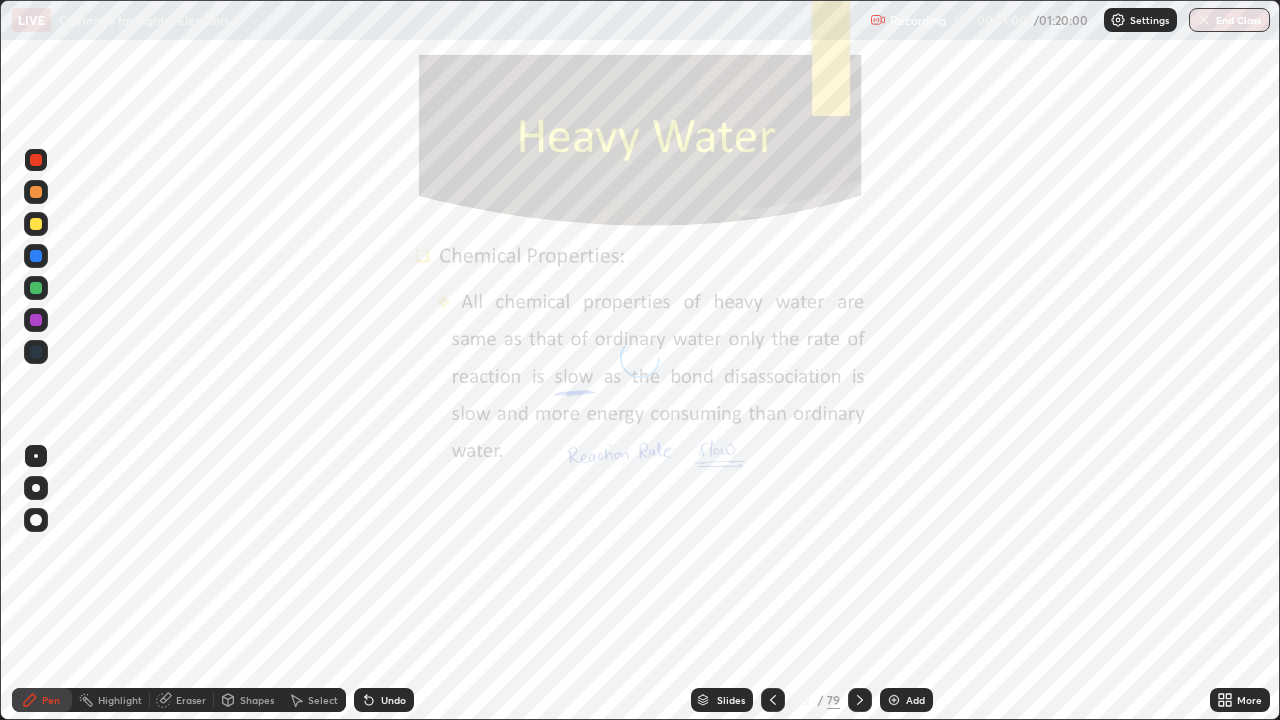 click 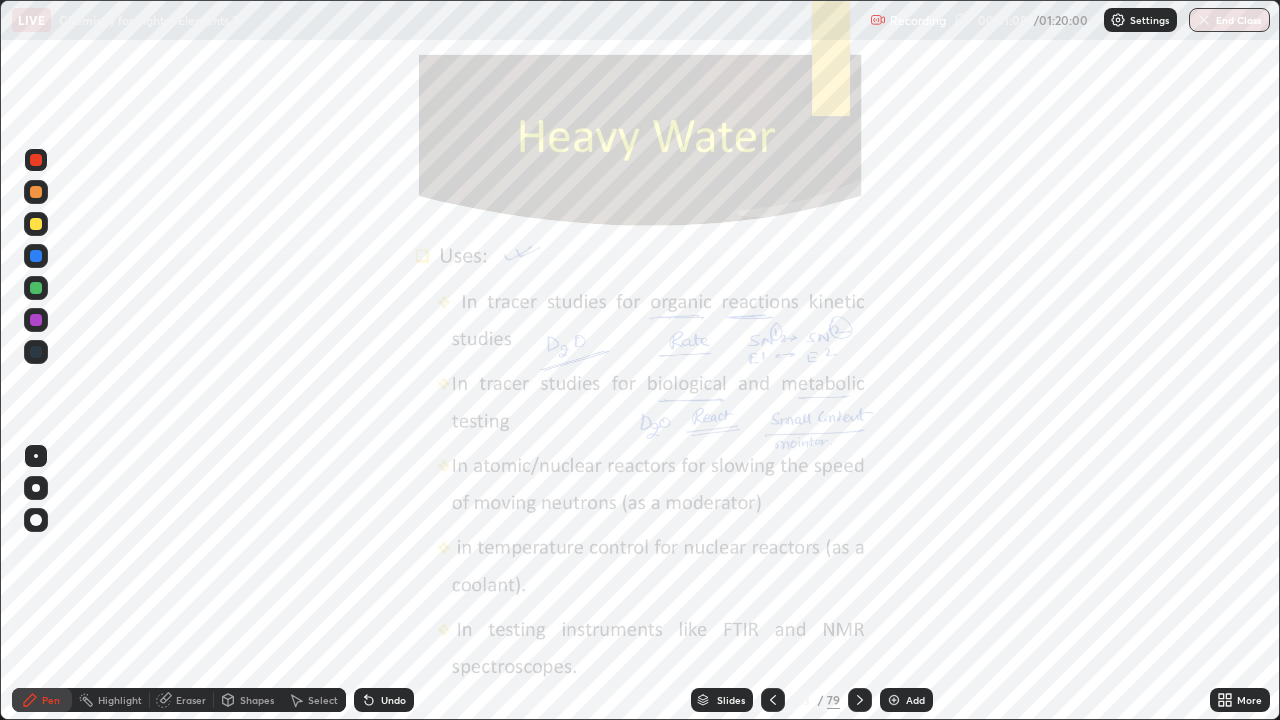 click 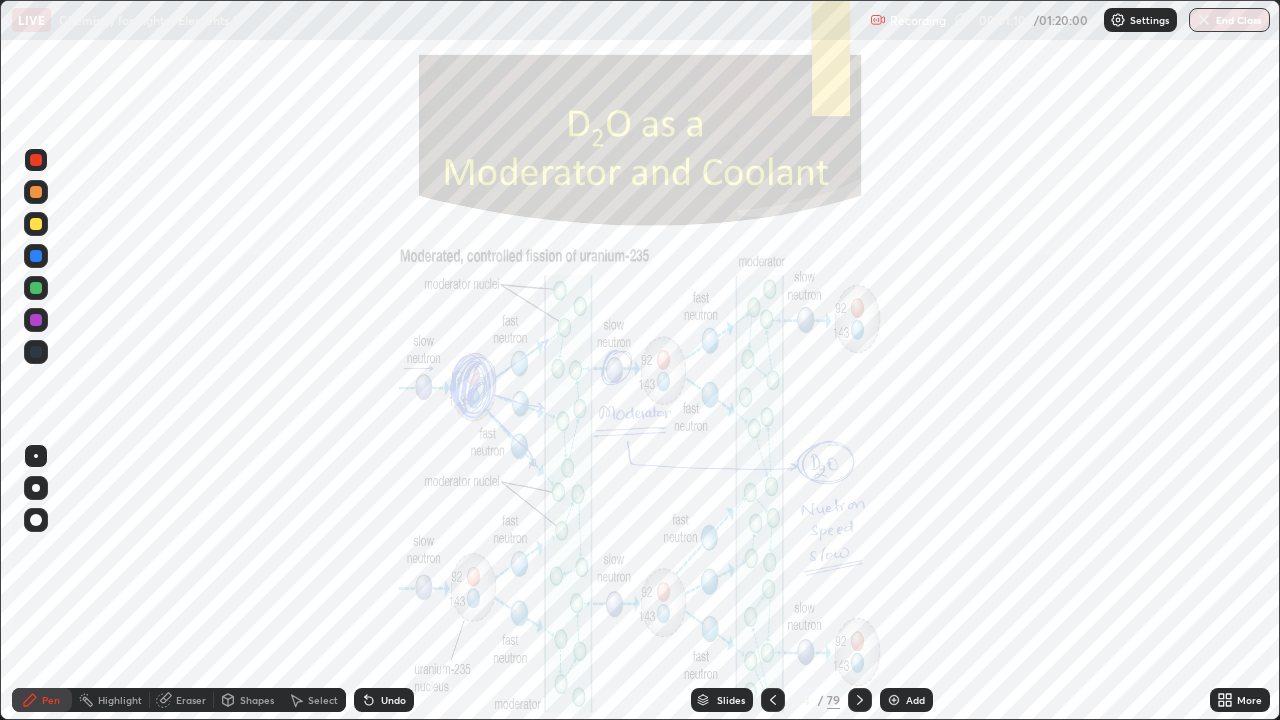 click on "More" at bounding box center (1249, 700) 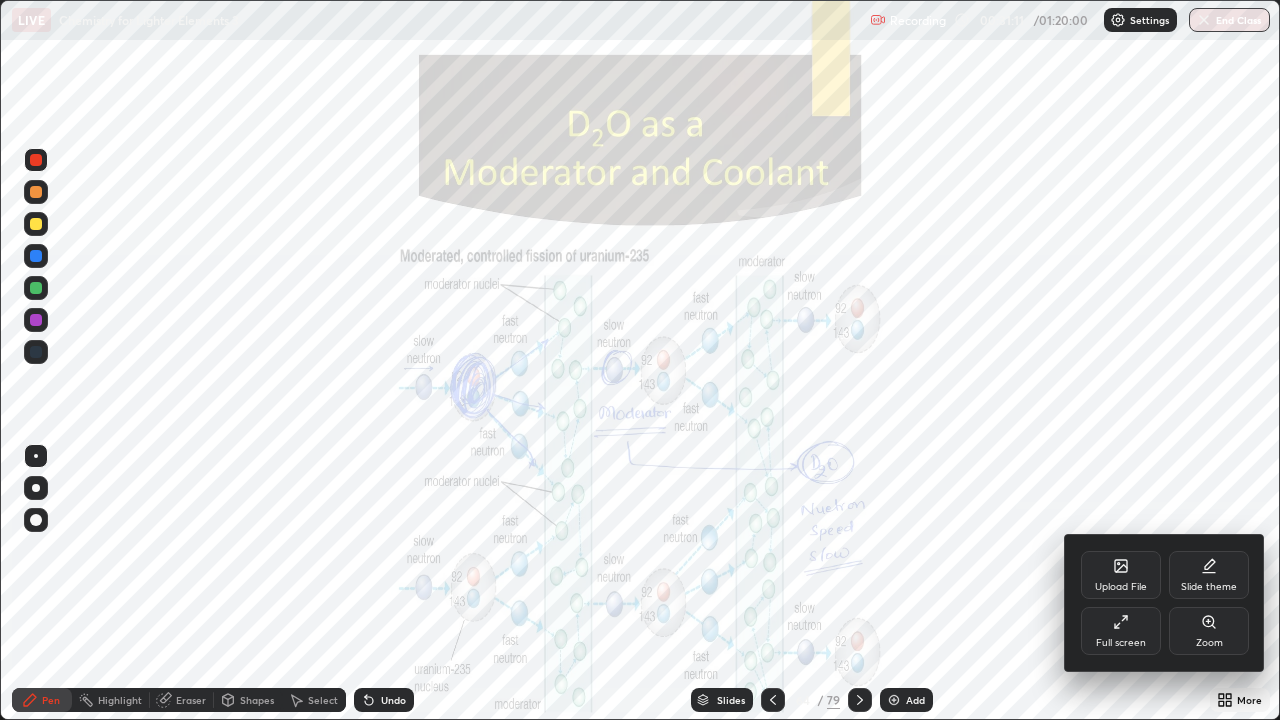 click on "Zoom" at bounding box center [1209, 643] 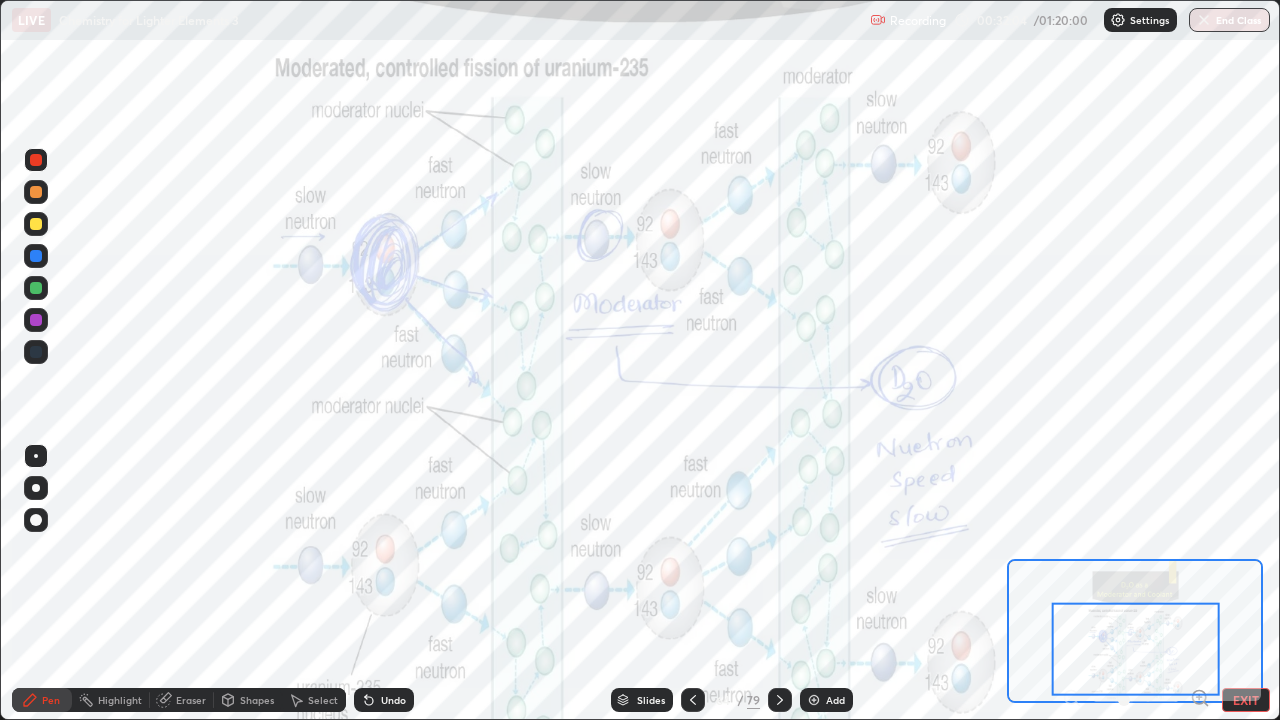 click on "Add" at bounding box center [835, 700] 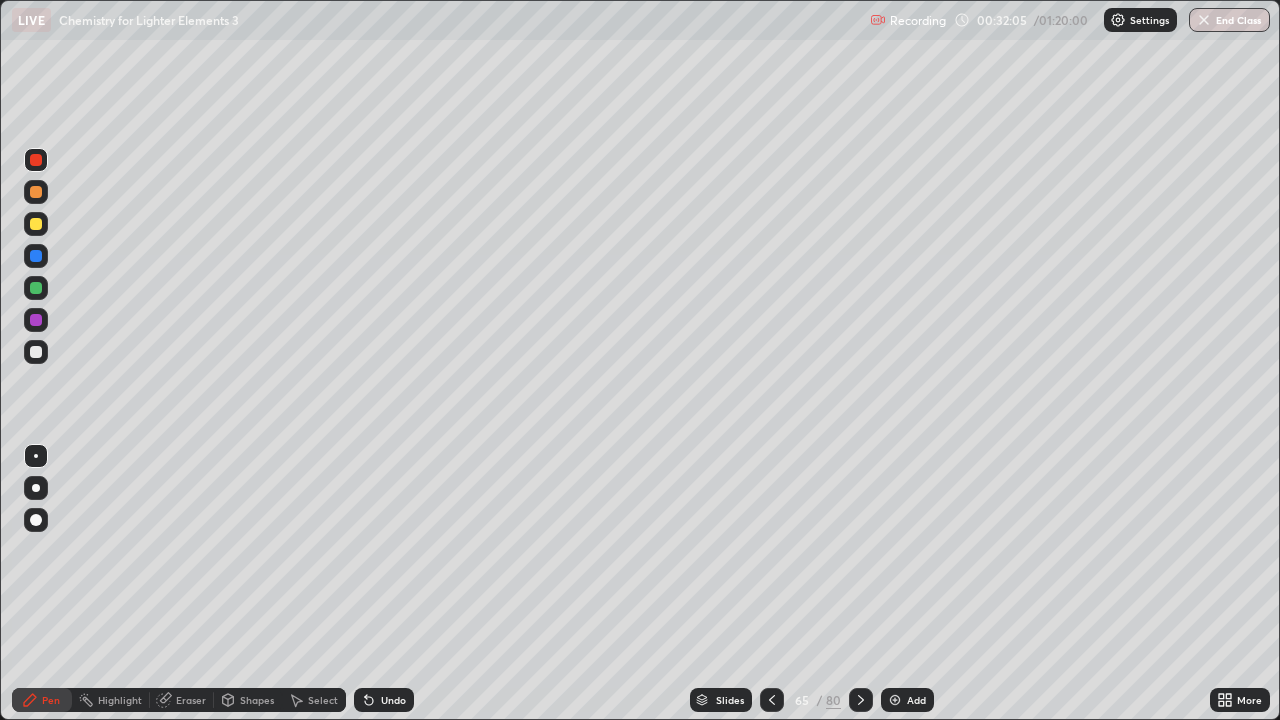 click at bounding box center (36, 352) 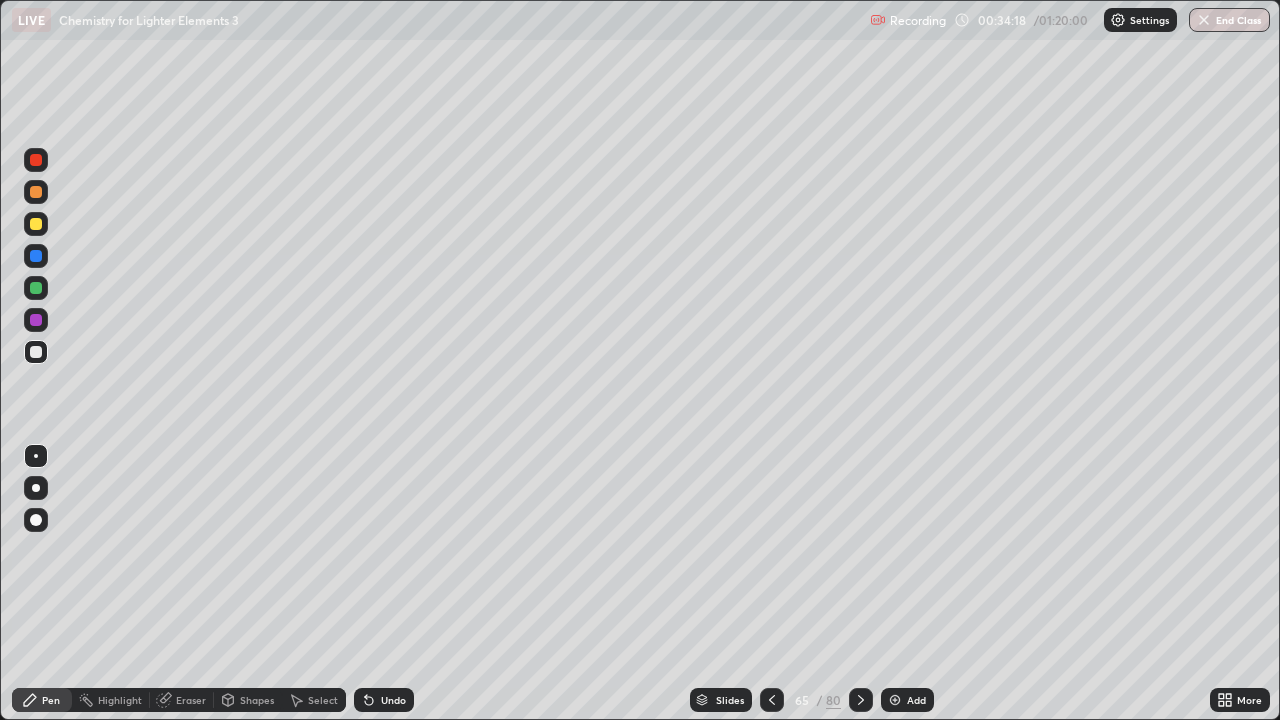 click 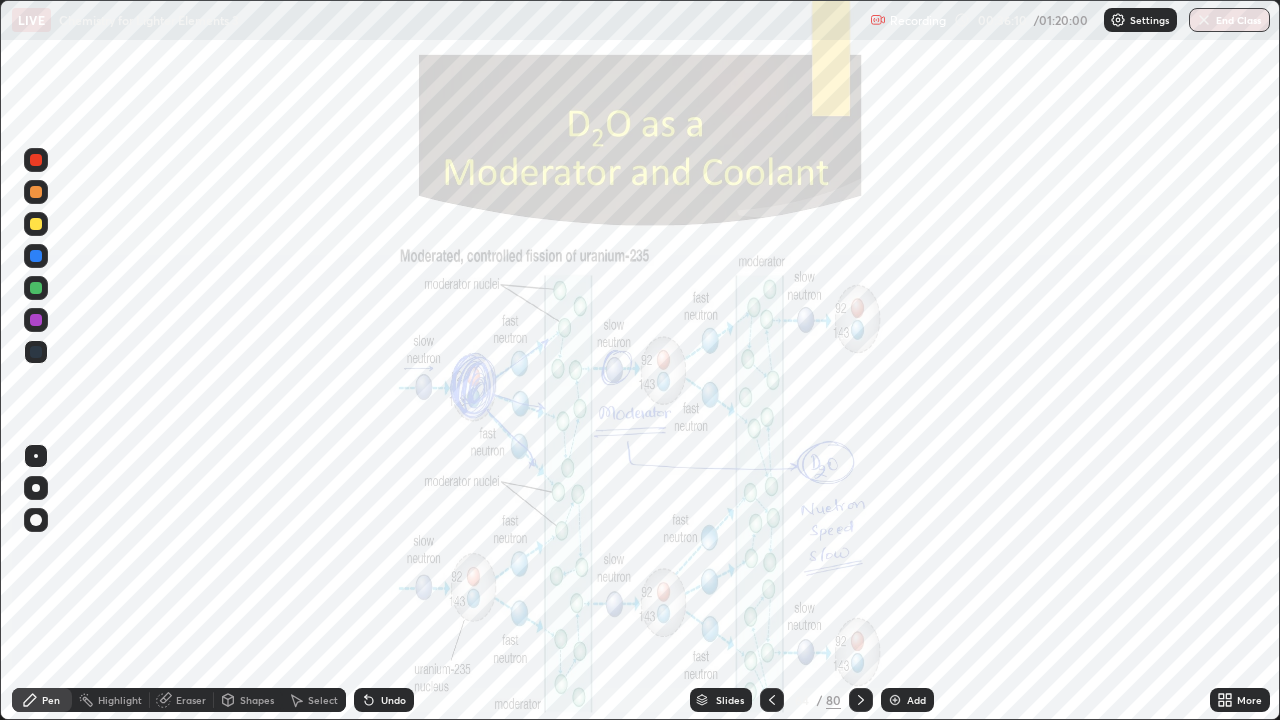 click 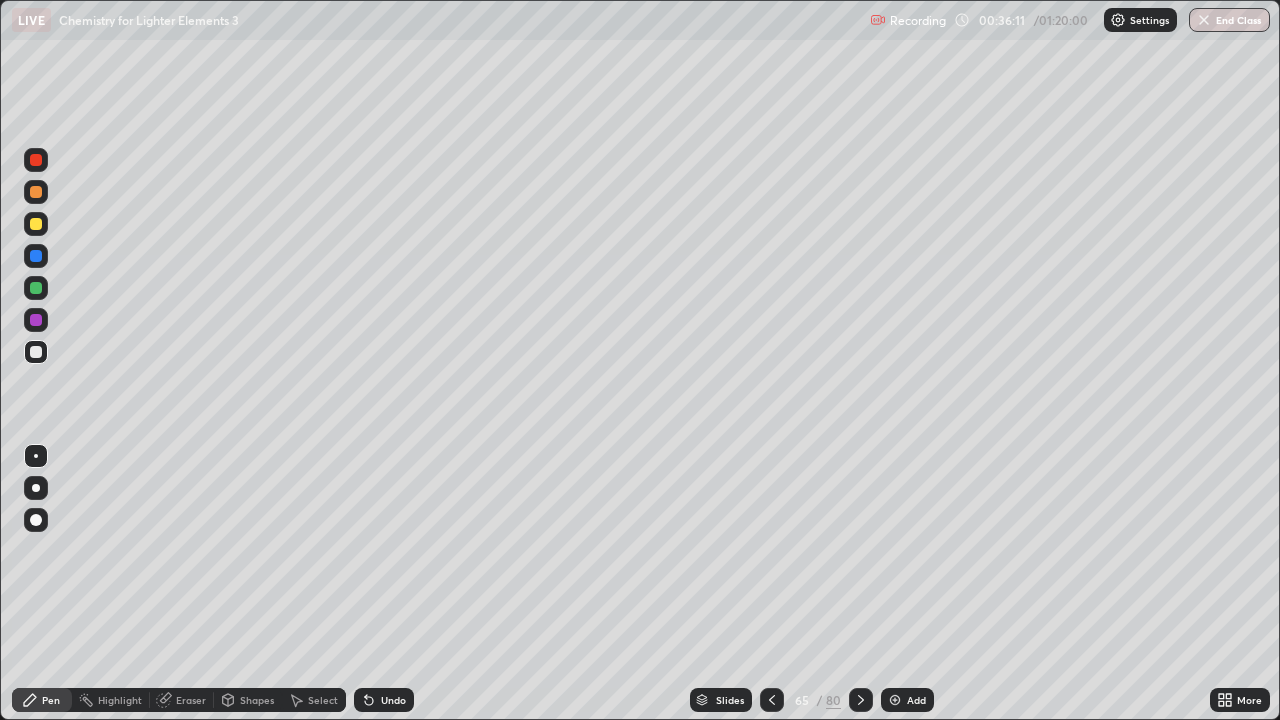 click 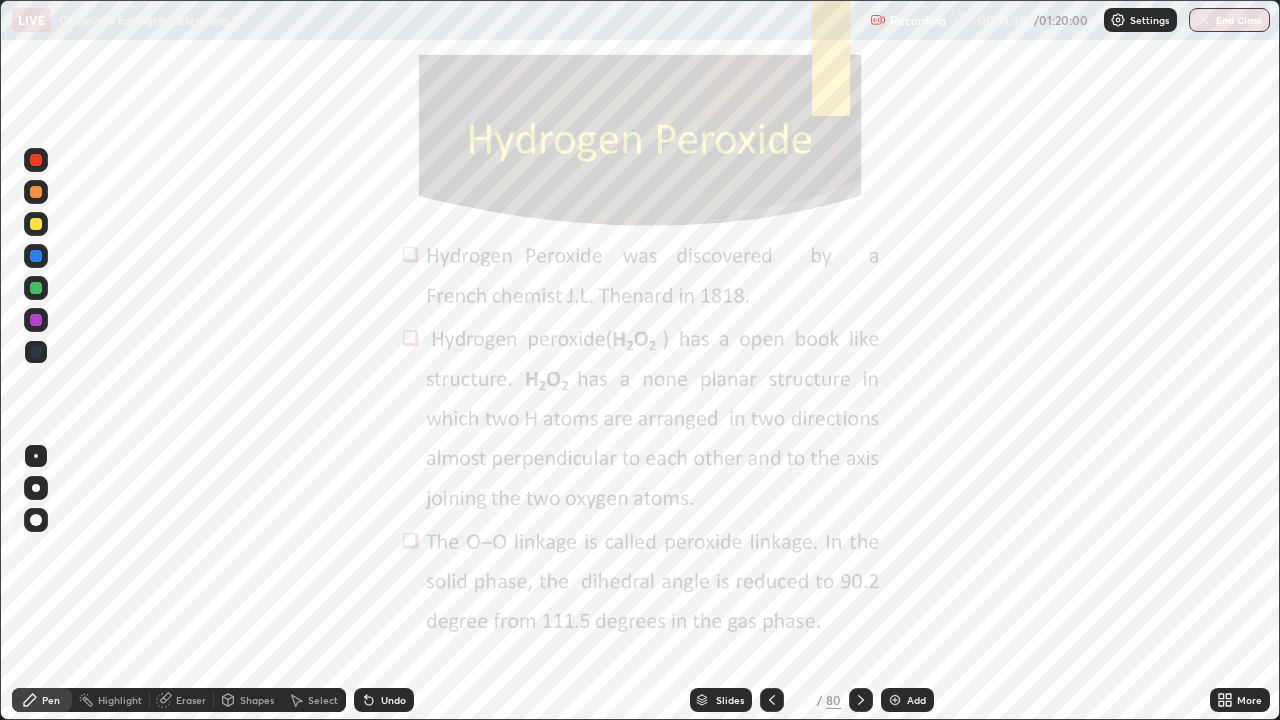 click on "More" at bounding box center [1240, 700] 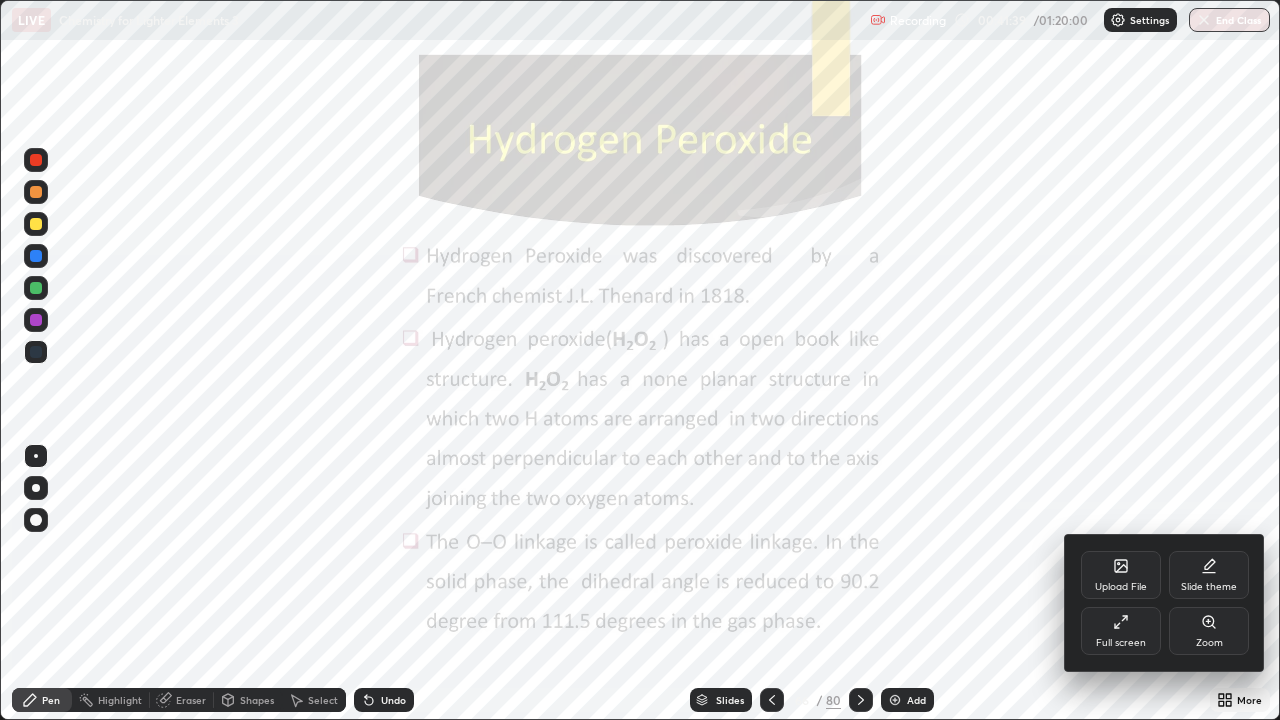 click on "Full screen" at bounding box center (1121, 631) 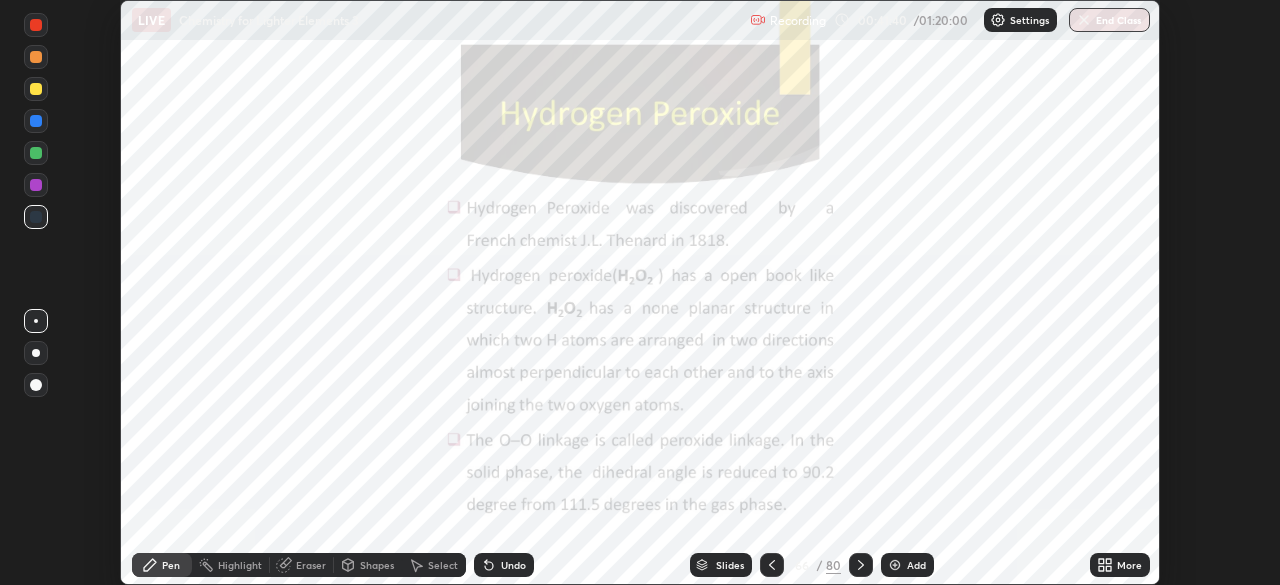 scroll, scrollTop: 585, scrollLeft: 1280, axis: both 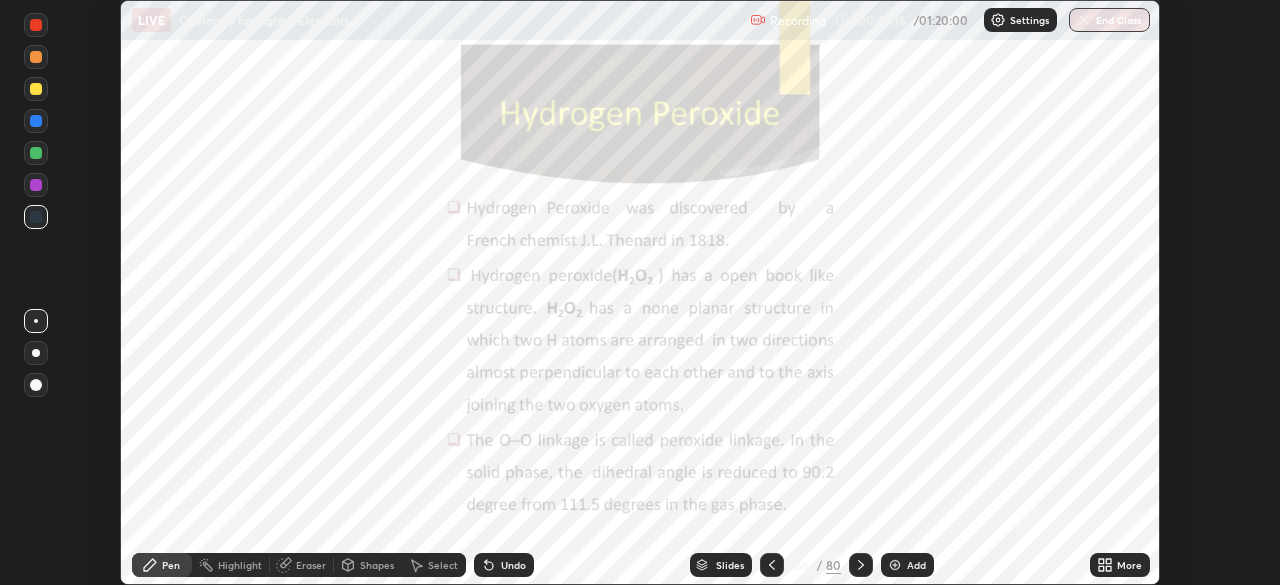 click 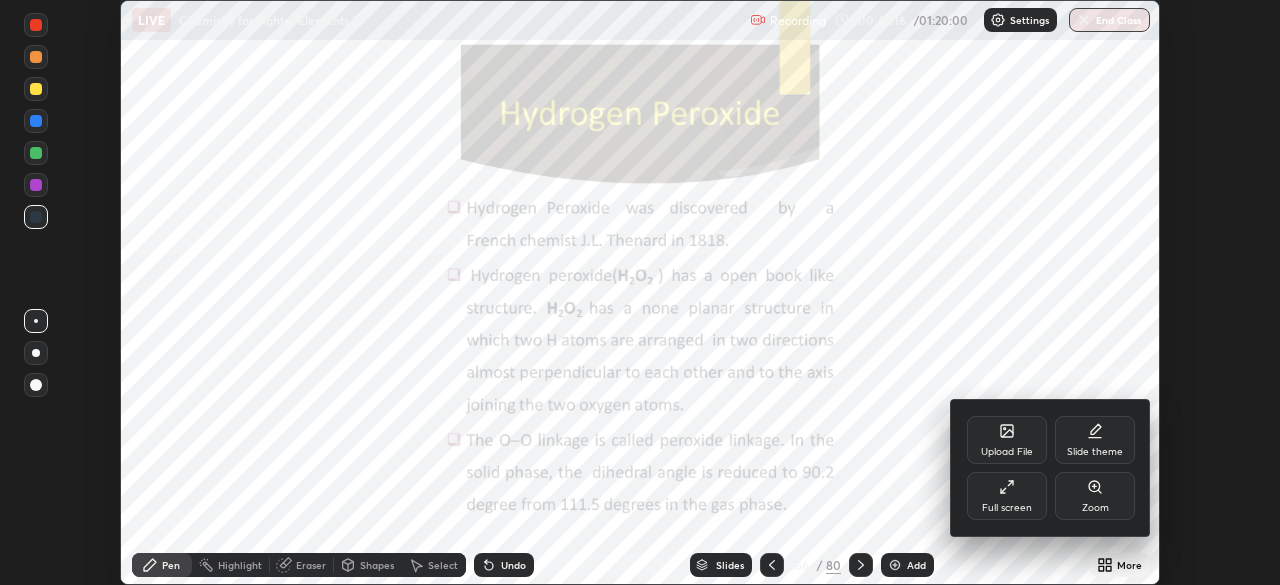 click on "Full screen" at bounding box center [1007, 496] 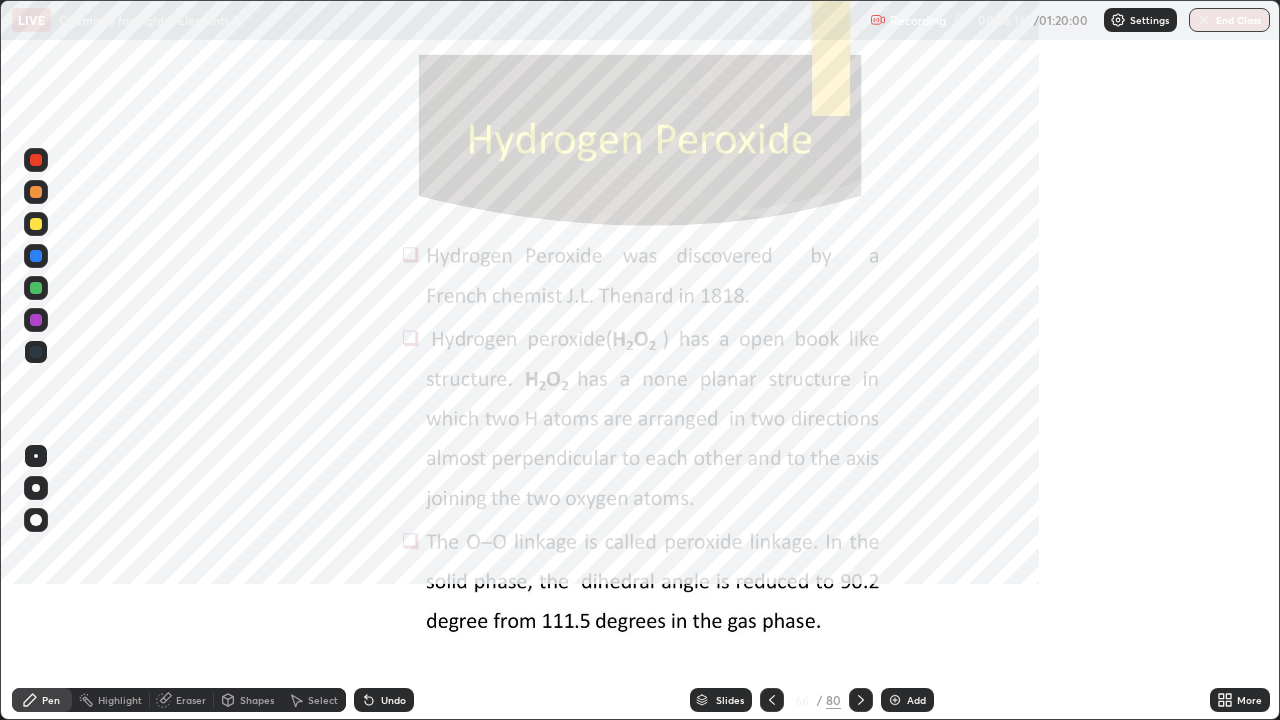 scroll, scrollTop: 99280, scrollLeft: 98720, axis: both 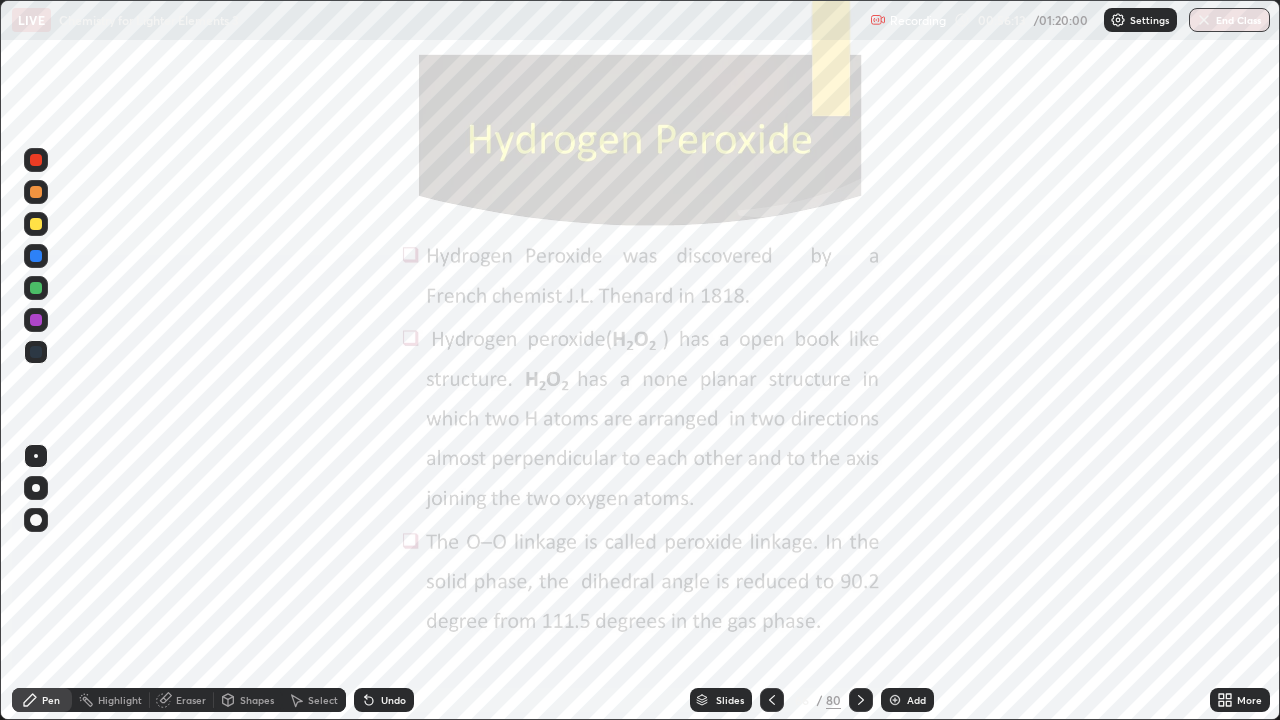 click 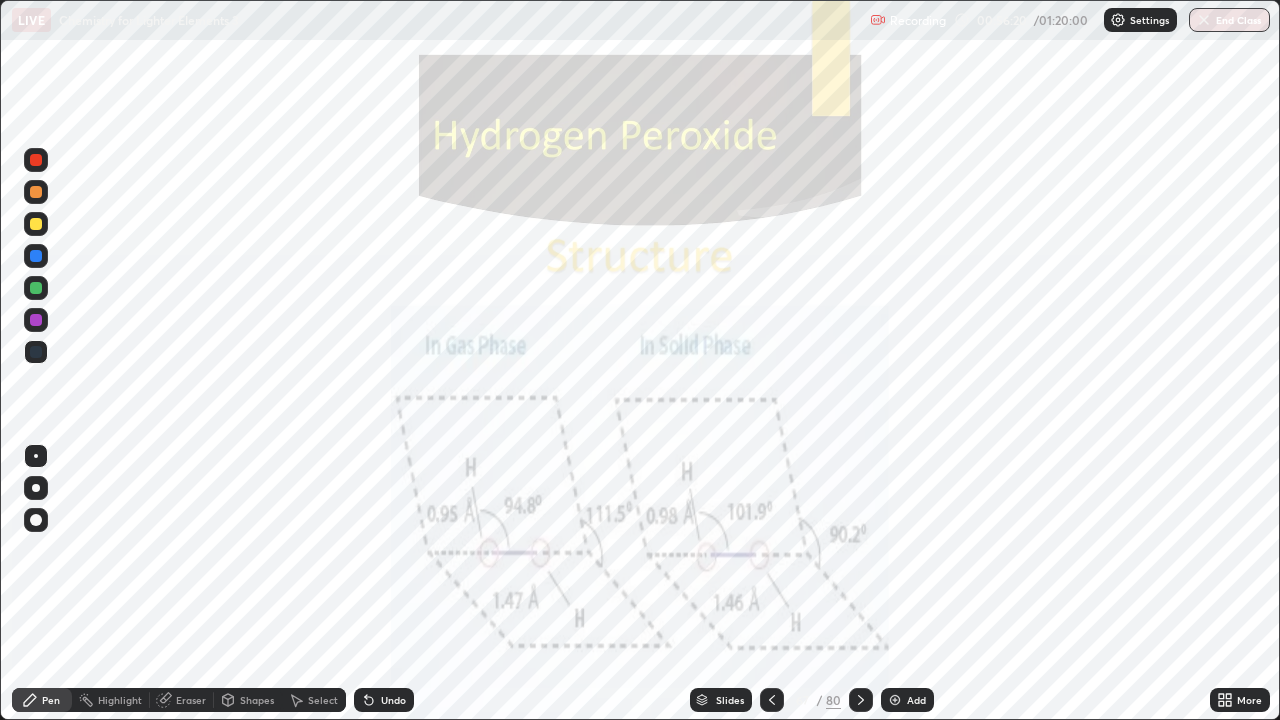click on "More" at bounding box center [1249, 700] 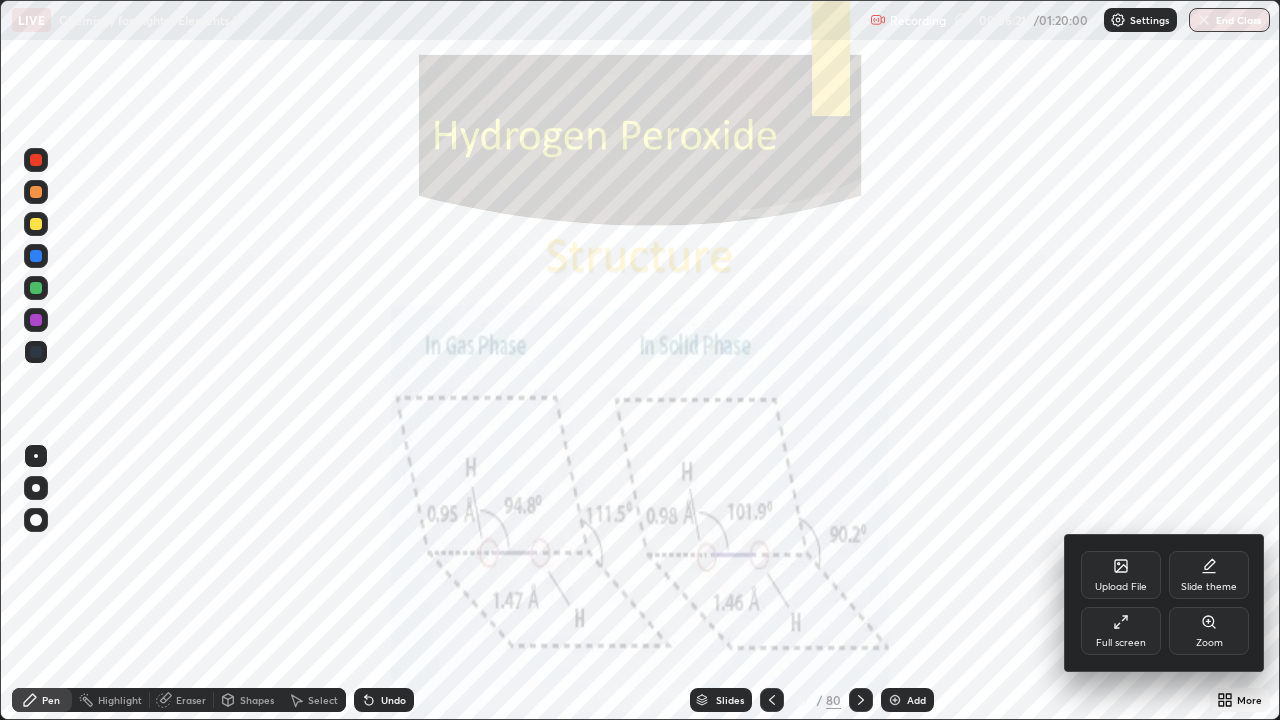 click at bounding box center [640, 360] 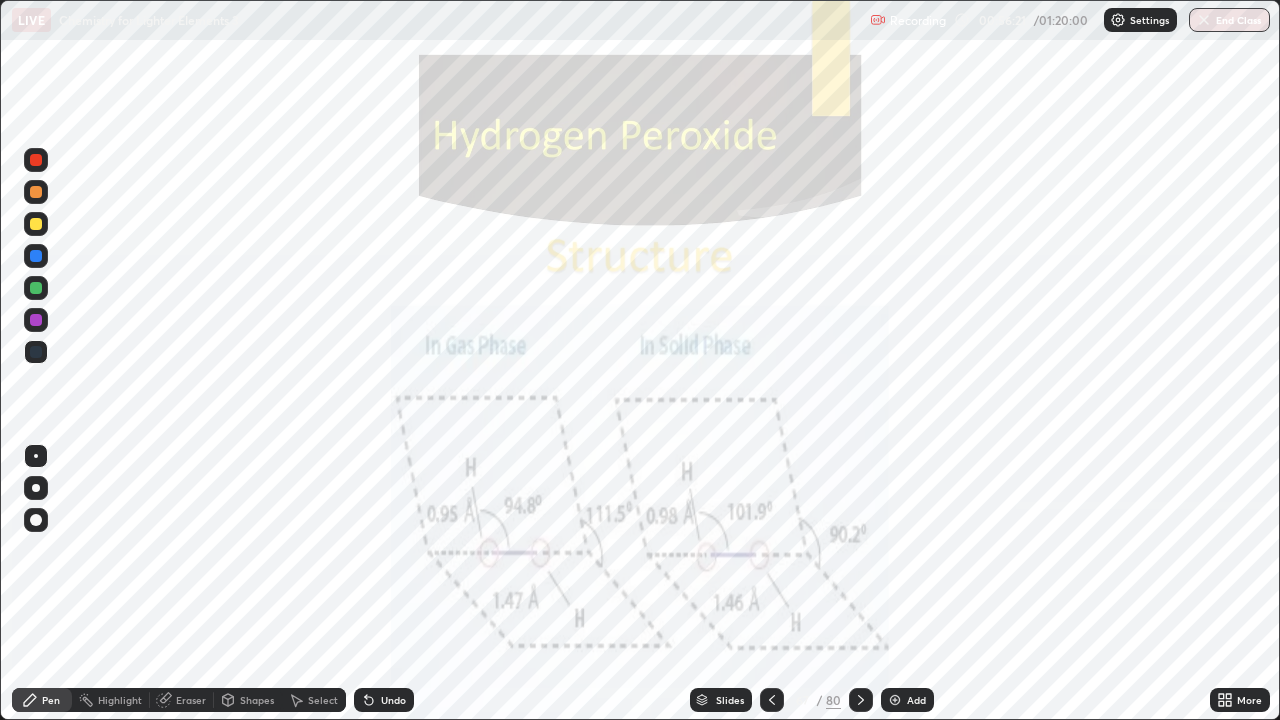 click on "Add" at bounding box center (907, 700) 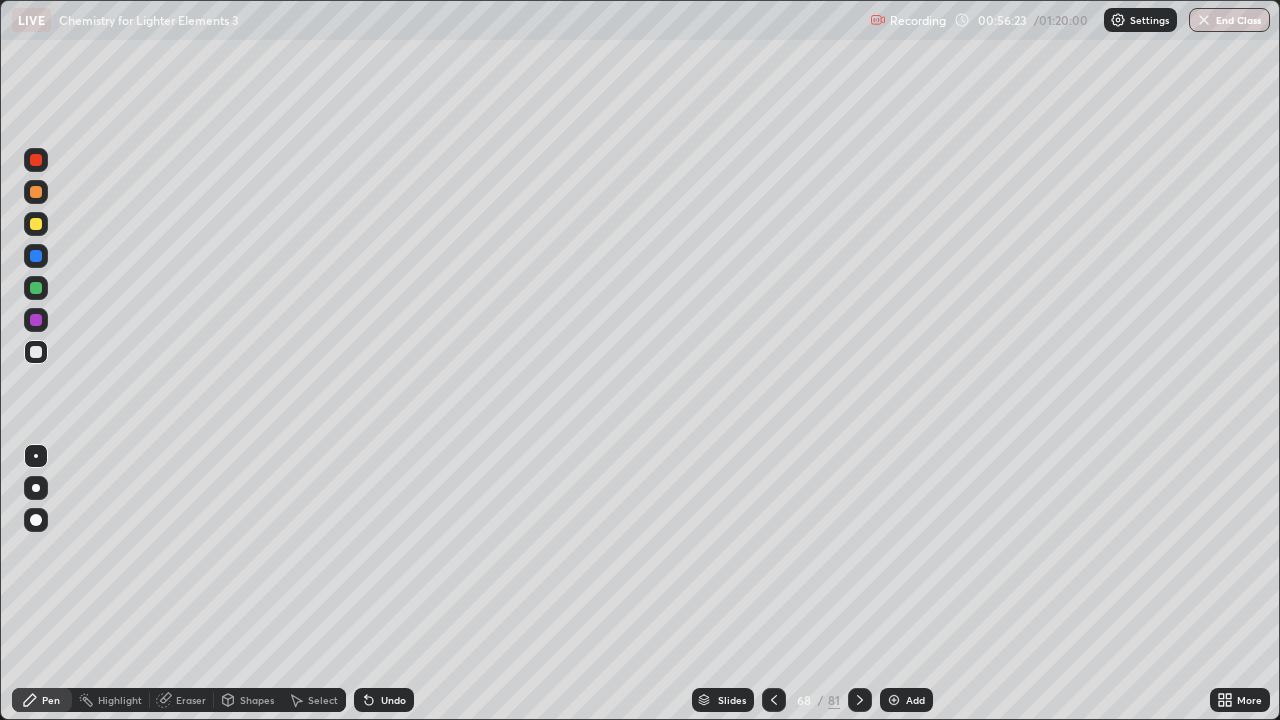 click at bounding box center (36, 224) 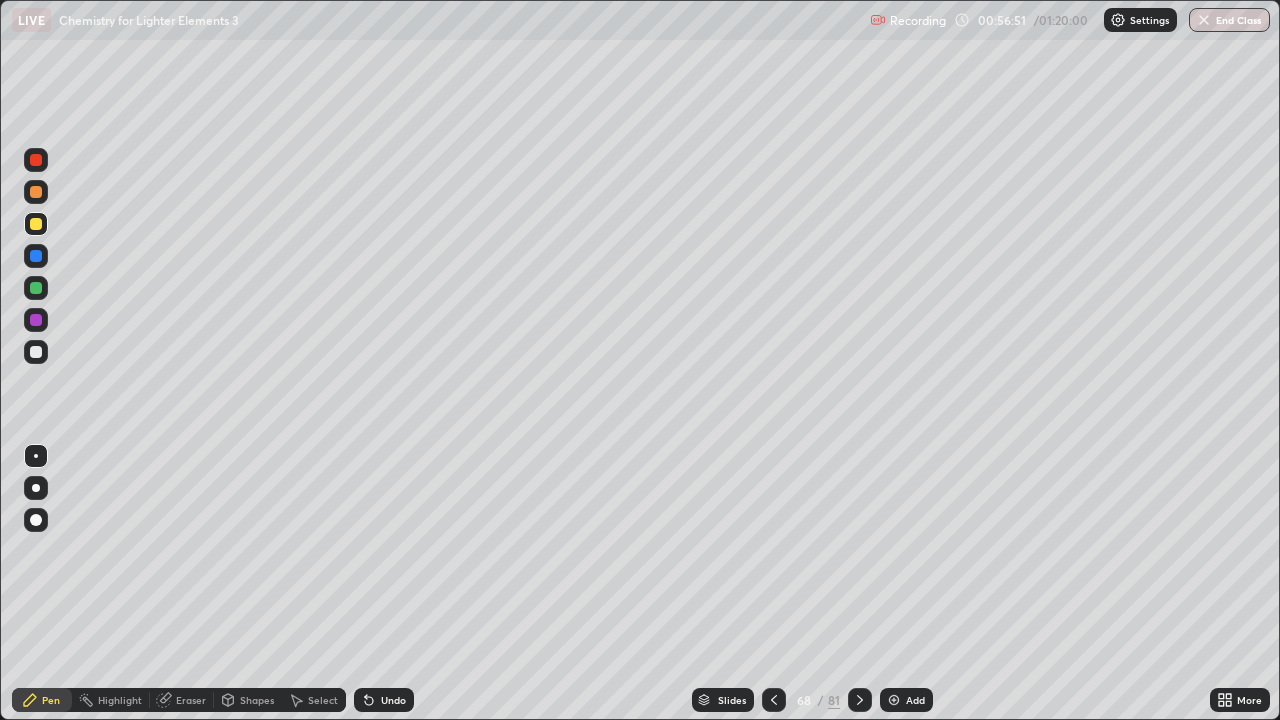 click at bounding box center (36, 352) 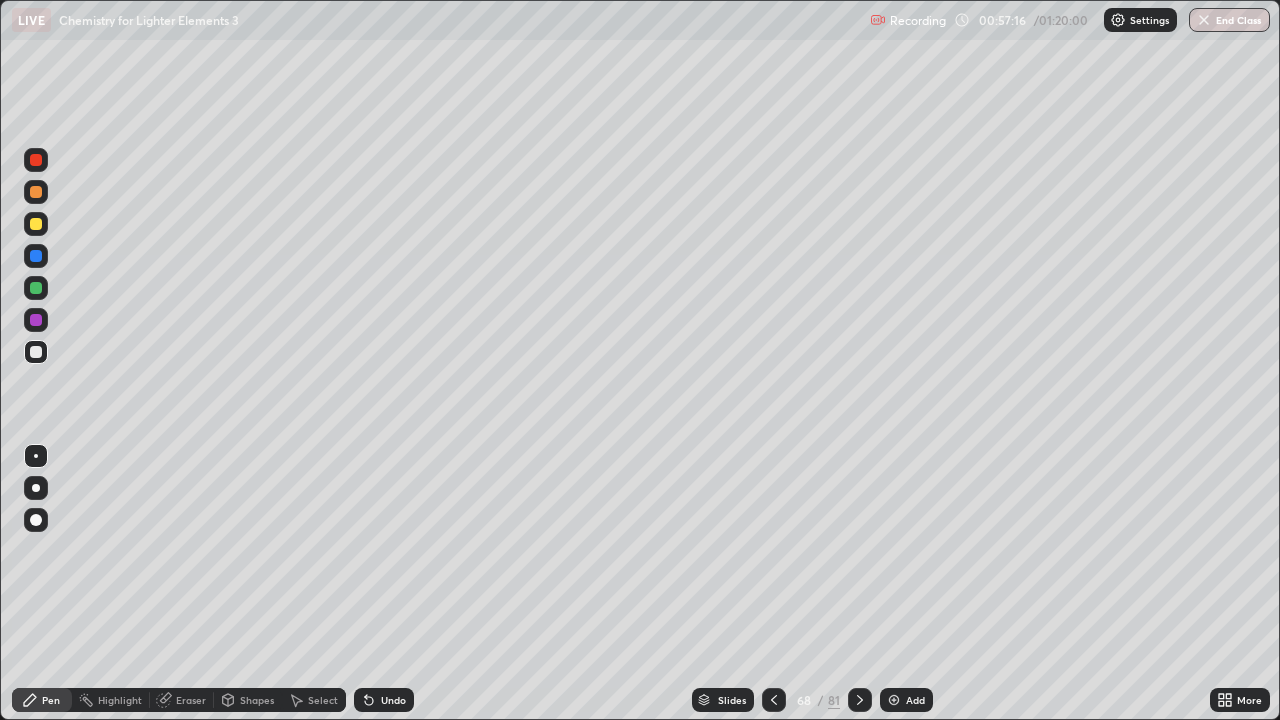 click on "Erase all" at bounding box center (36, 360) 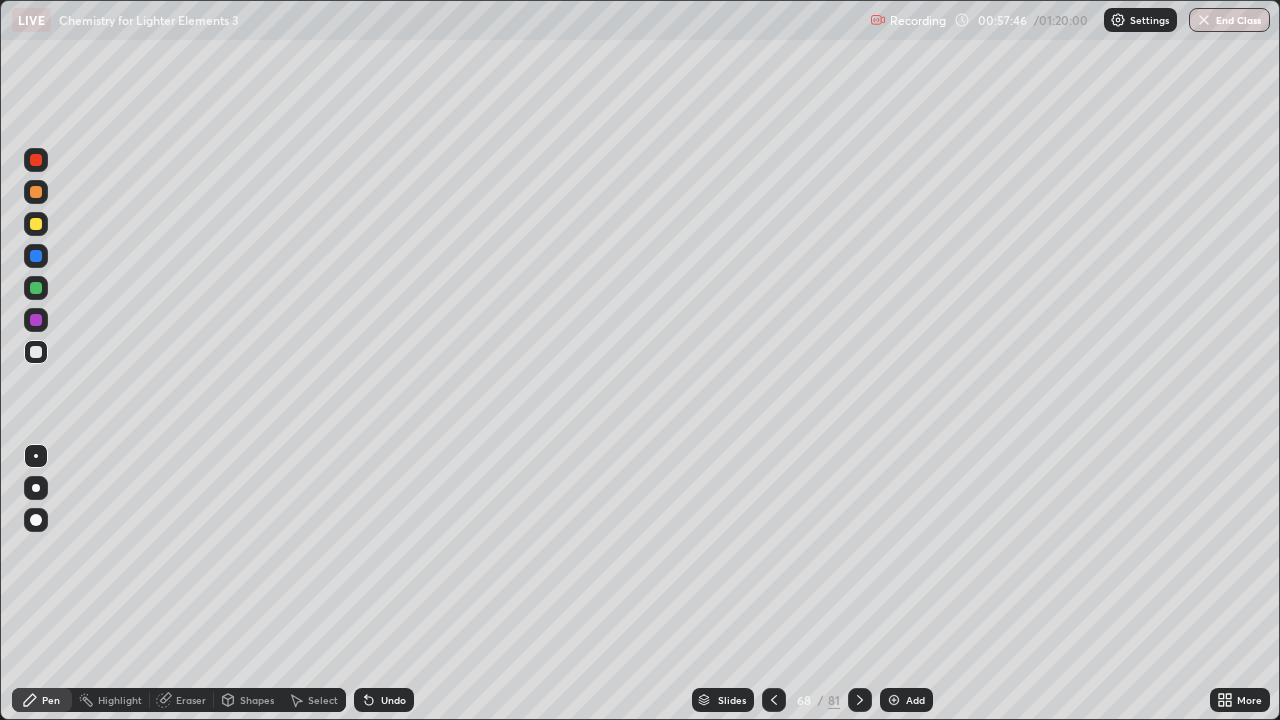 click 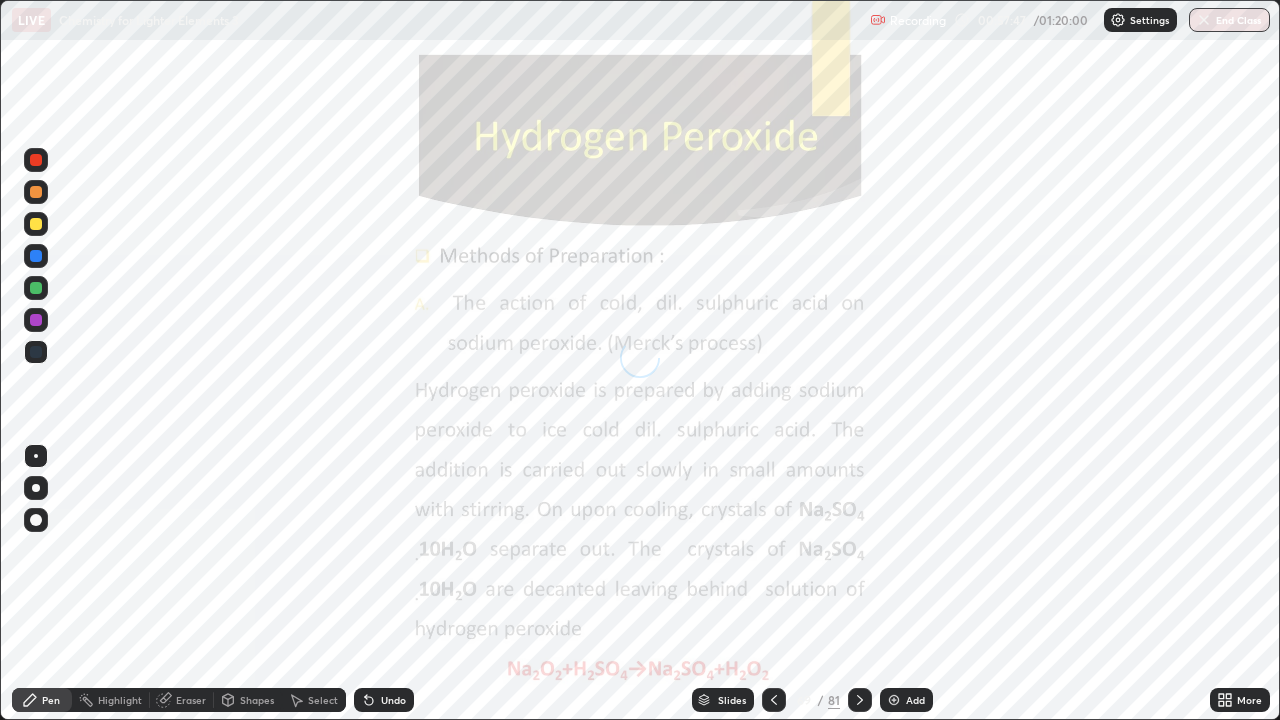 click 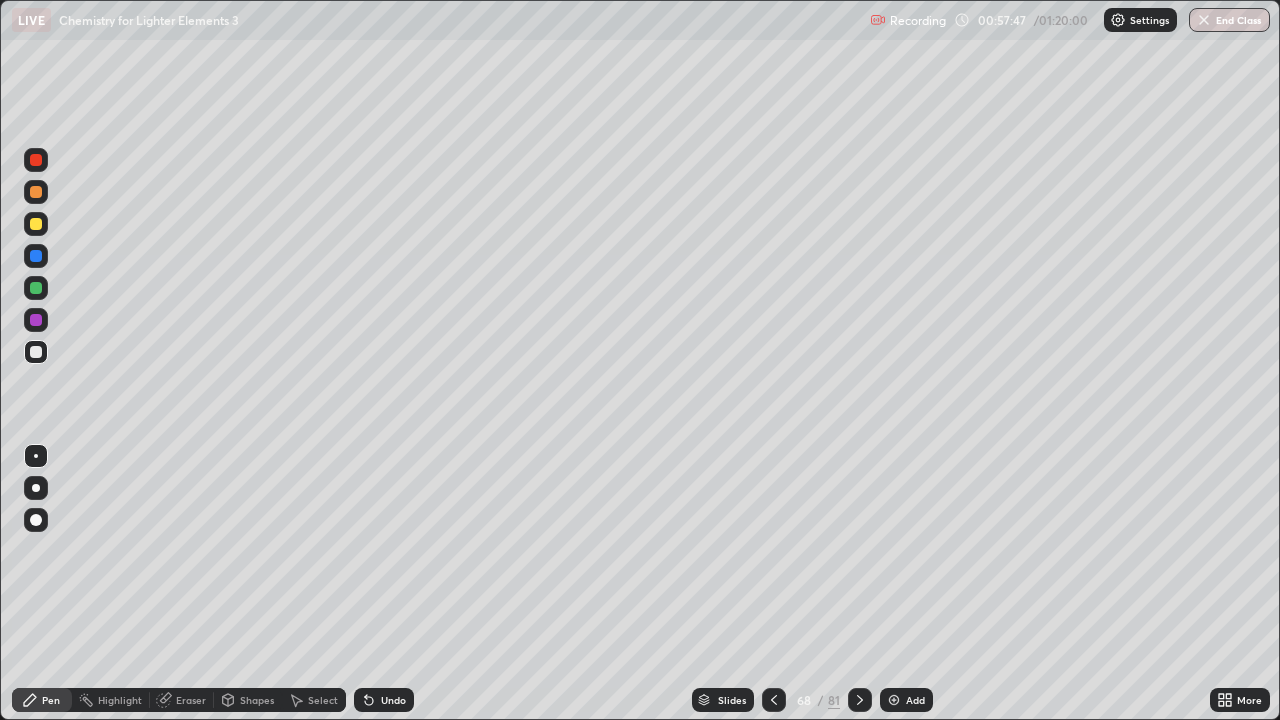 click 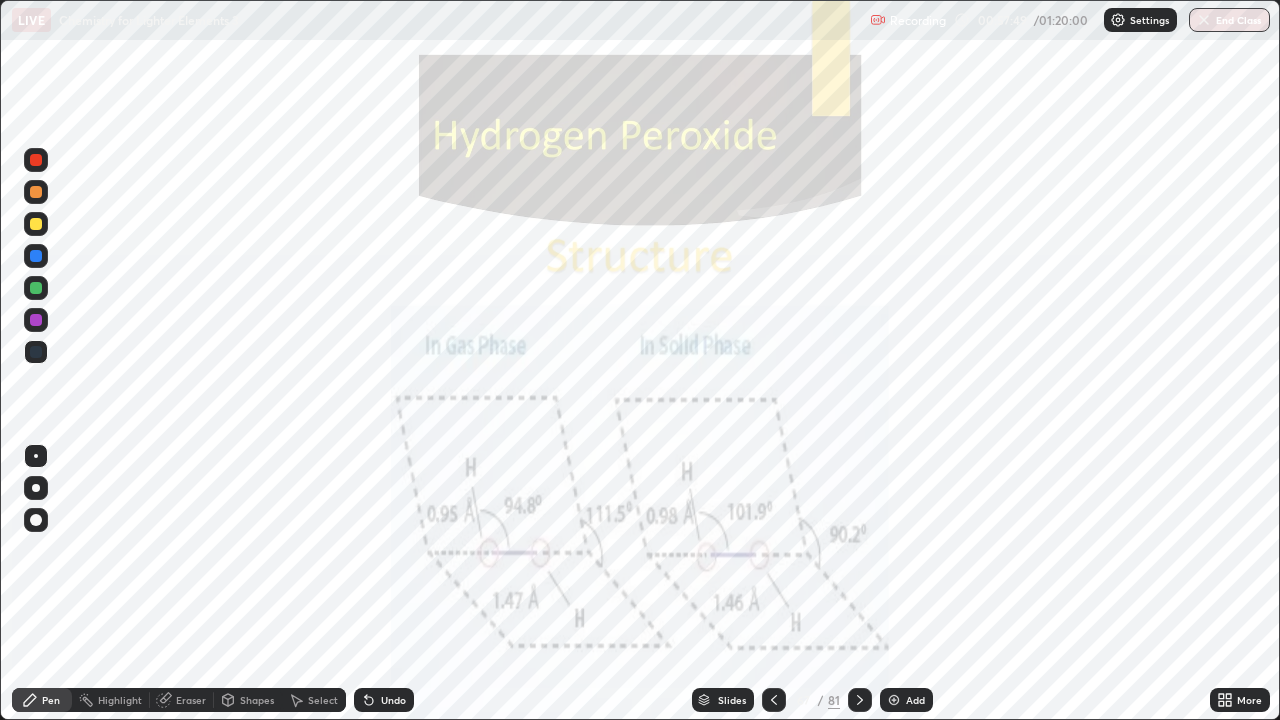 click on "More" at bounding box center (1249, 700) 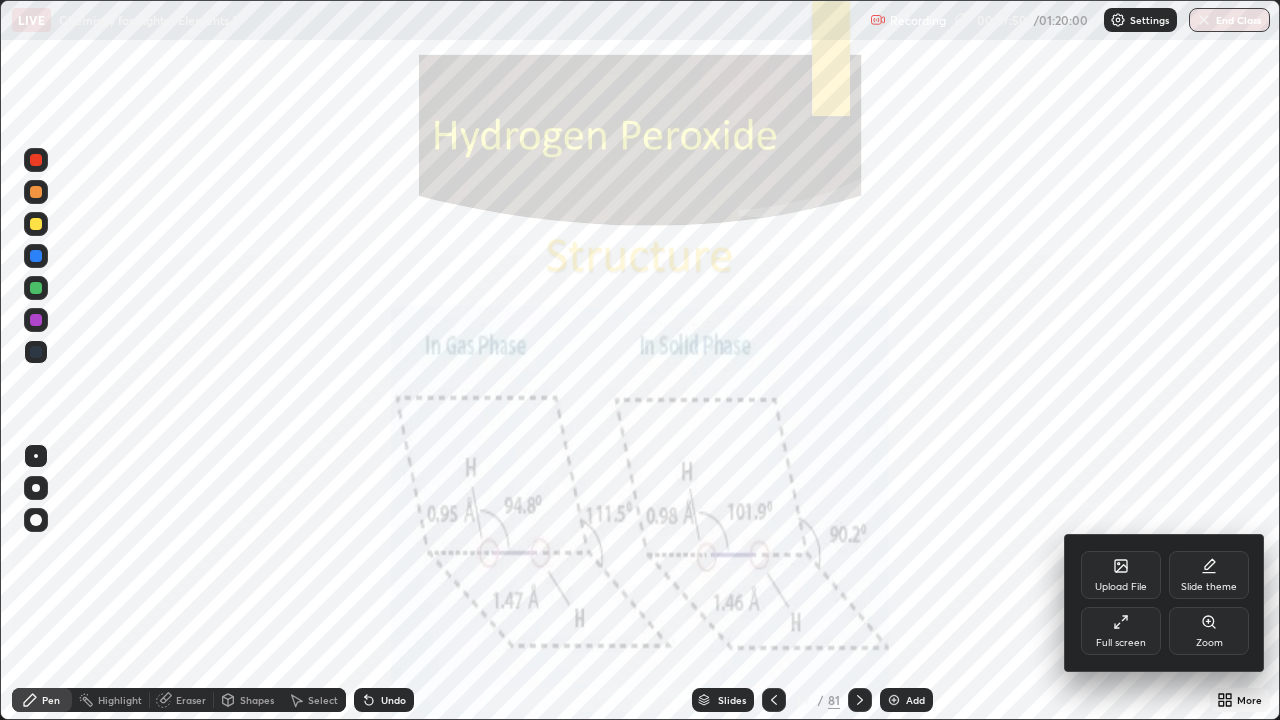 click on "Zoom" at bounding box center [1209, 631] 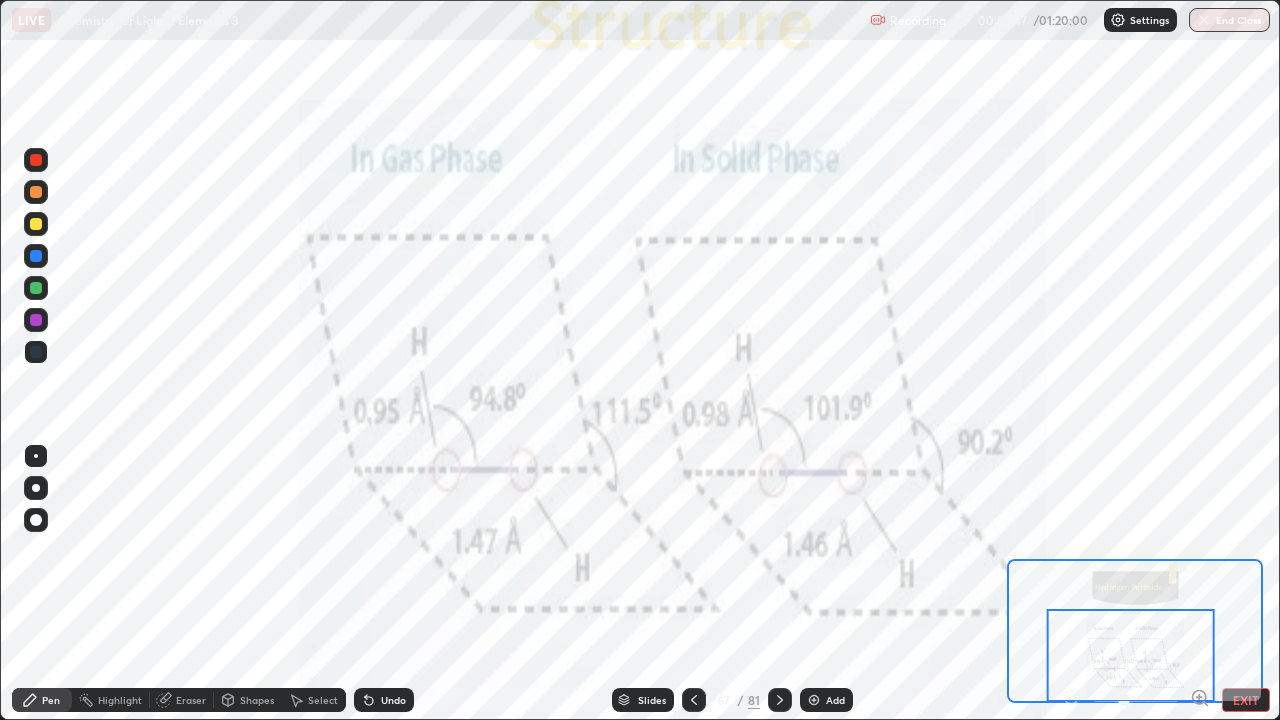 click at bounding box center (780, 700) 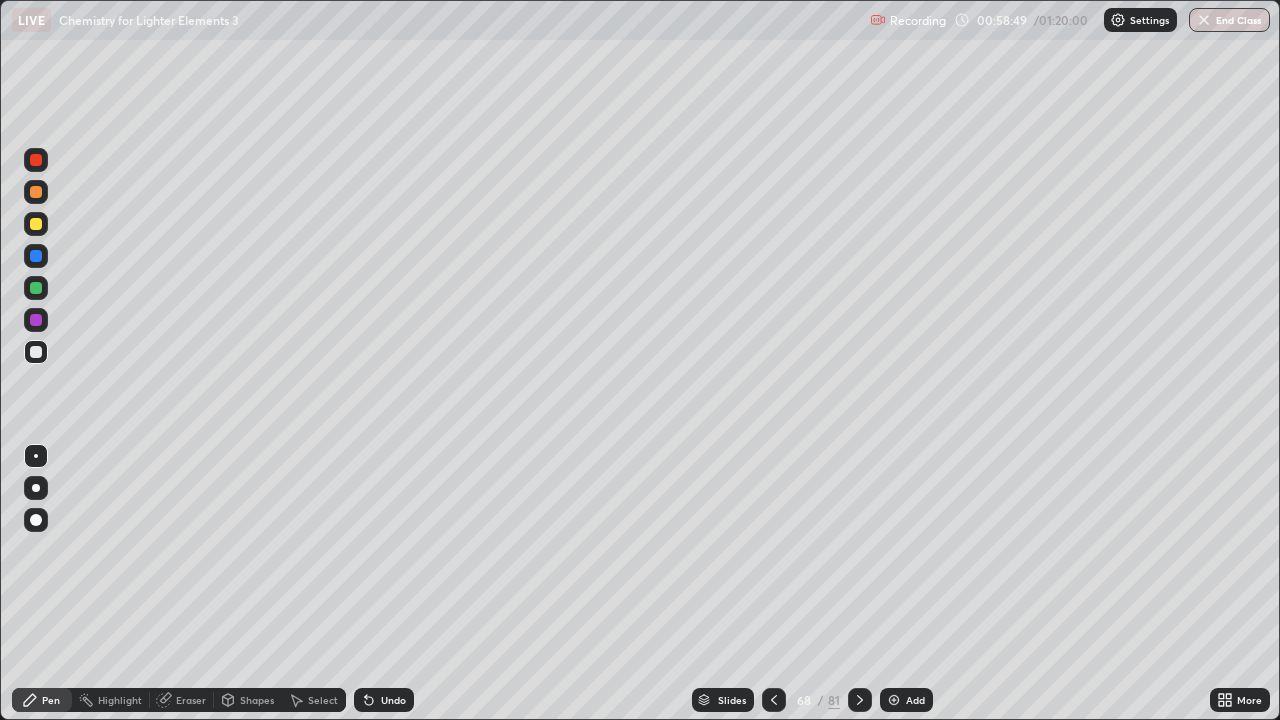 click 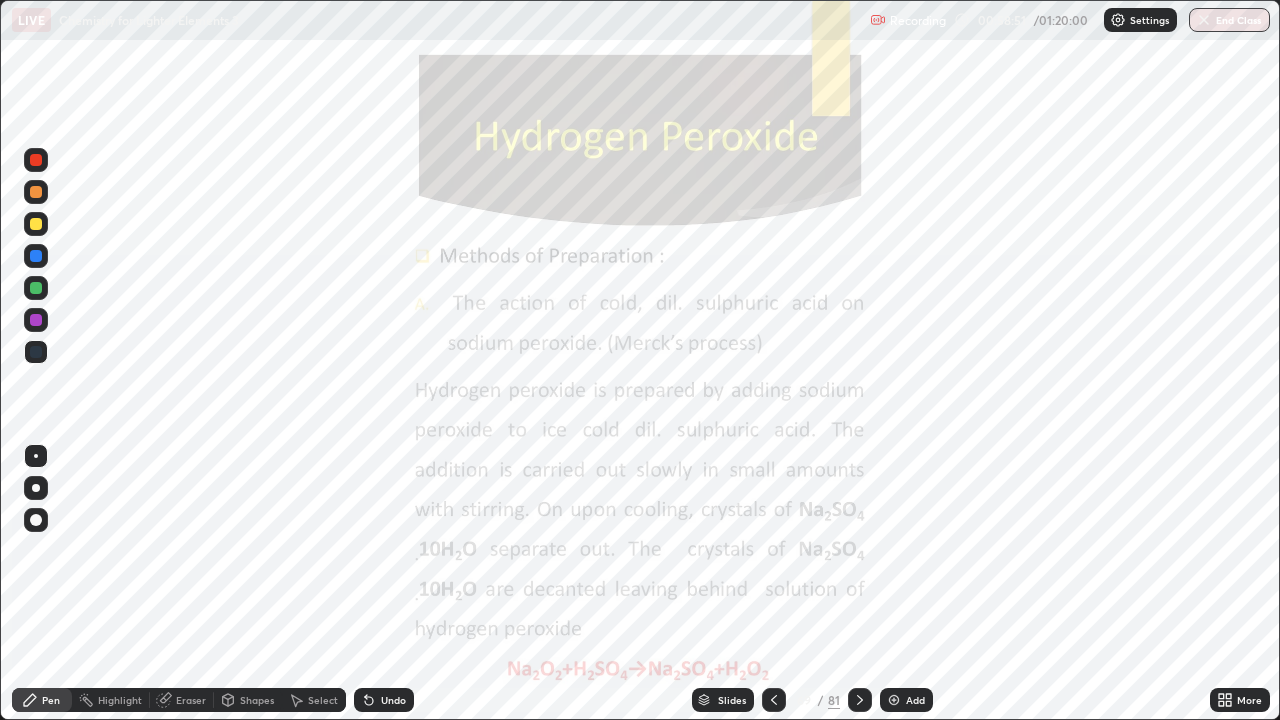 click 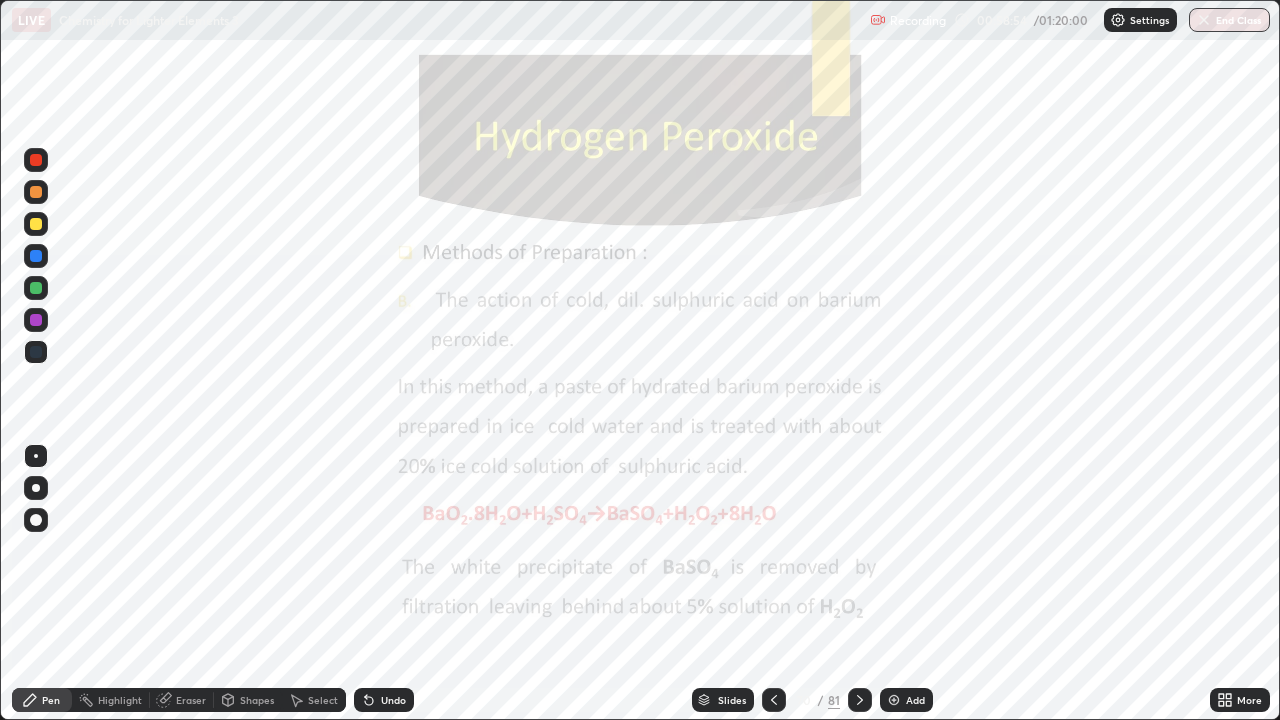 click at bounding box center (860, 700) 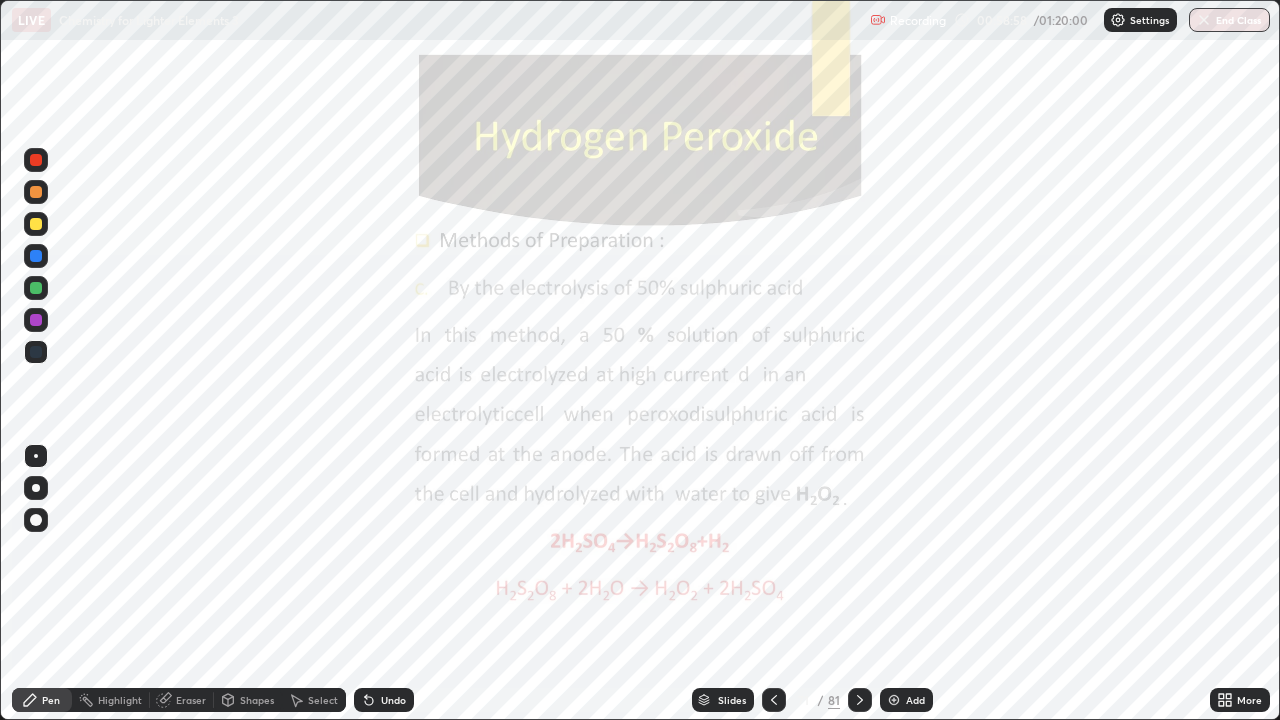 click 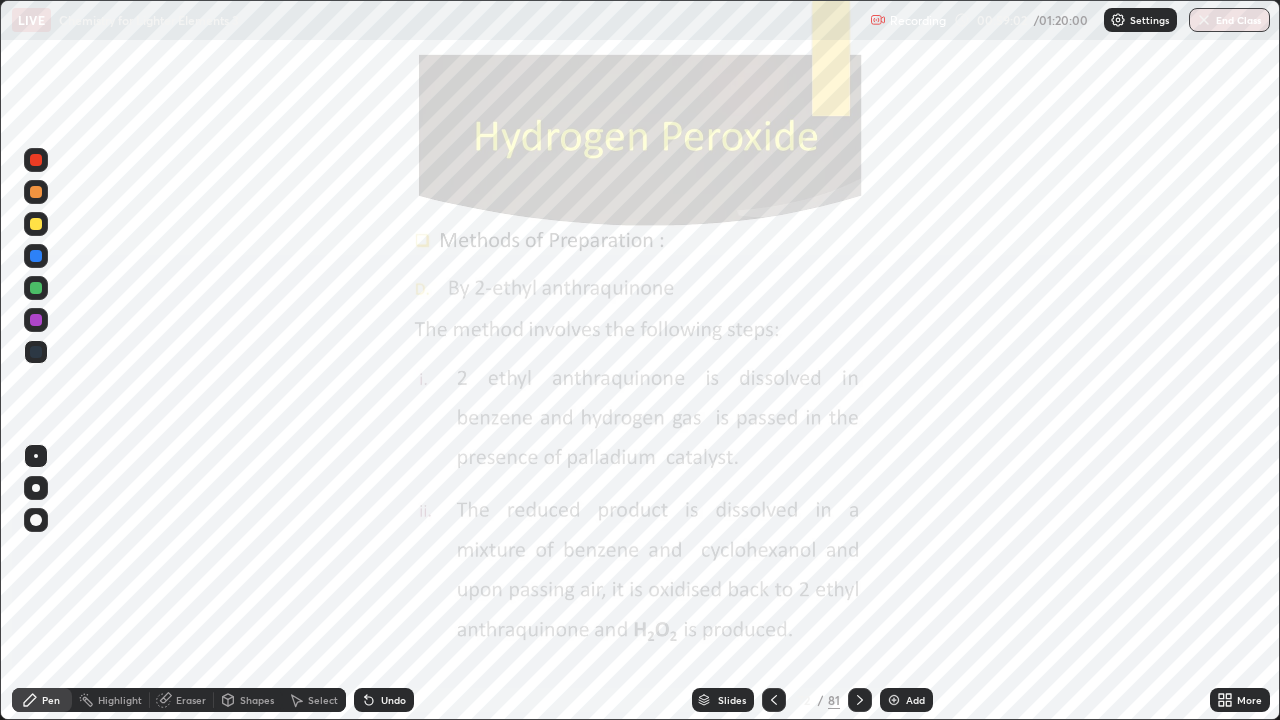 click on "Slides" at bounding box center [723, 700] 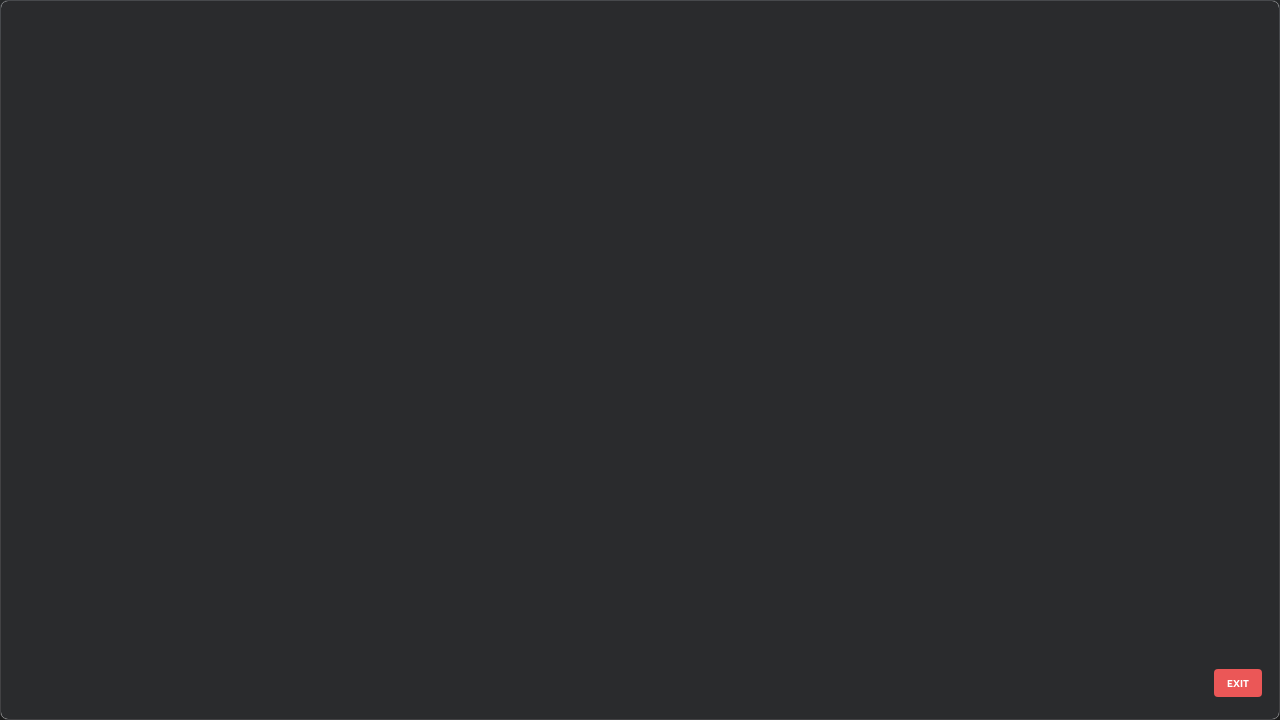 scroll, scrollTop: 4673, scrollLeft: 0, axis: vertical 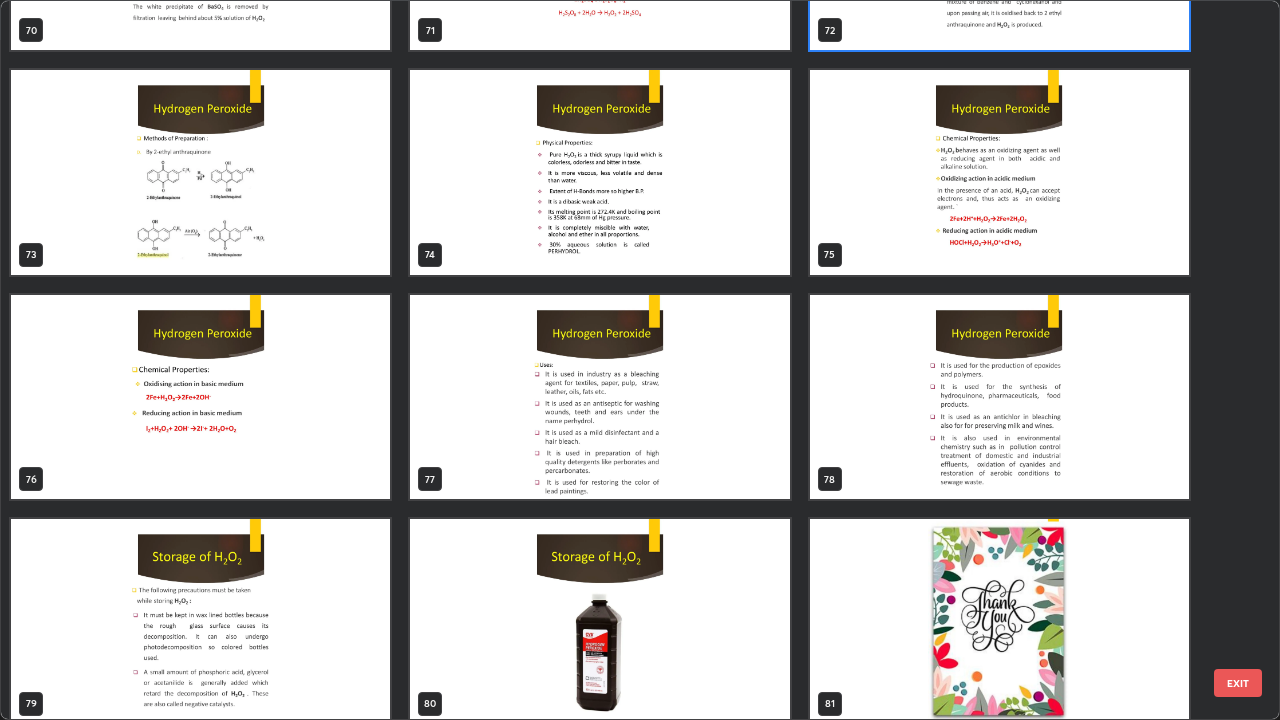 click at bounding box center (599, 397) 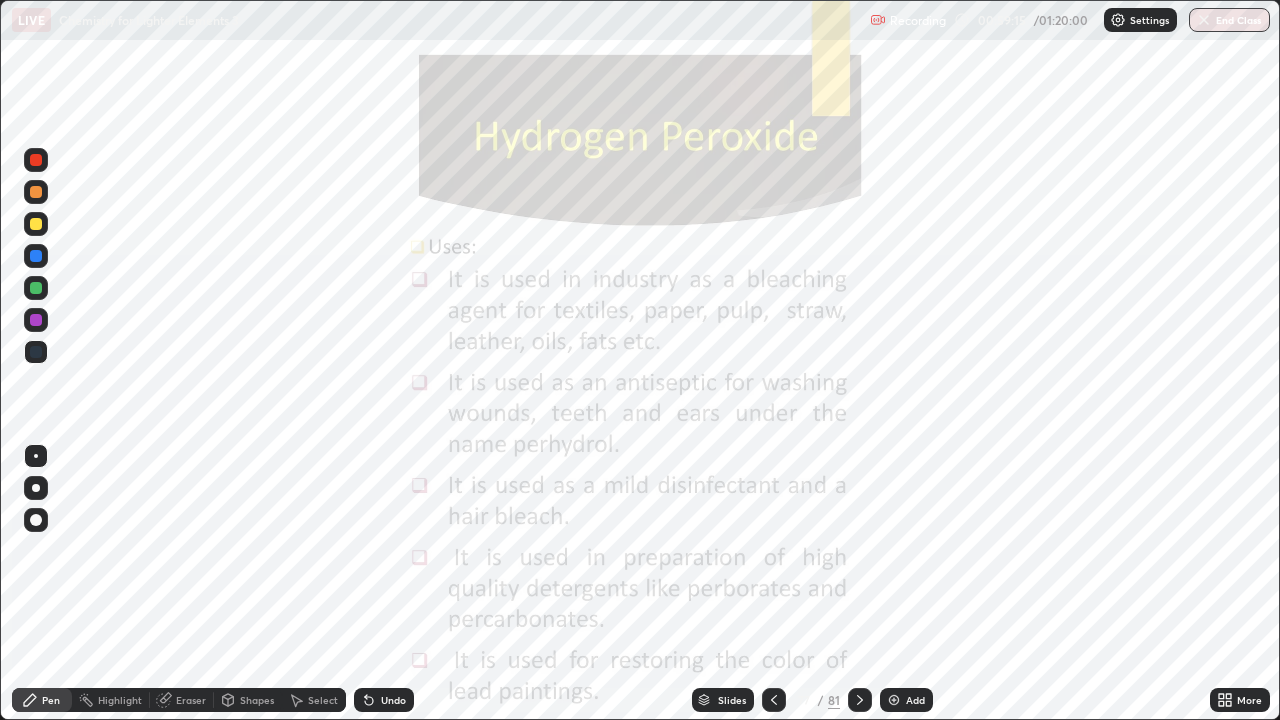 click on "More" at bounding box center (1240, 700) 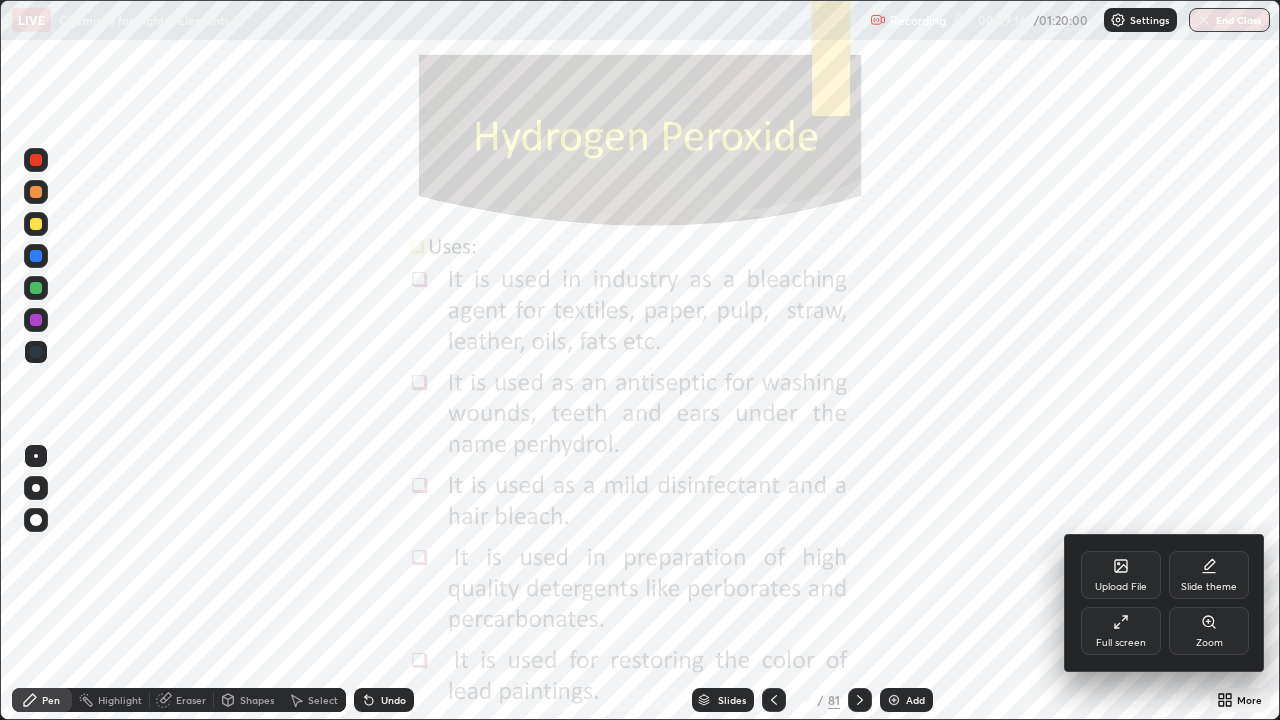 click on "Zoom" at bounding box center (1209, 631) 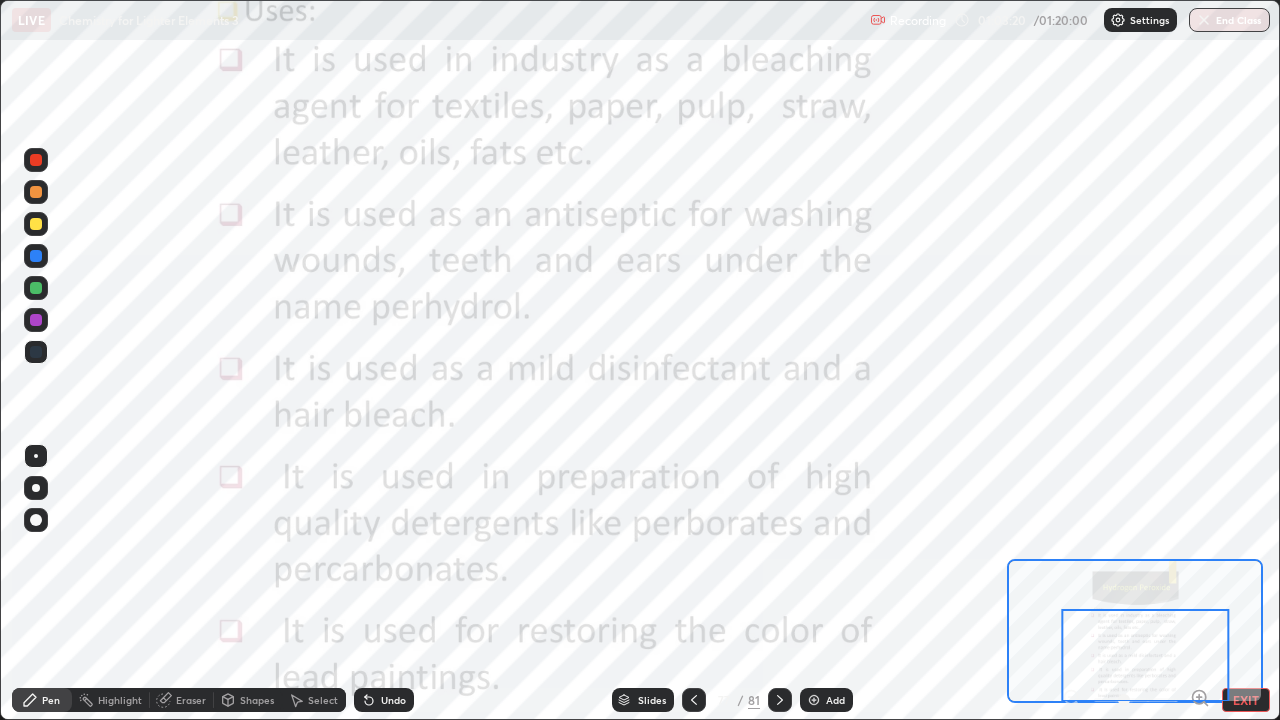 click at bounding box center (780, 700) 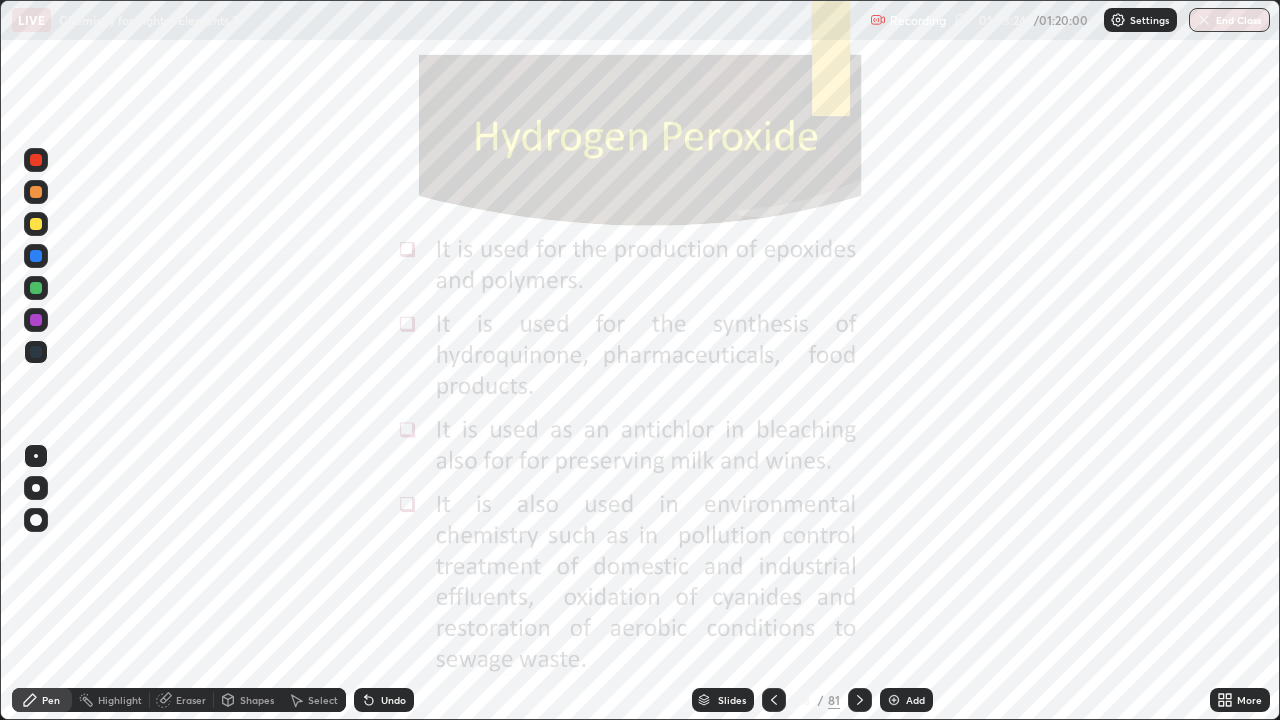 click on "More" at bounding box center [1249, 700] 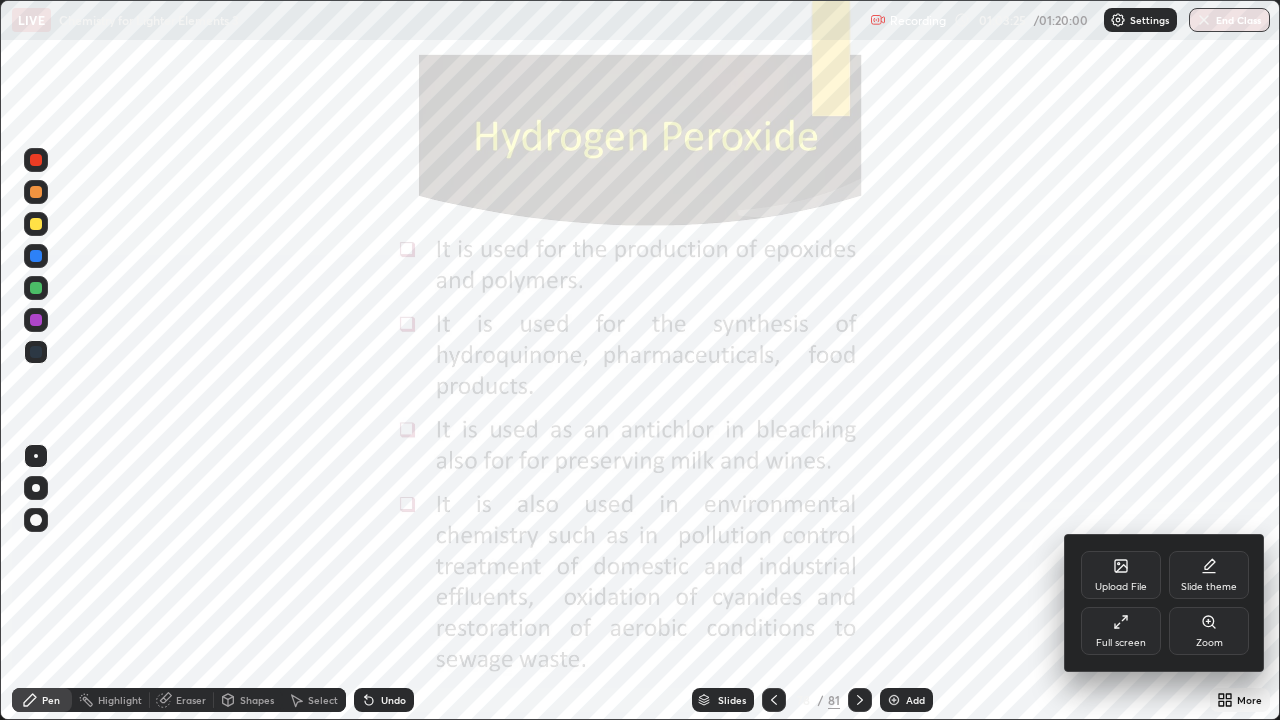click on "Zoom" at bounding box center (1209, 643) 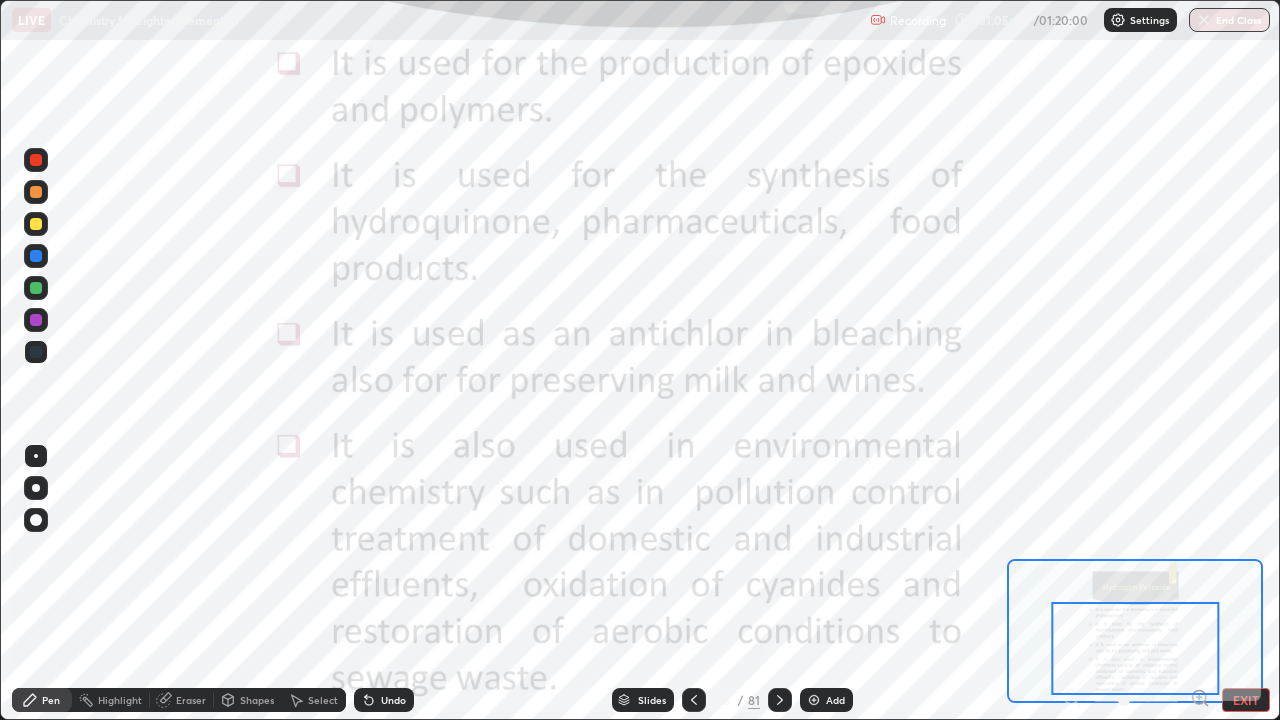 click at bounding box center [780, 700] 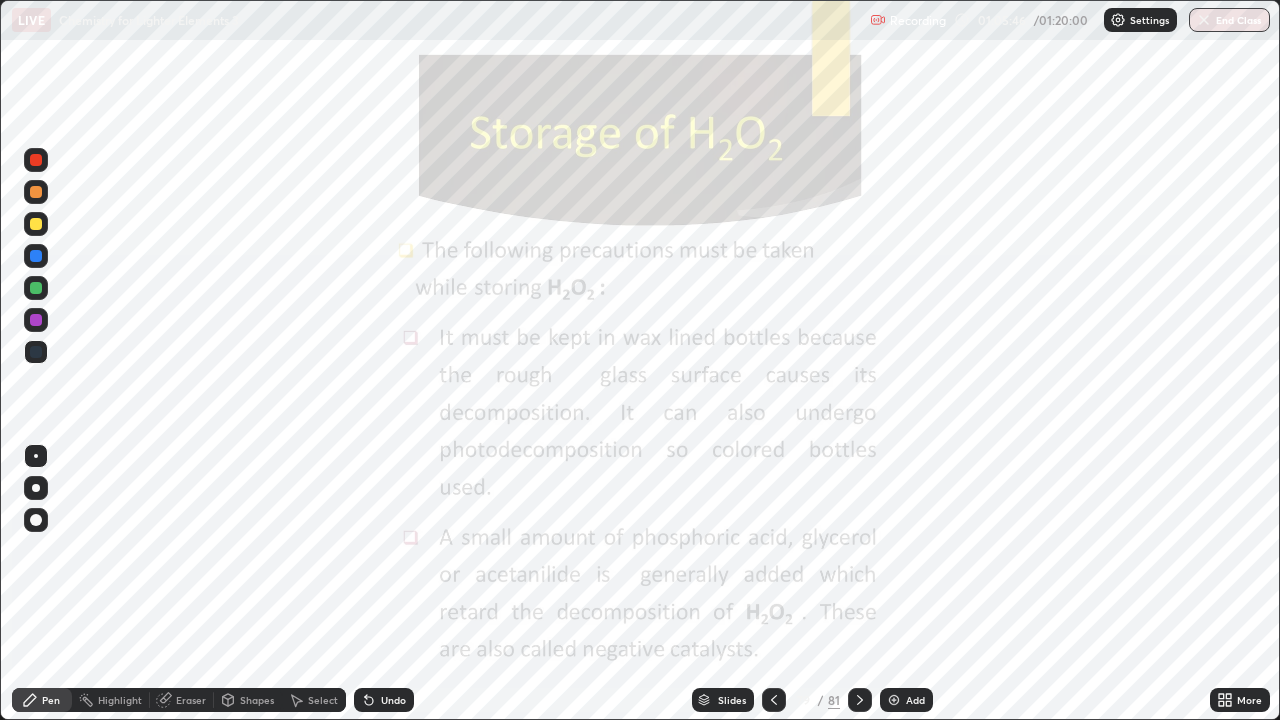 click 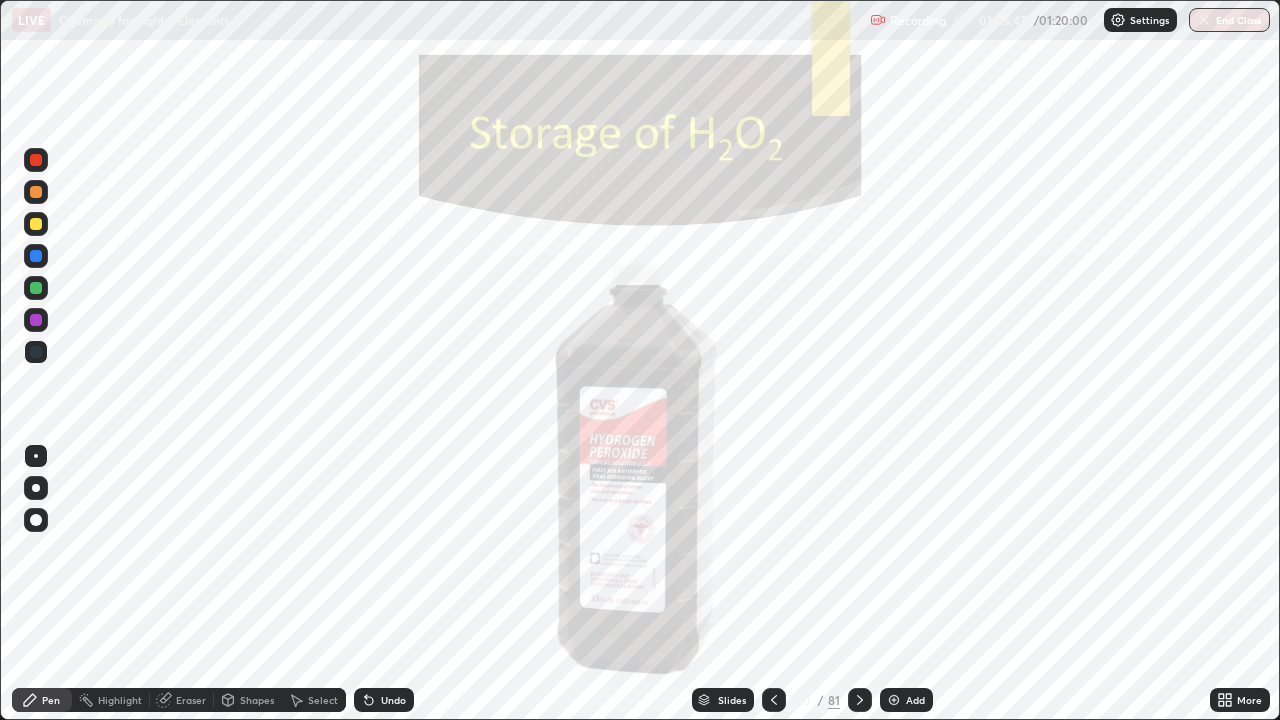click on "More" at bounding box center [1240, 700] 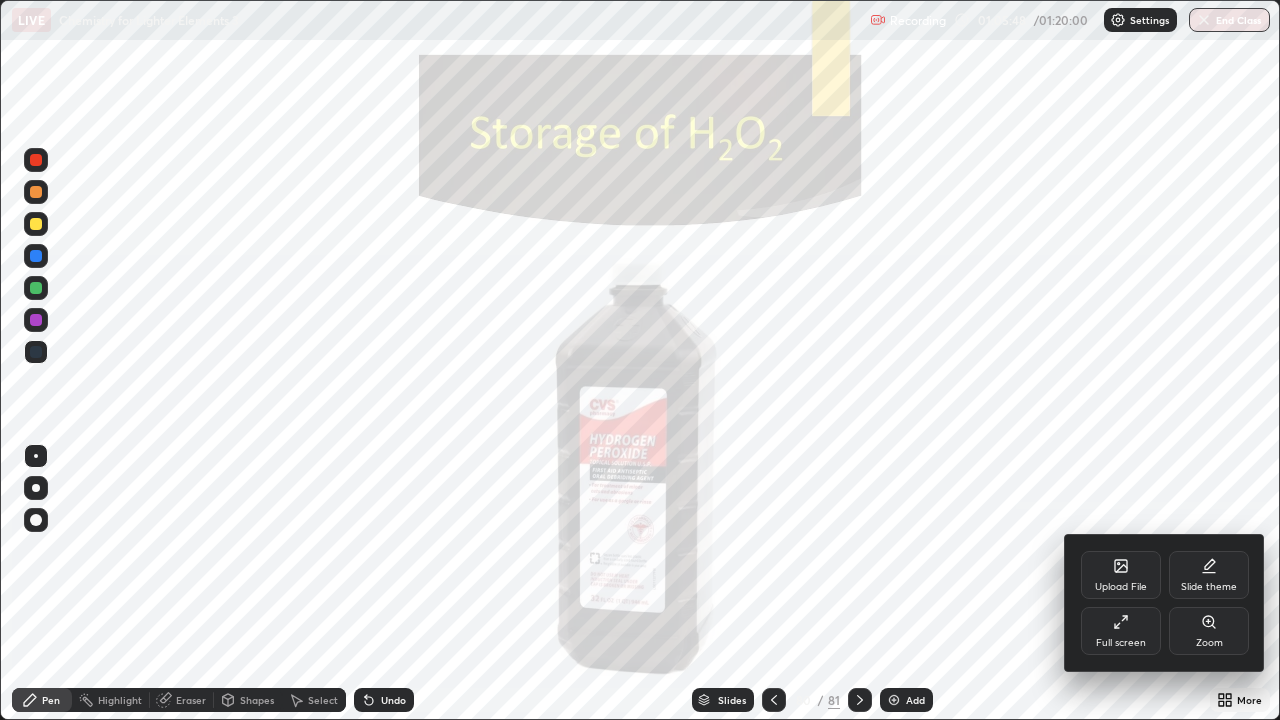 click on "Zoom" at bounding box center (1209, 631) 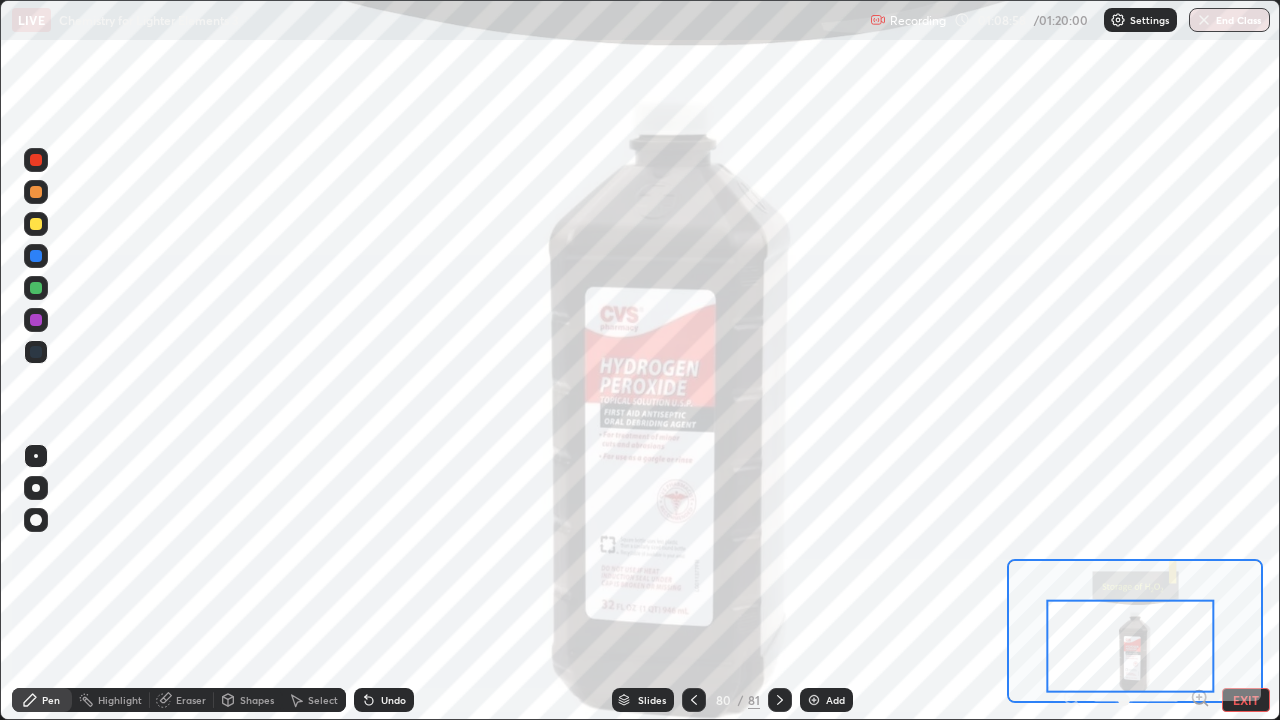 click 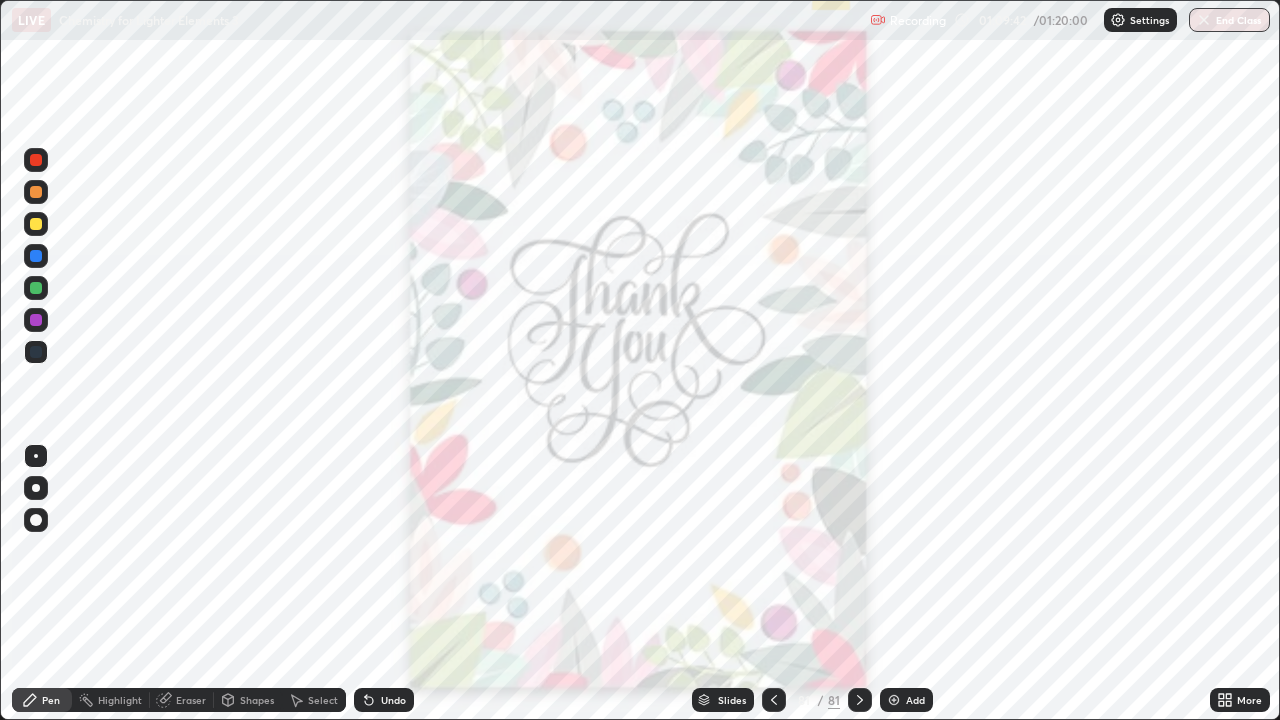 click on "Slides" at bounding box center [723, 700] 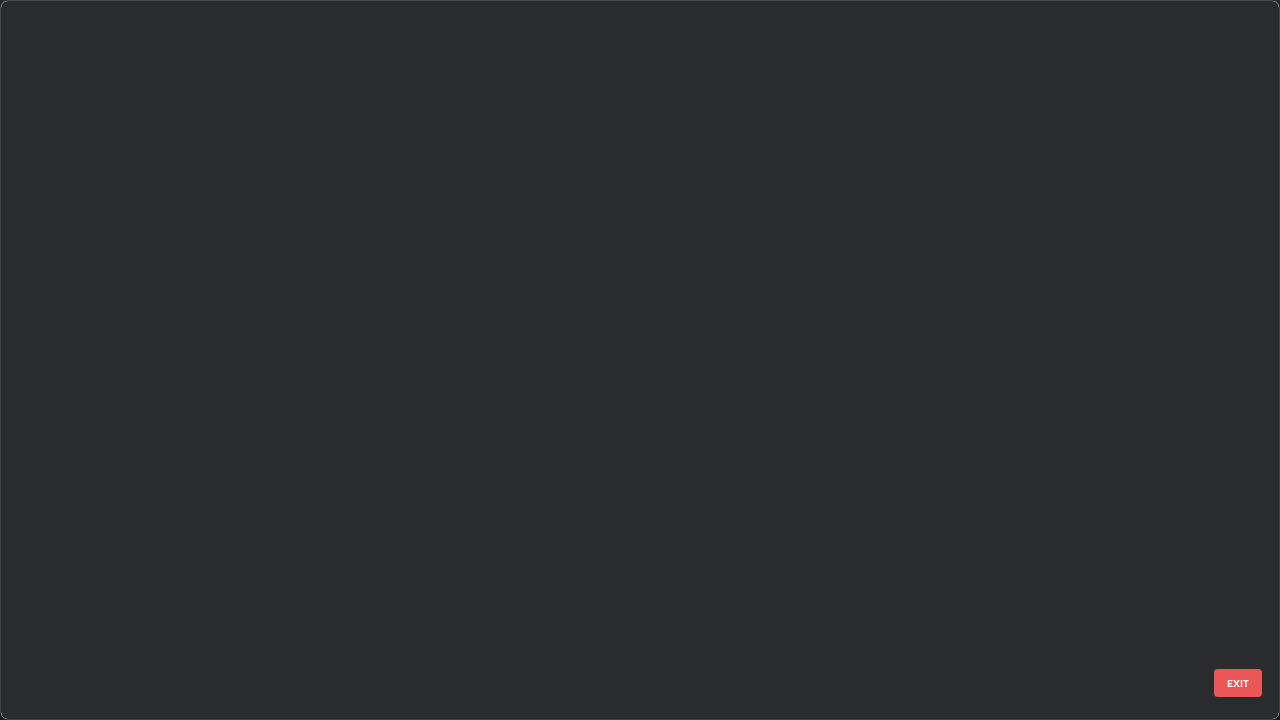 scroll, scrollTop: 5347, scrollLeft: 0, axis: vertical 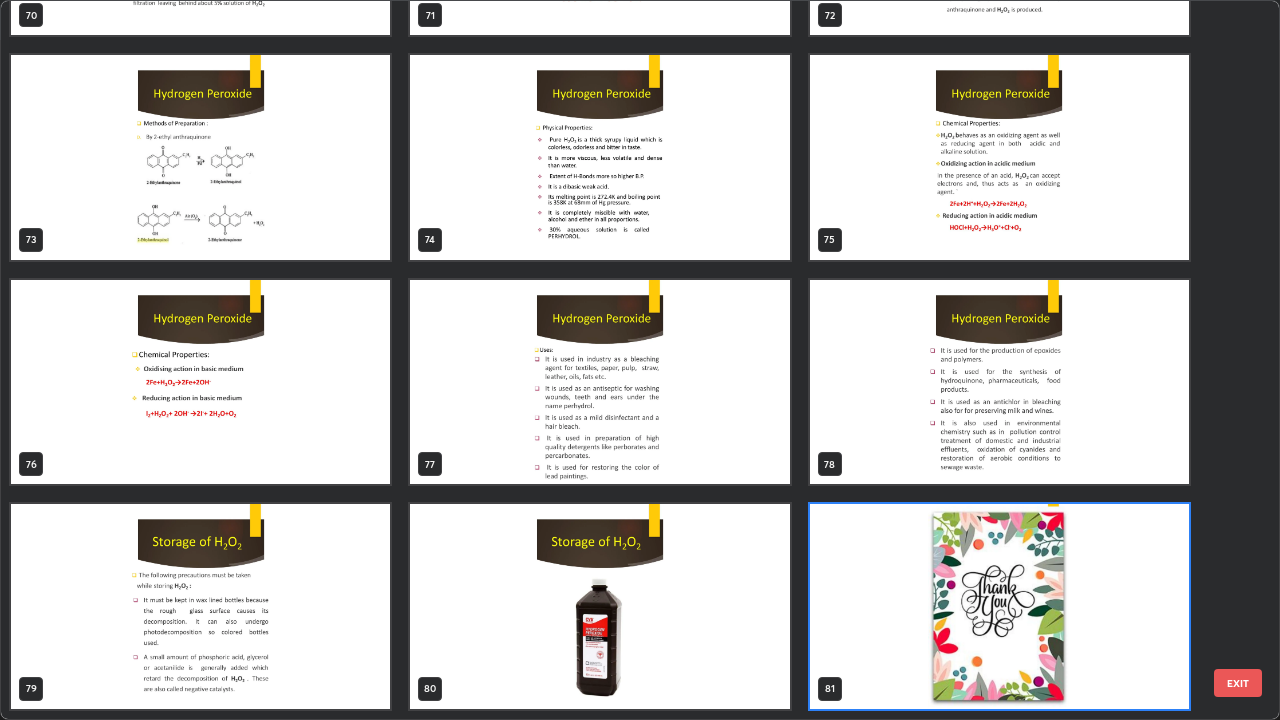 click at bounding box center [200, 606] 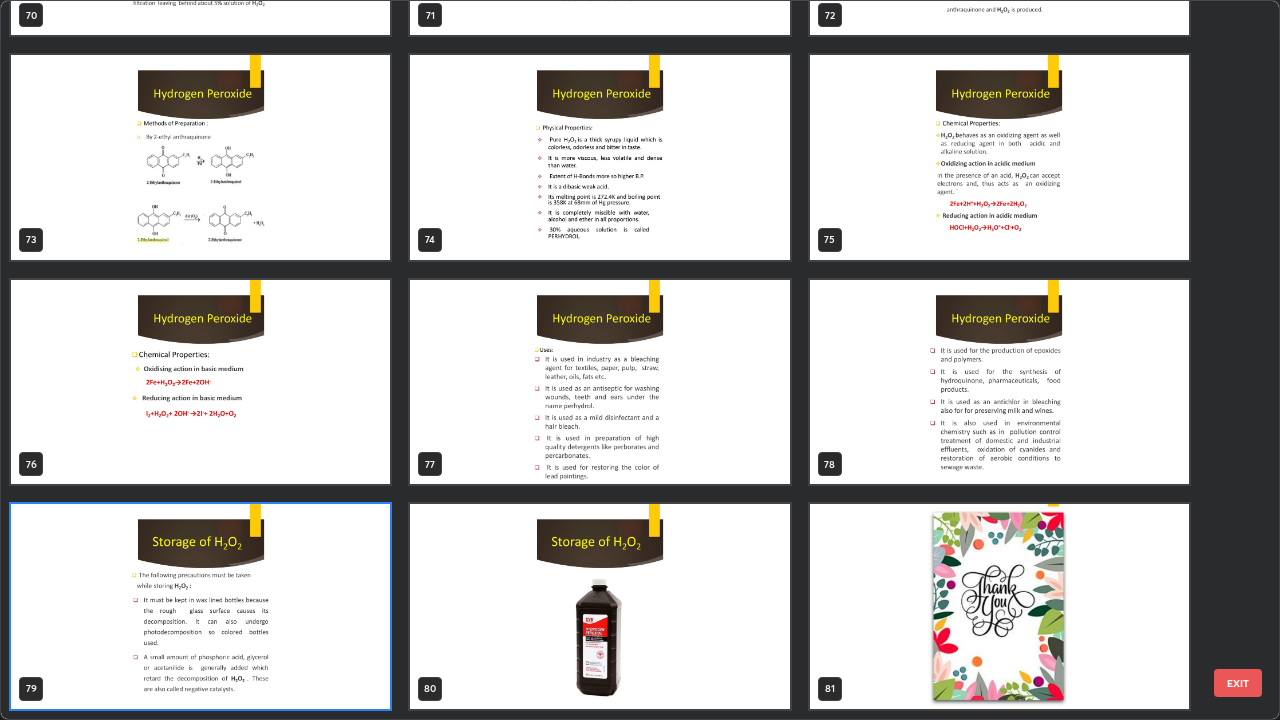 click at bounding box center [200, 606] 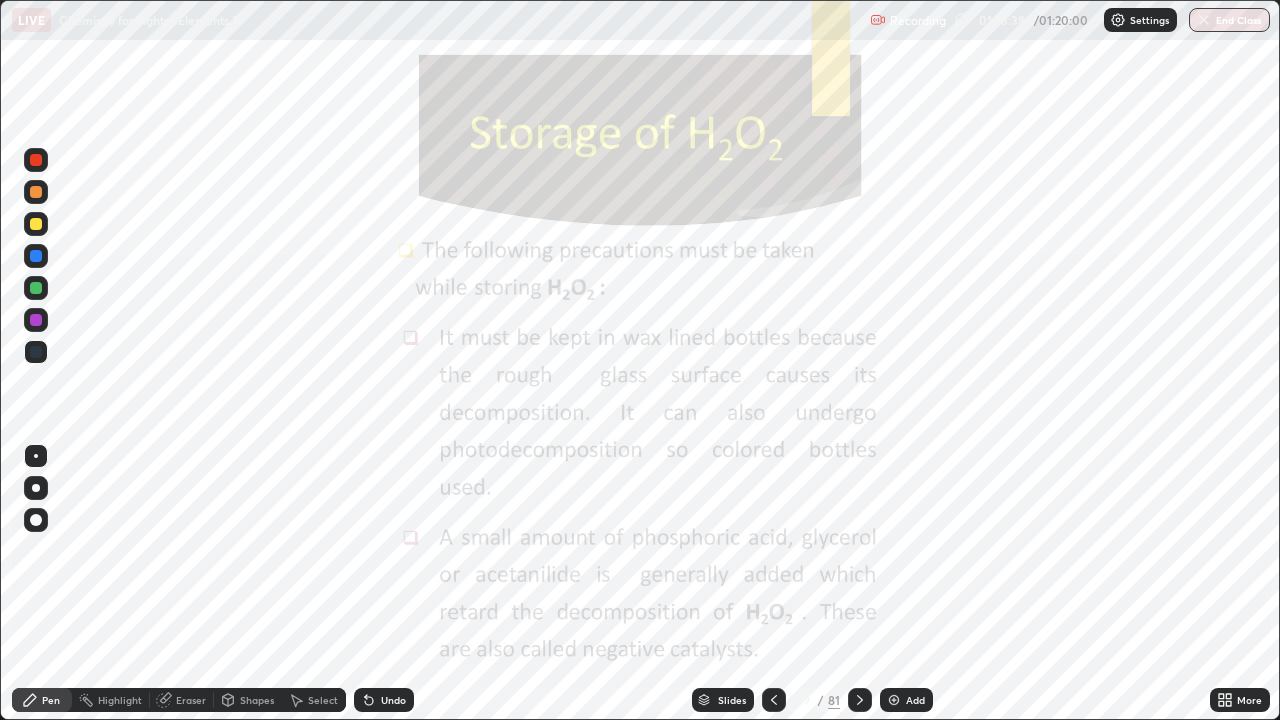 click 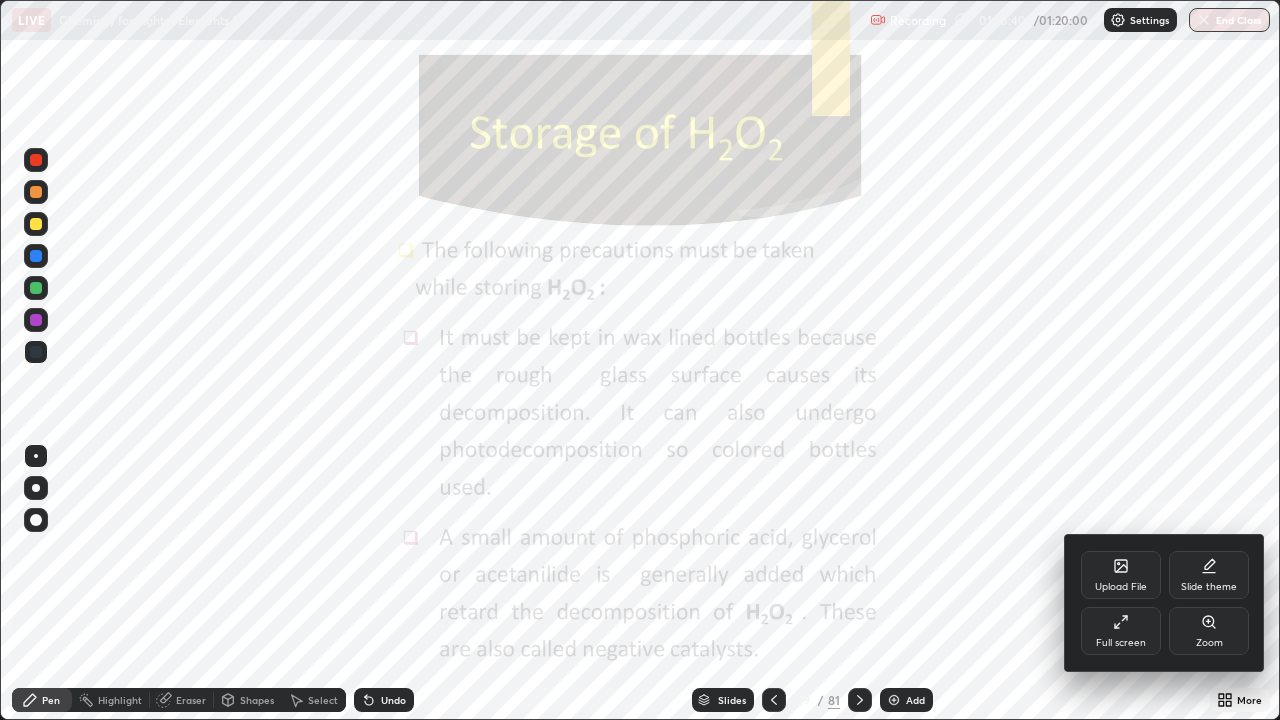 click at bounding box center [640, 360] 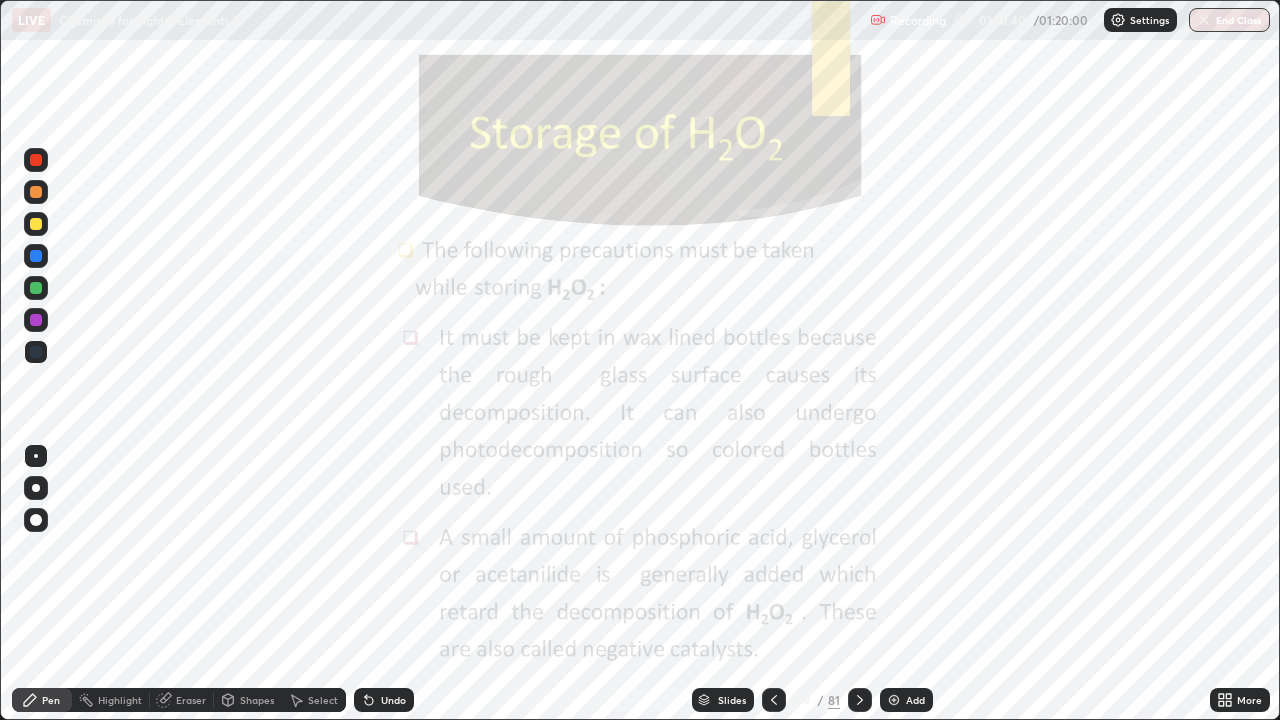 click on "Add" at bounding box center (906, 700) 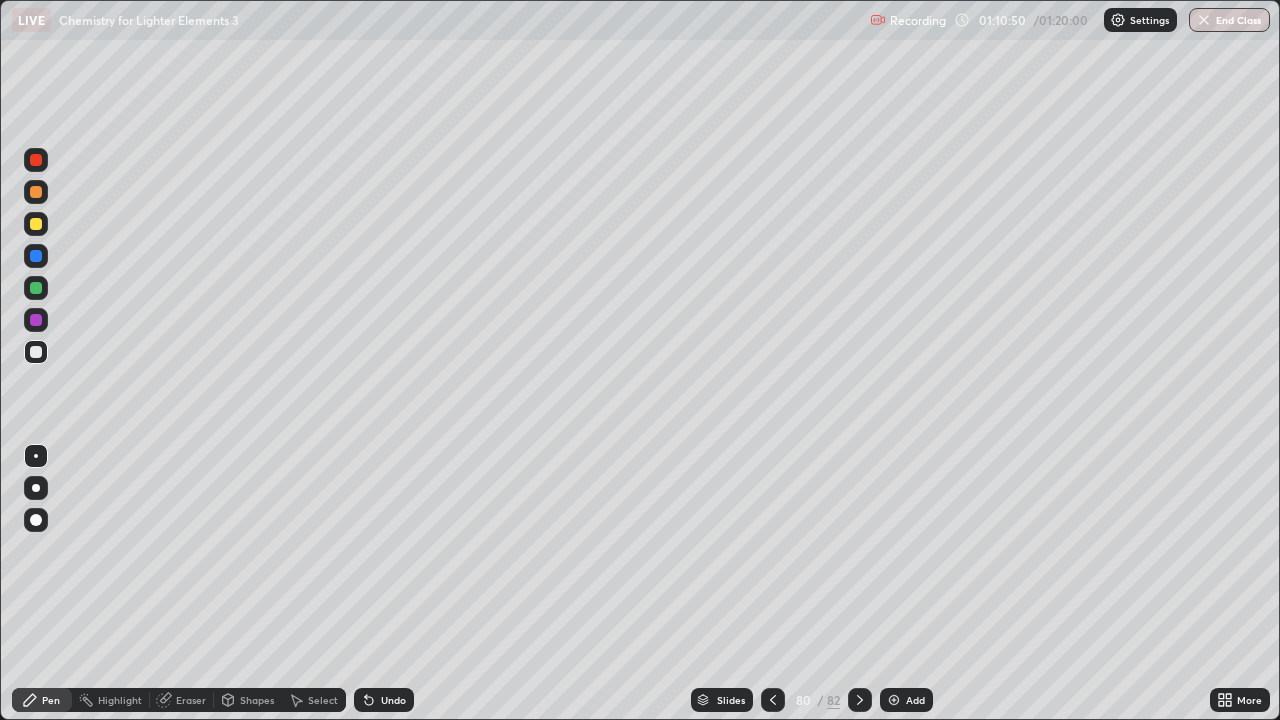 click 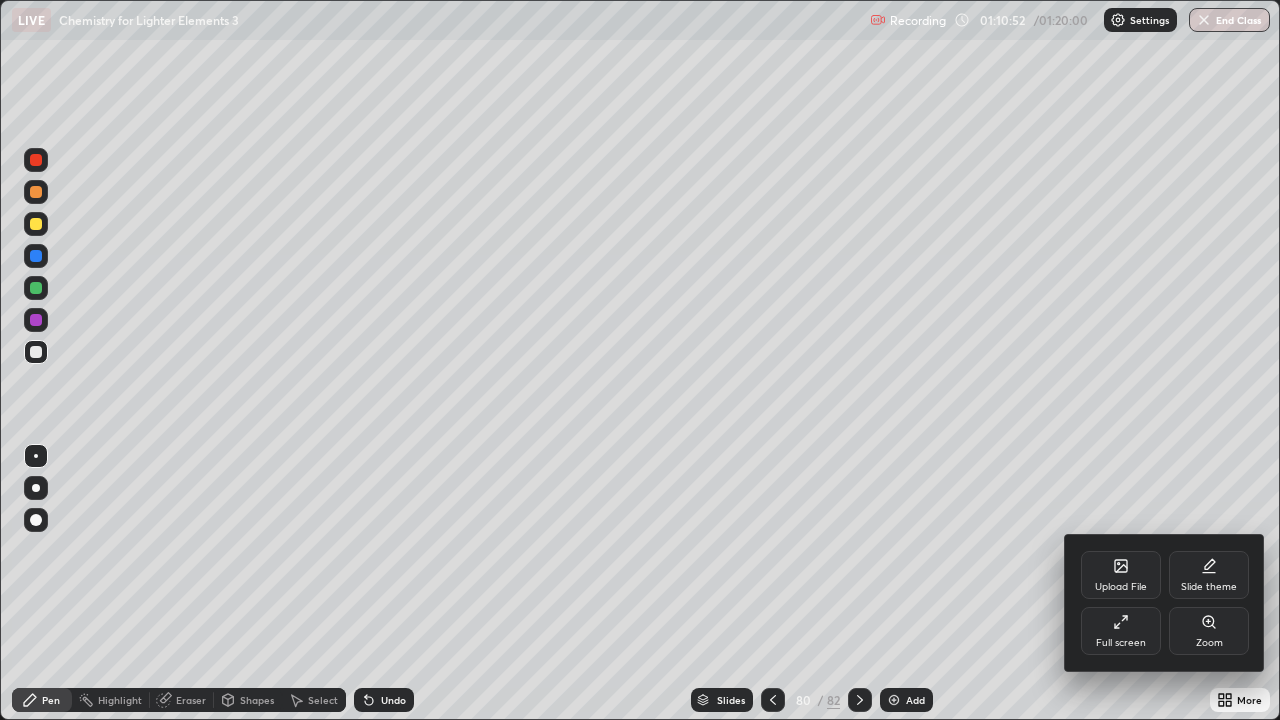 click on "Upload File" at bounding box center [1121, 587] 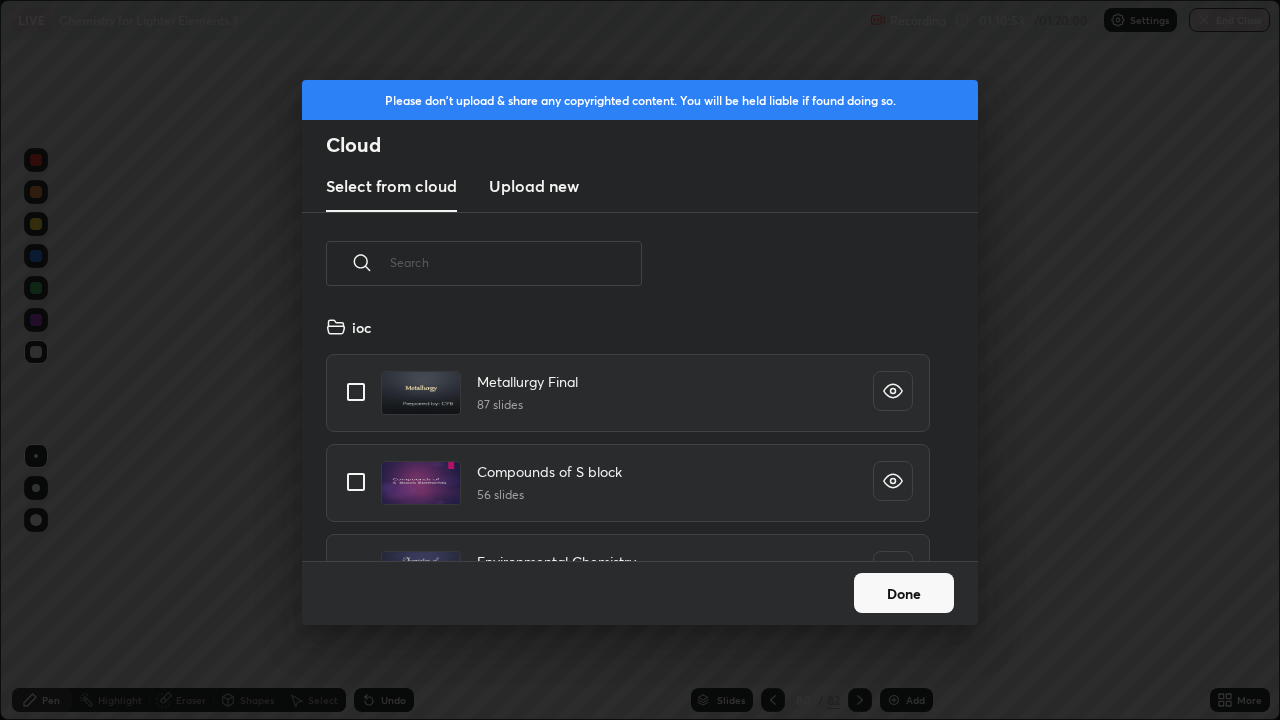 scroll, scrollTop: 7, scrollLeft: 11, axis: both 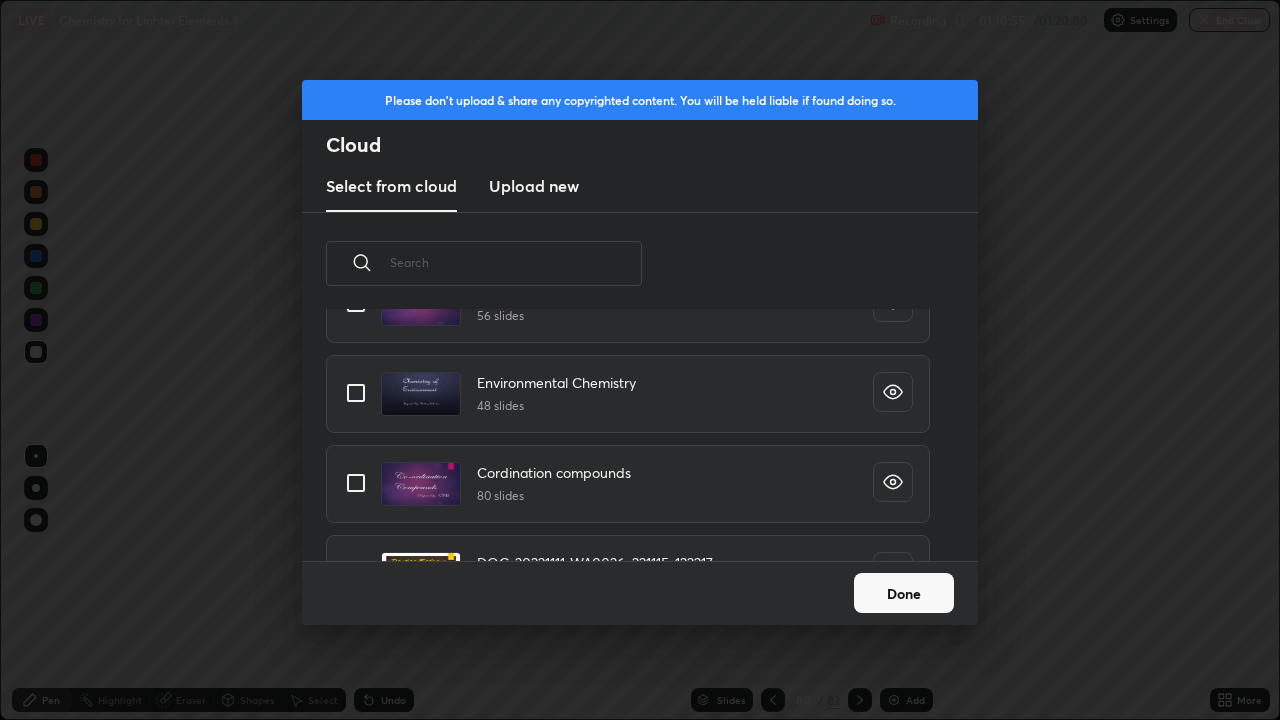 click at bounding box center (356, 393) 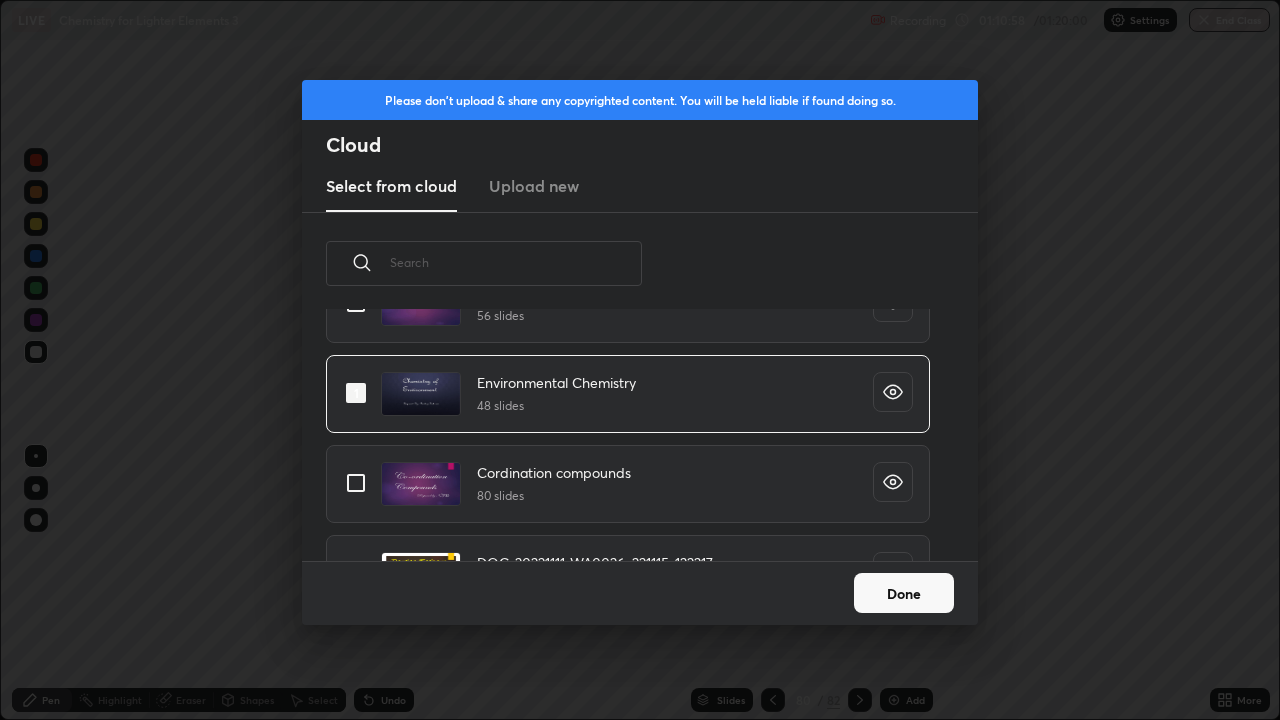 click on "Done" at bounding box center (904, 593) 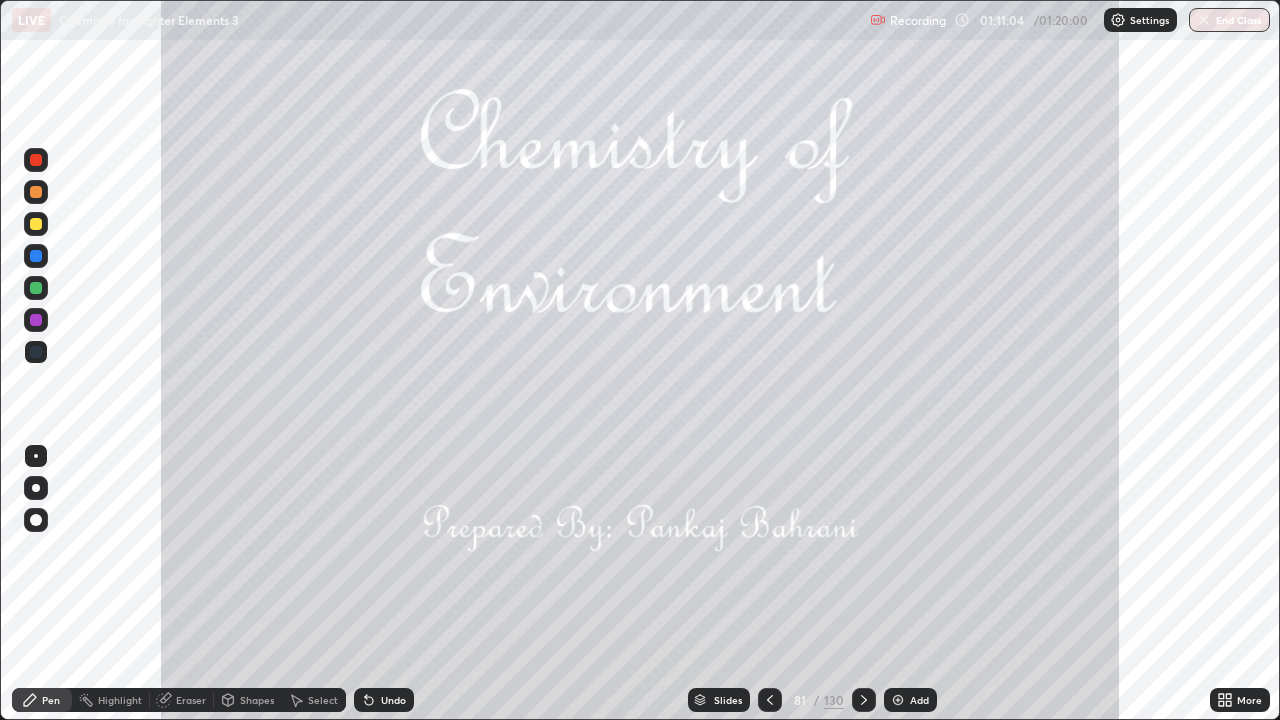 click on "Slides" at bounding box center [719, 700] 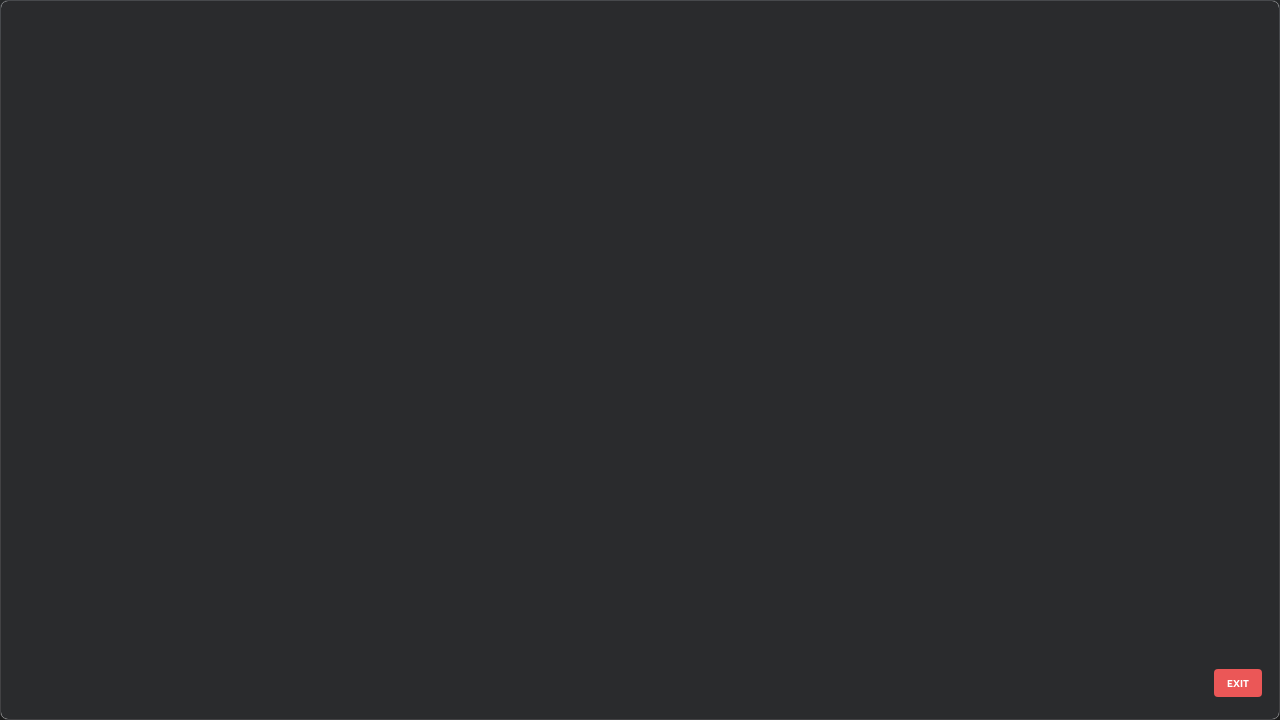 scroll, scrollTop: 5347, scrollLeft: 0, axis: vertical 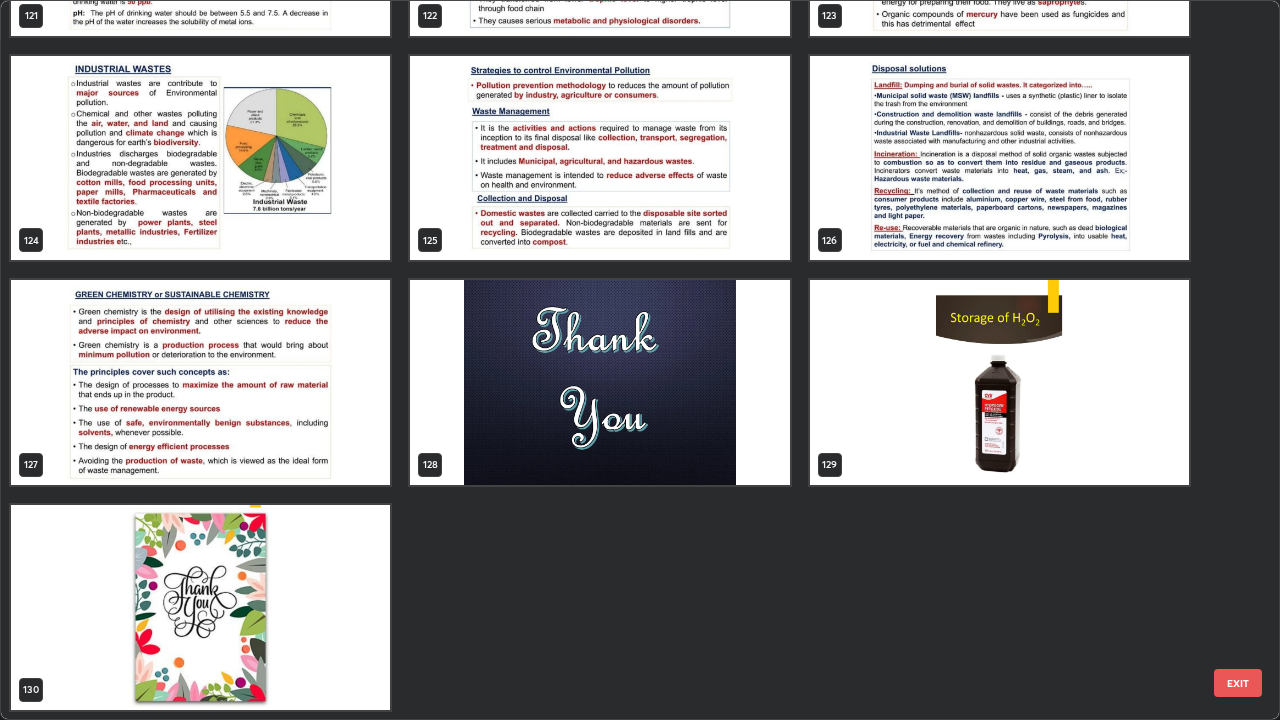 click on "EXIT" at bounding box center [1238, 683] 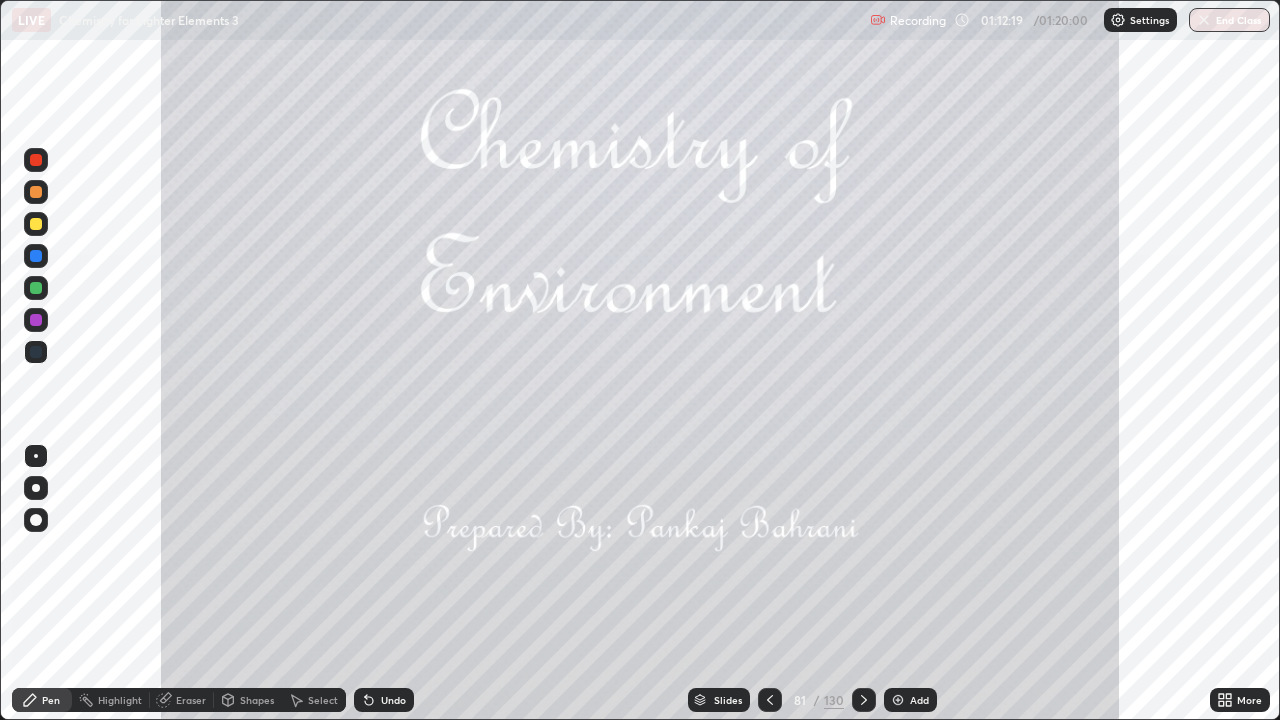 click on "End Class" at bounding box center [1229, 20] 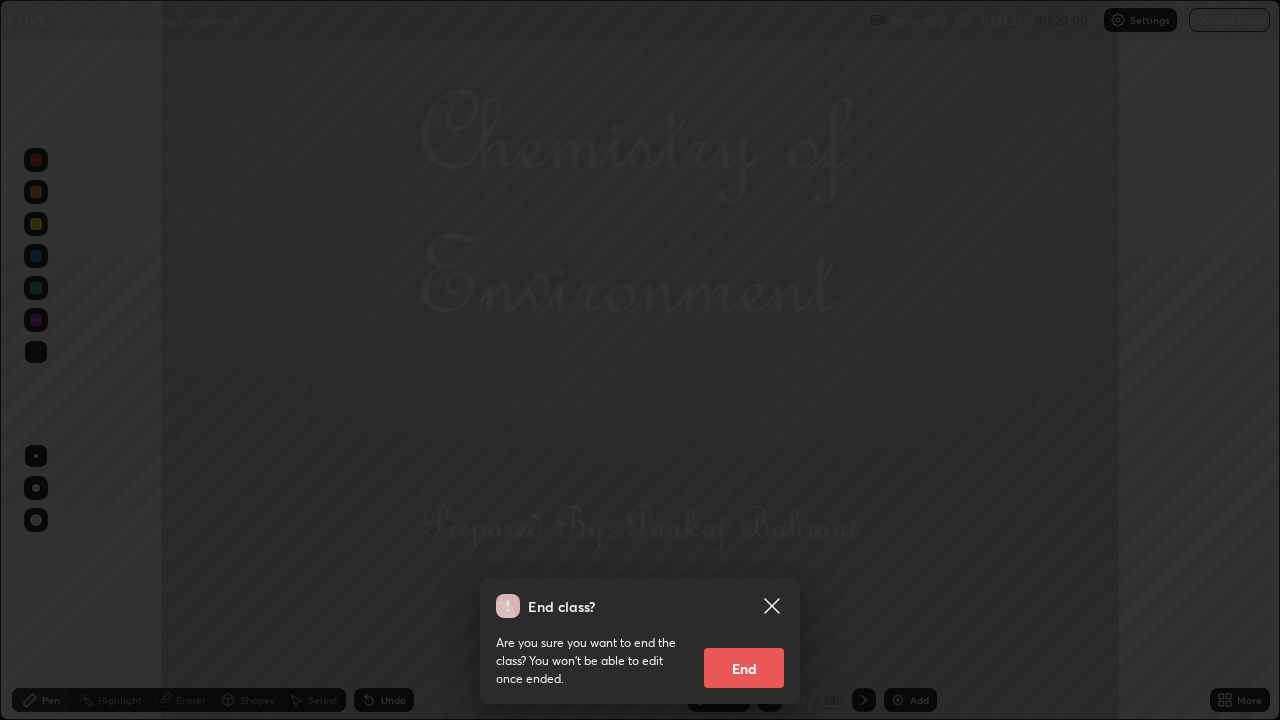 click on "End" at bounding box center [744, 668] 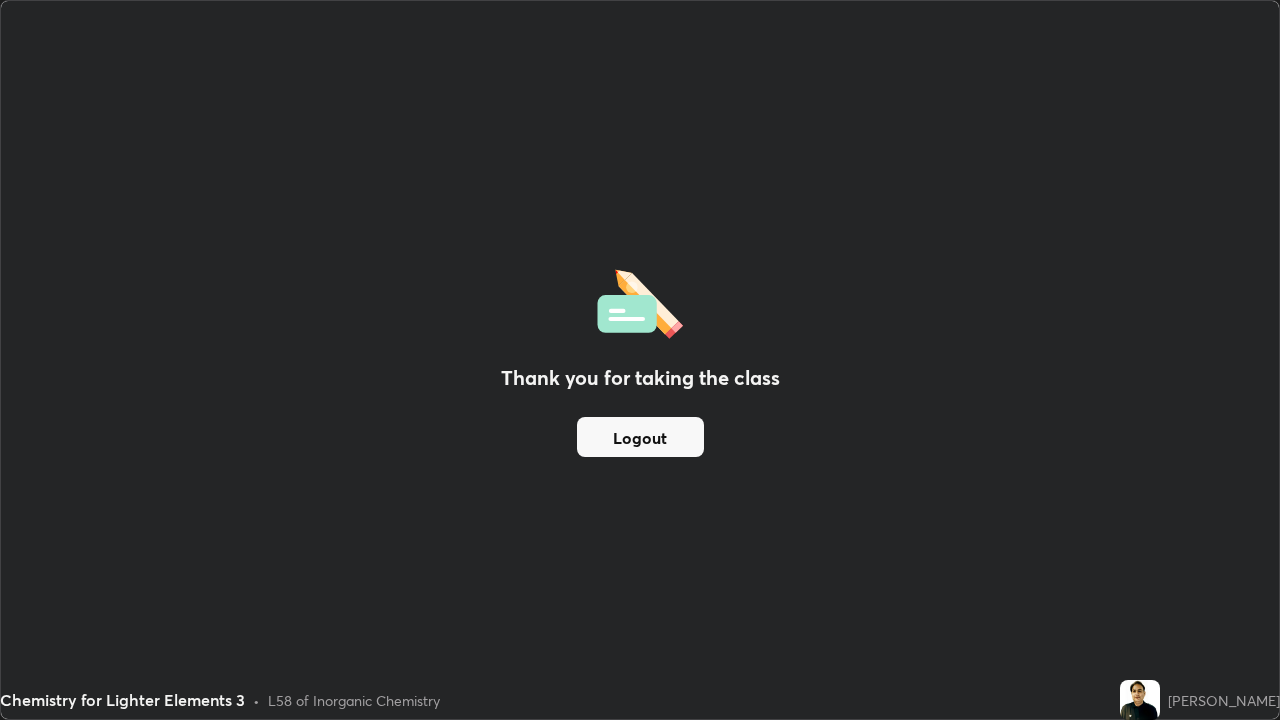 click on "Logout" at bounding box center [640, 437] 